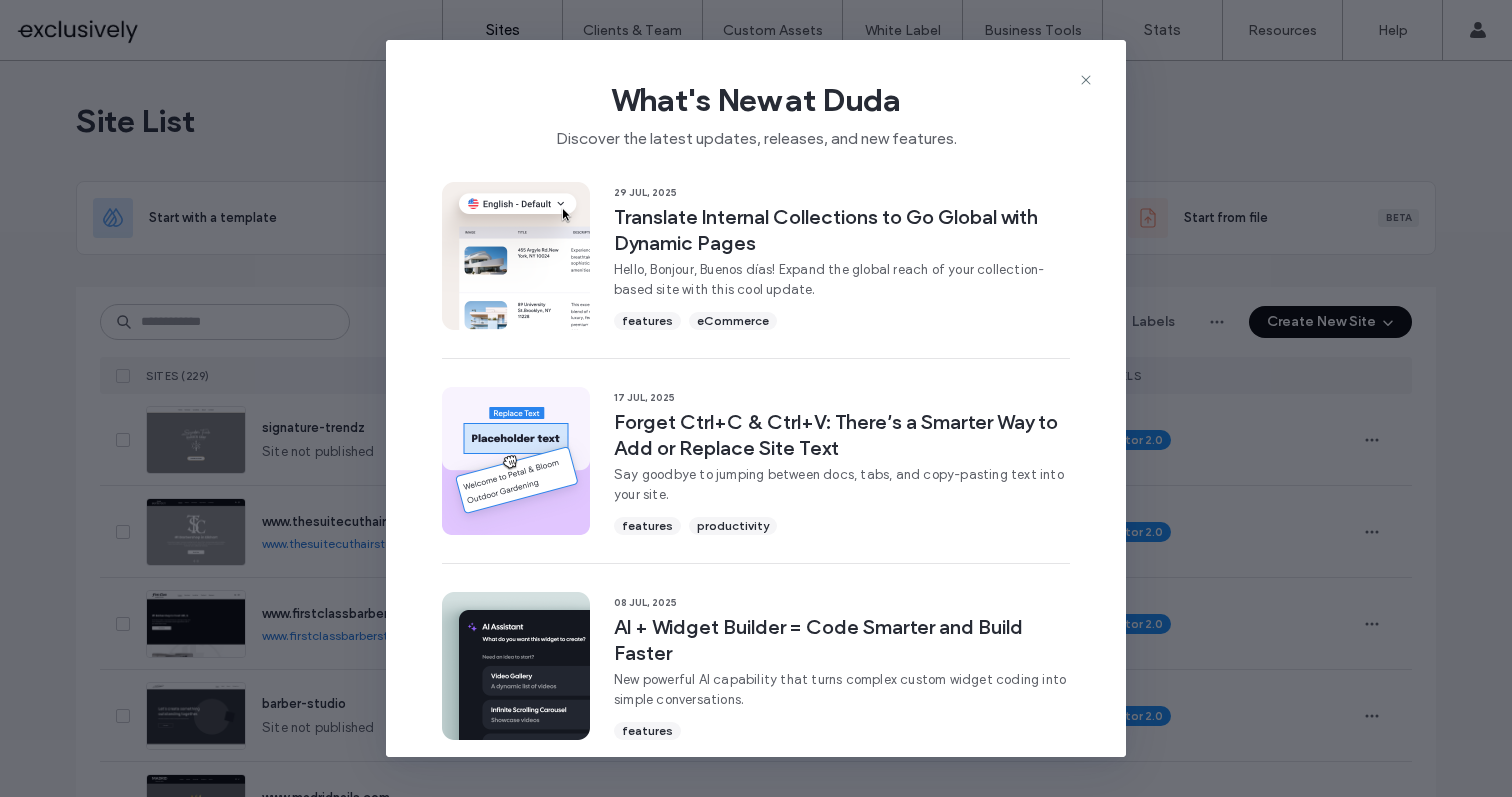 scroll, scrollTop: 0, scrollLeft: 0, axis: both 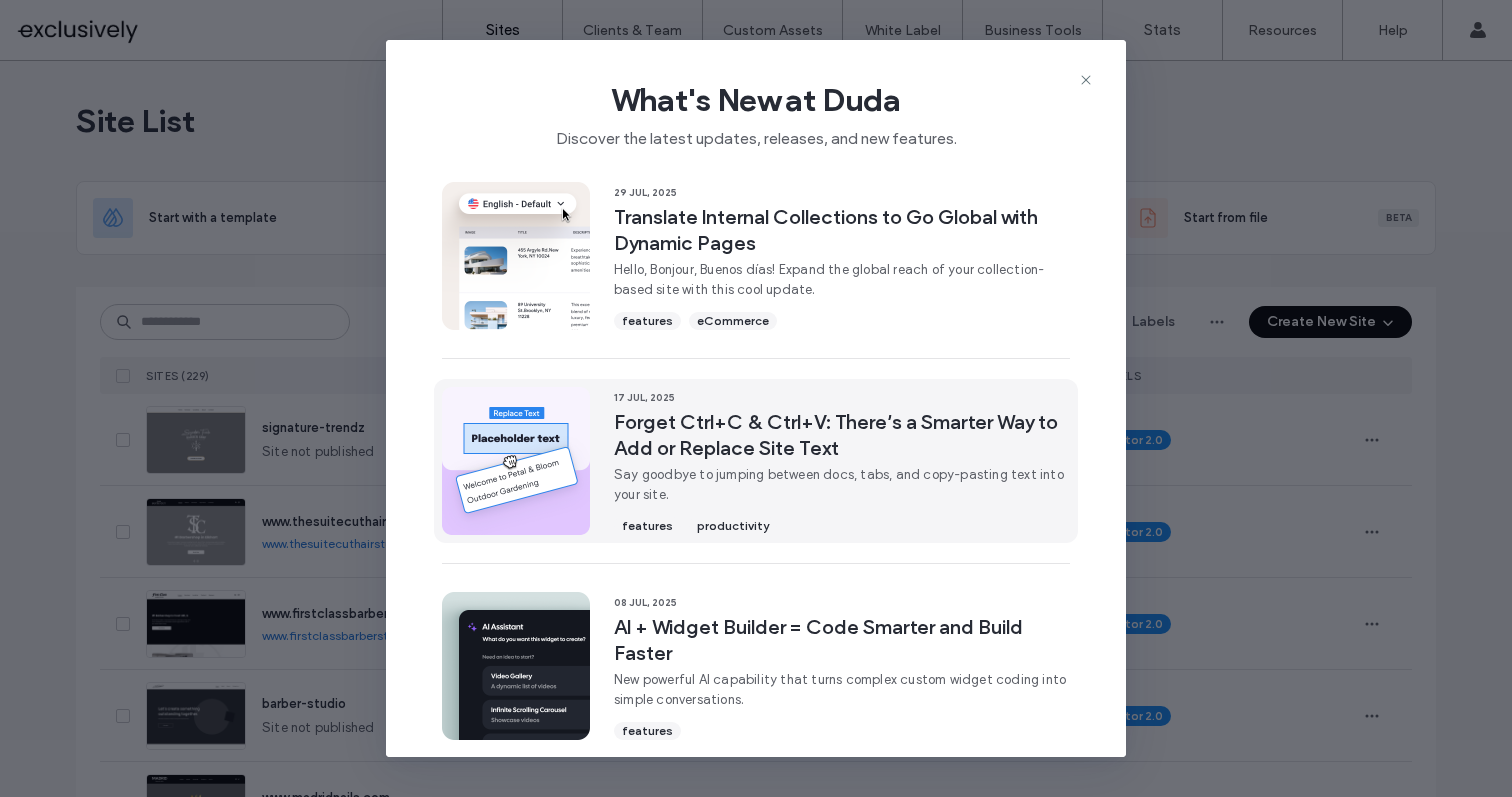 click on "features productivity" at bounding box center (842, 524) 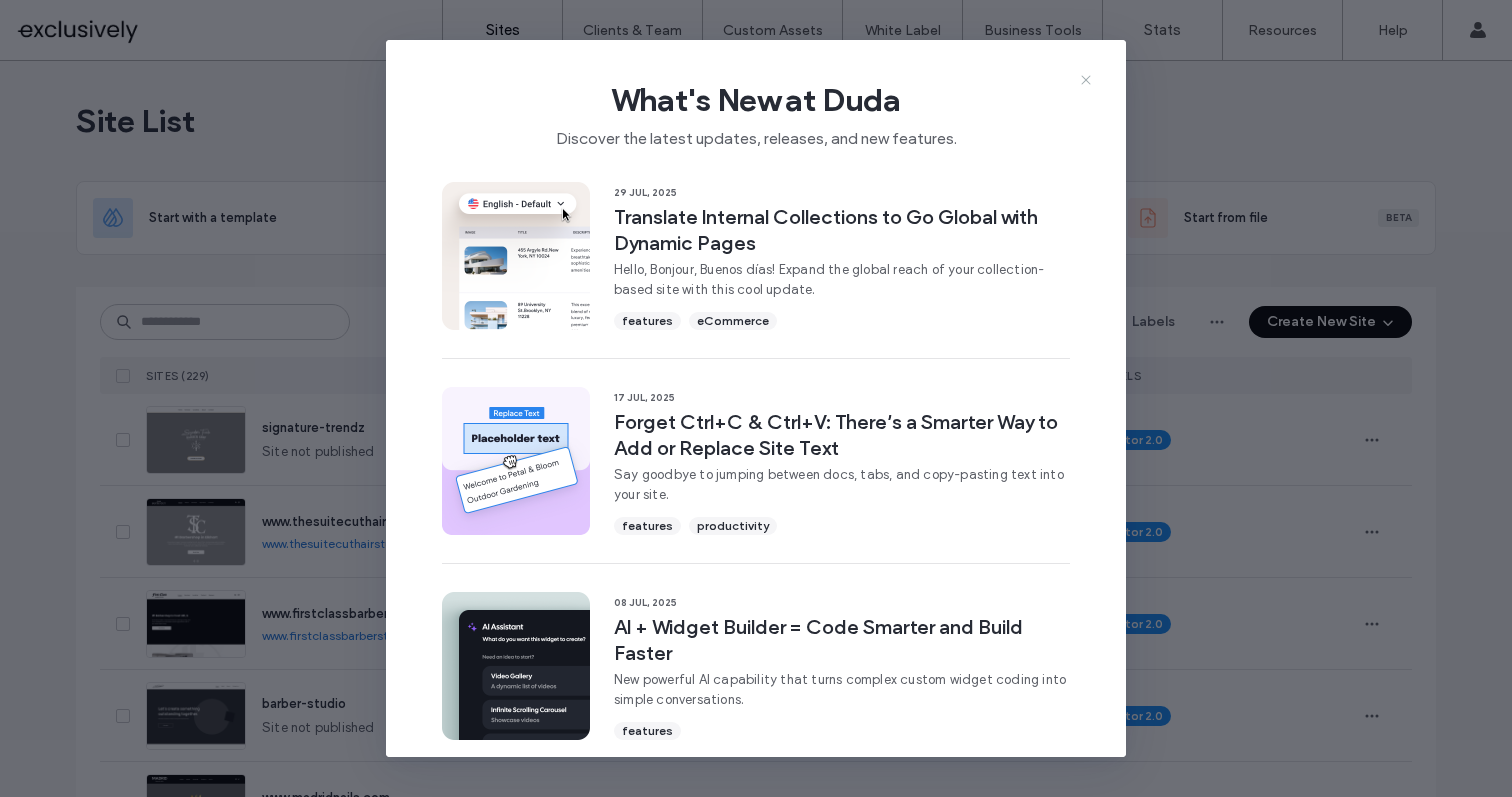 click 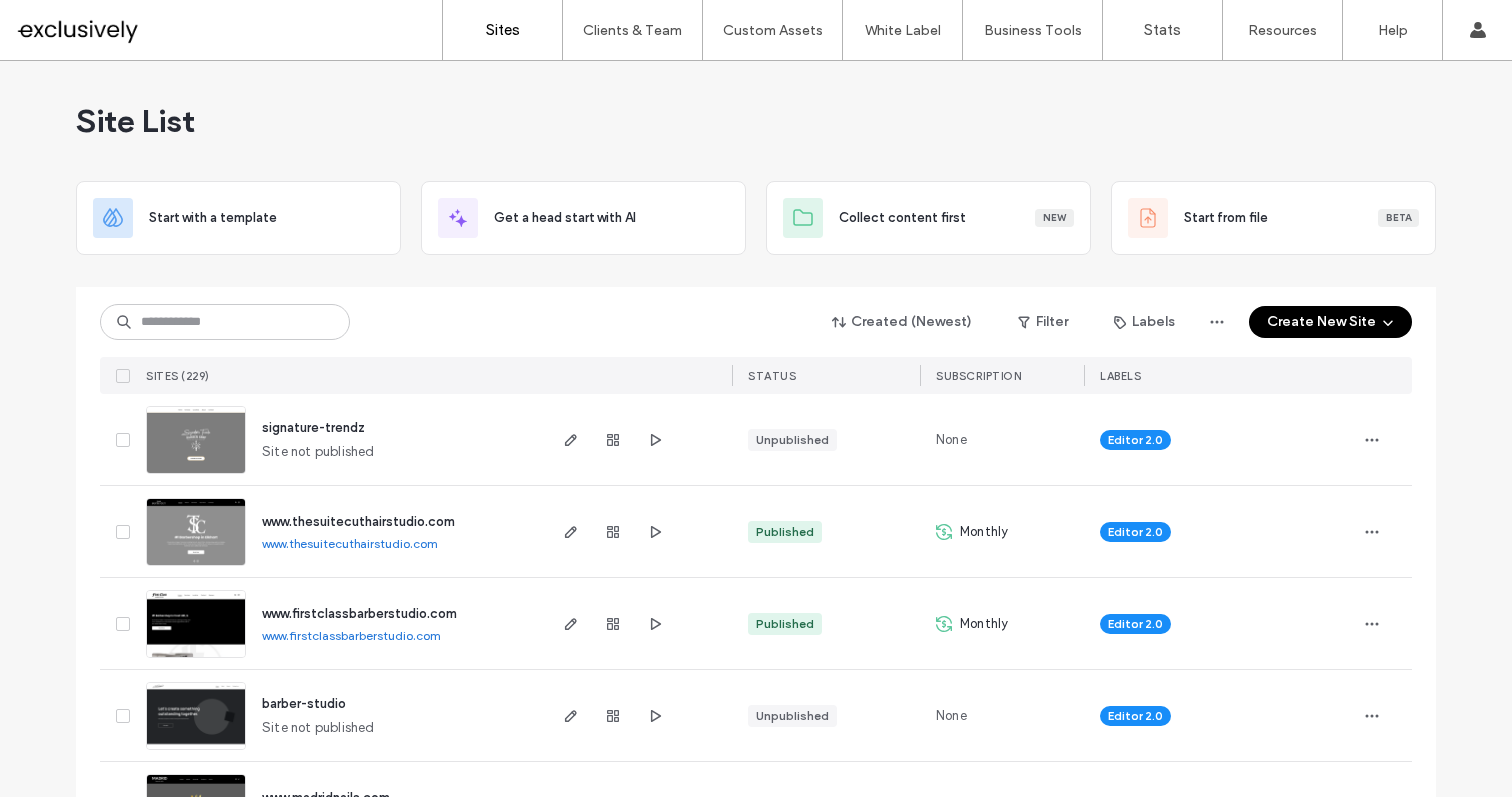 click on "Create New Site" at bounding box center (1330, 322) 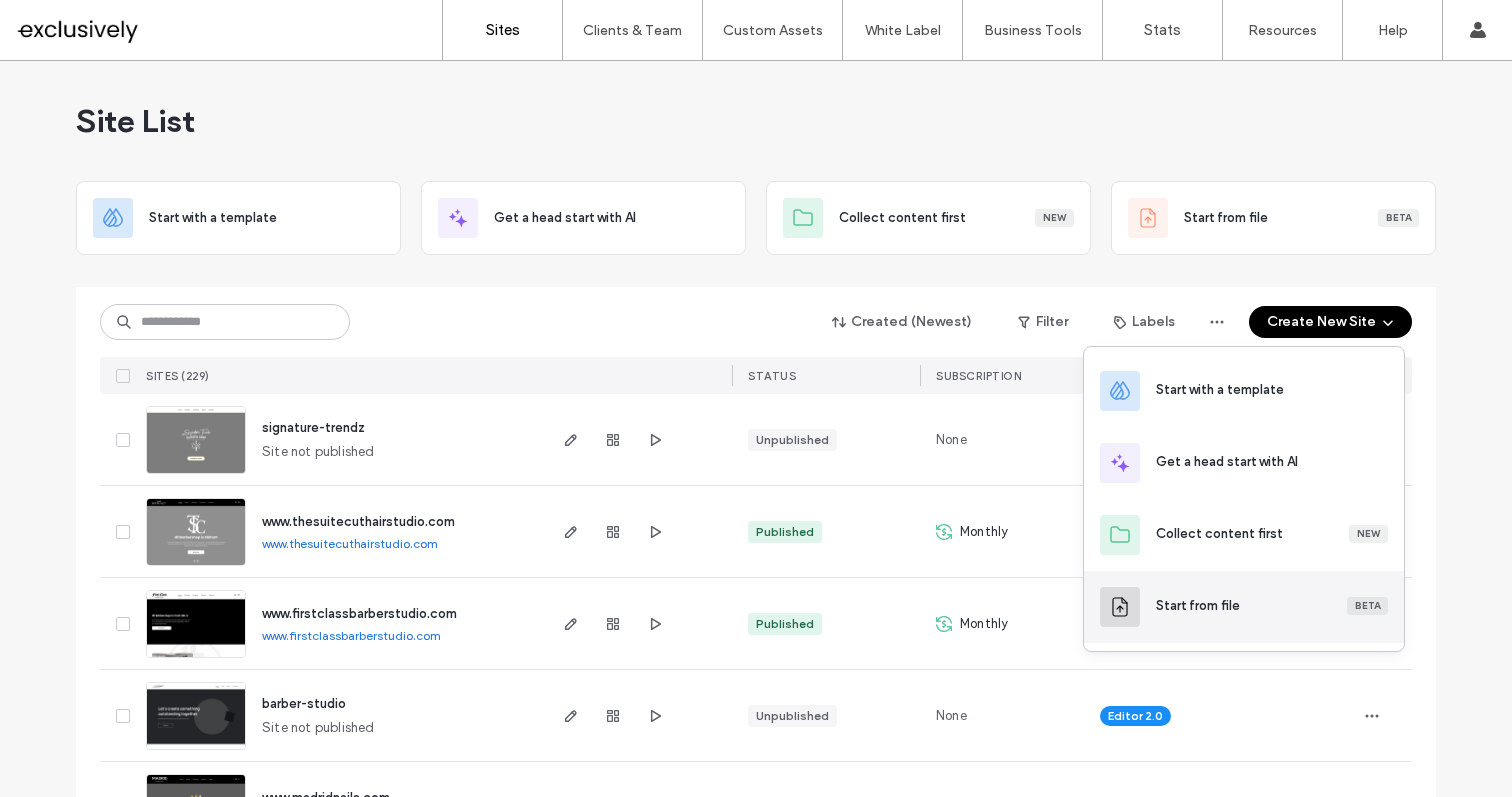 click on "Start from file" at bounding box center (1198, 606) 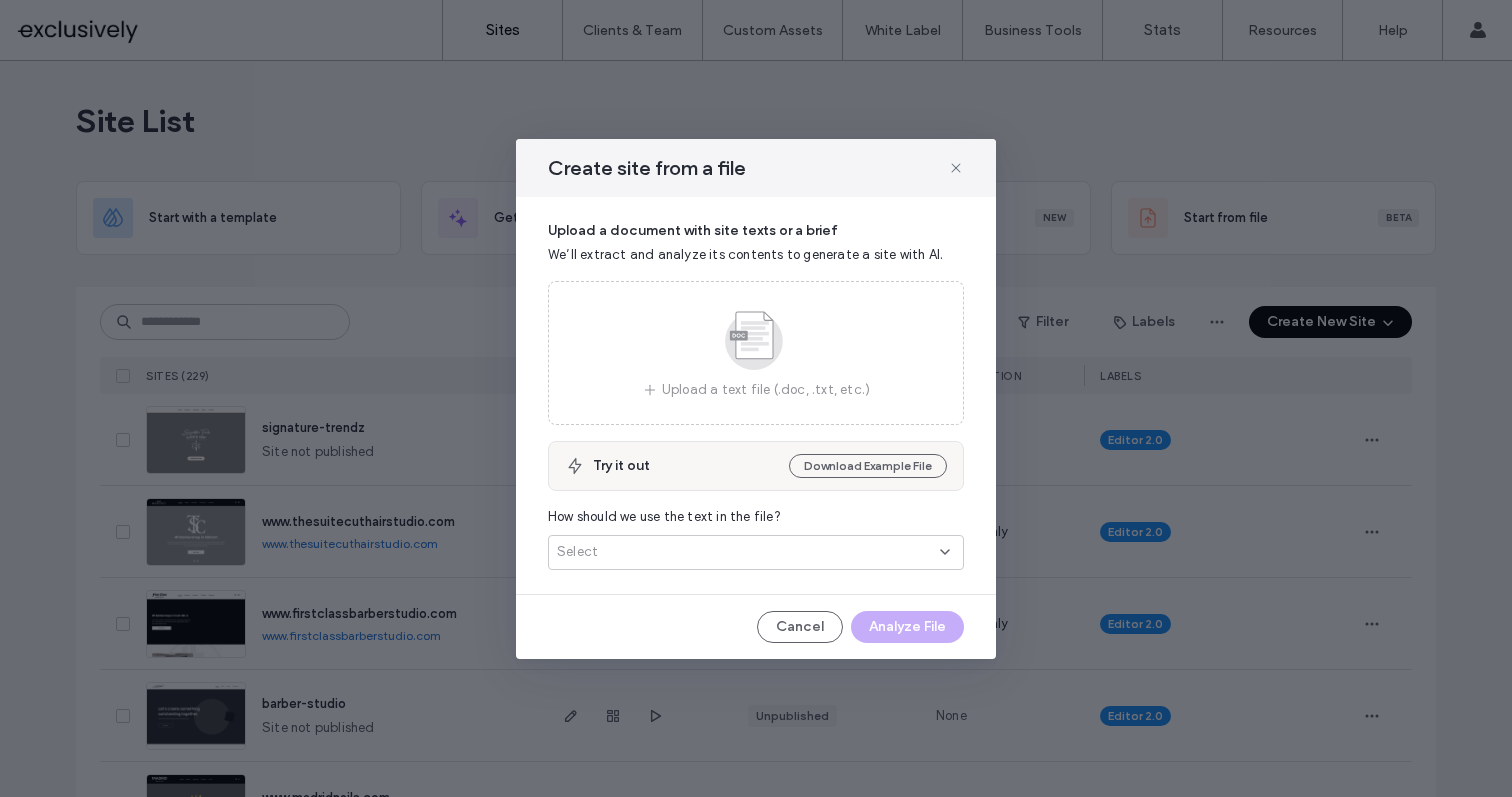 click on "Select" at bounding box center (748, 552) 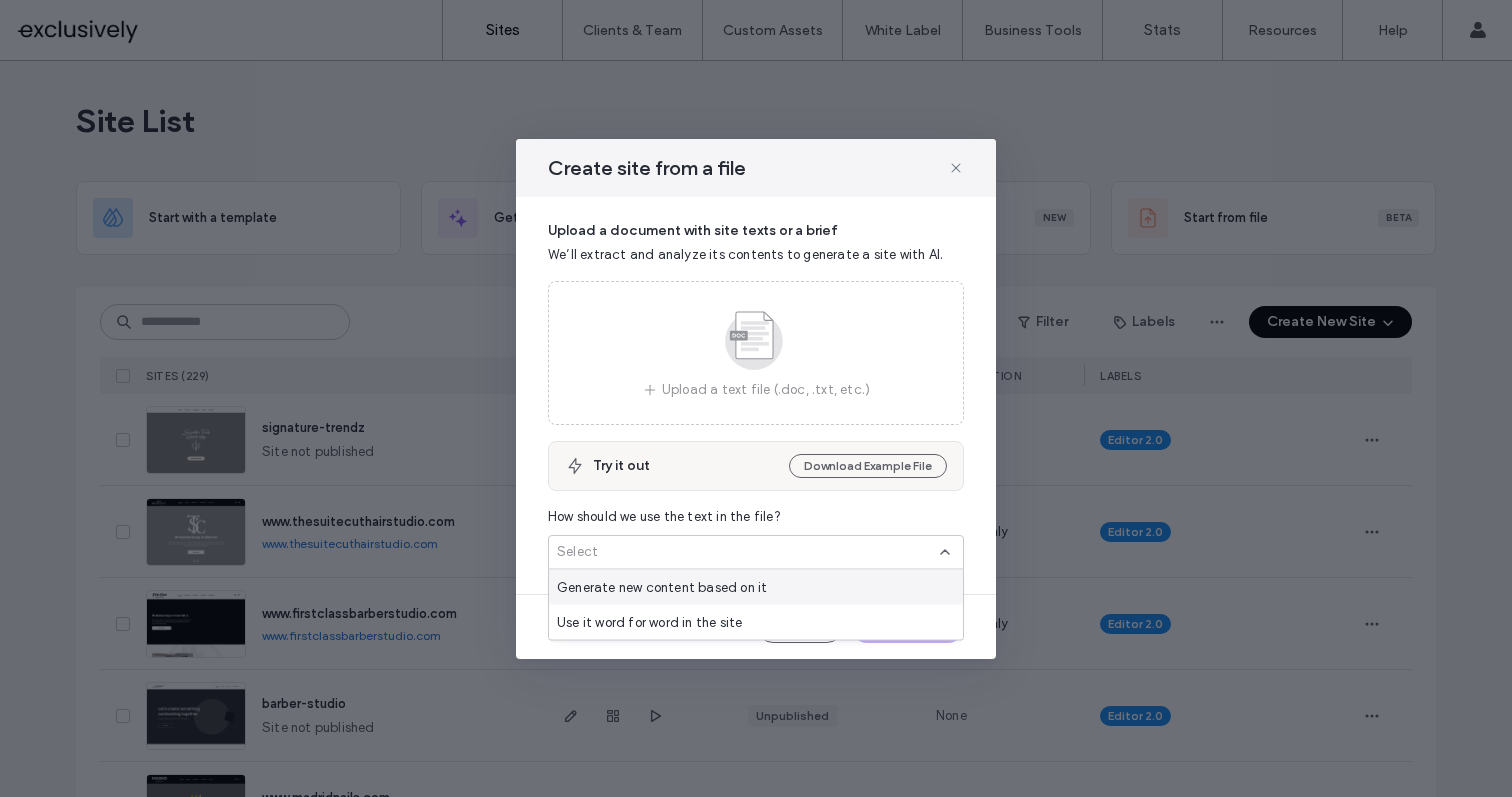 click on "Upload a document with site texts or a brief We’ll extract and analyze its contents to generate a site with AI. Upload a text file (.doc, .txt, etc.) Try it out   Download Example File How should we use the text in the file? Select" at bounding box center (756, 395) 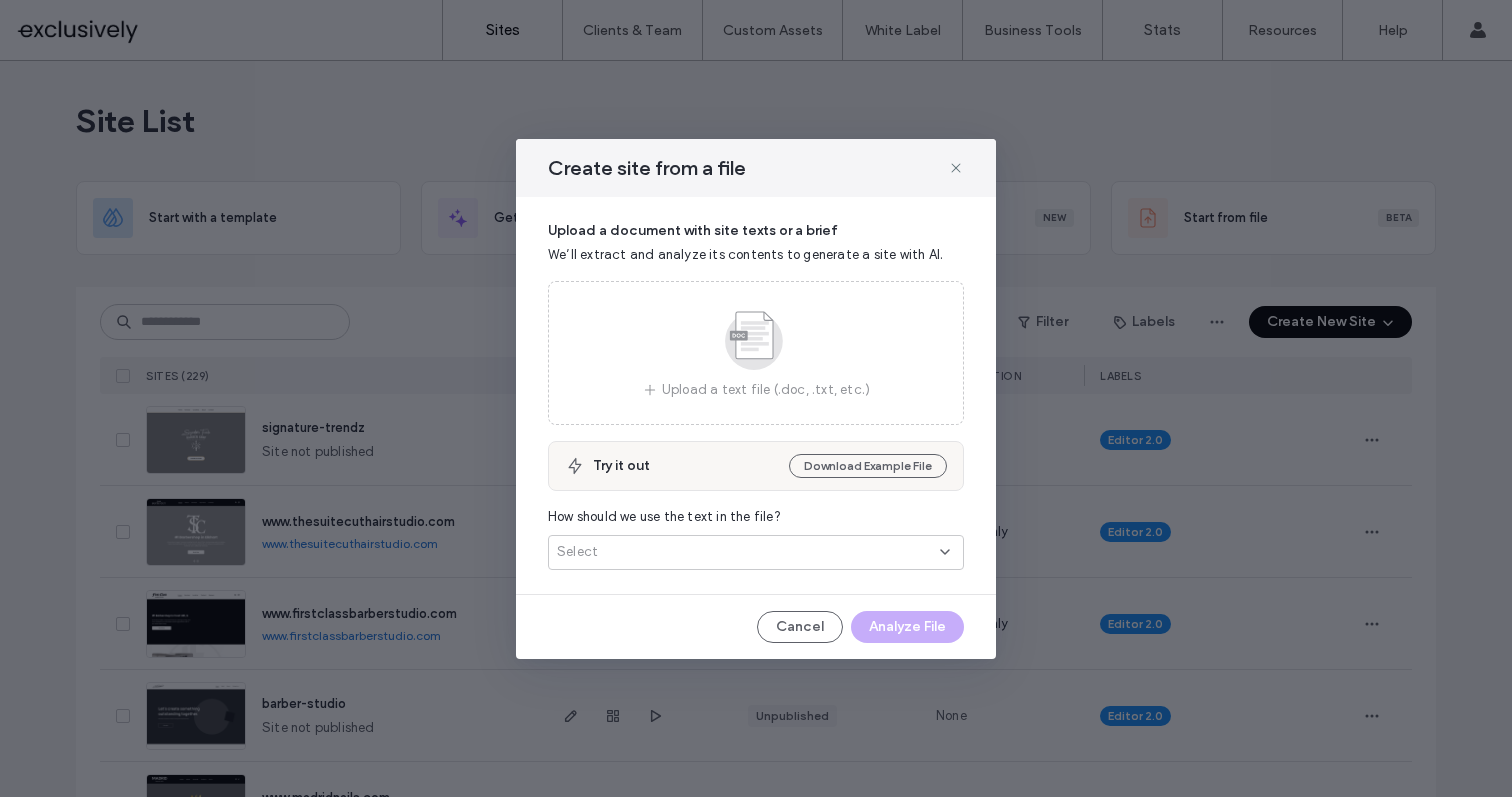 click on "Select" at bounding box center [748, 552] 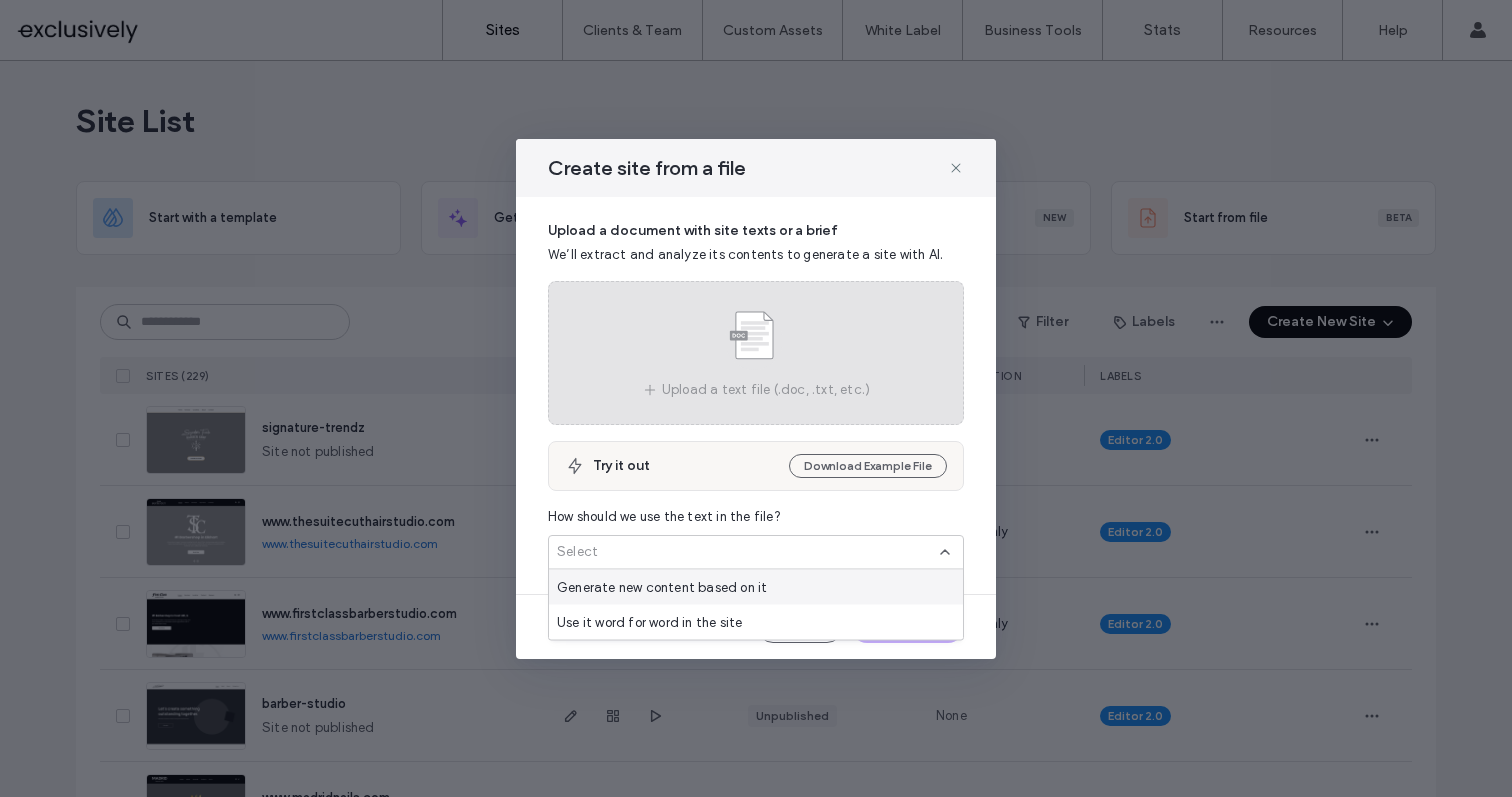 click 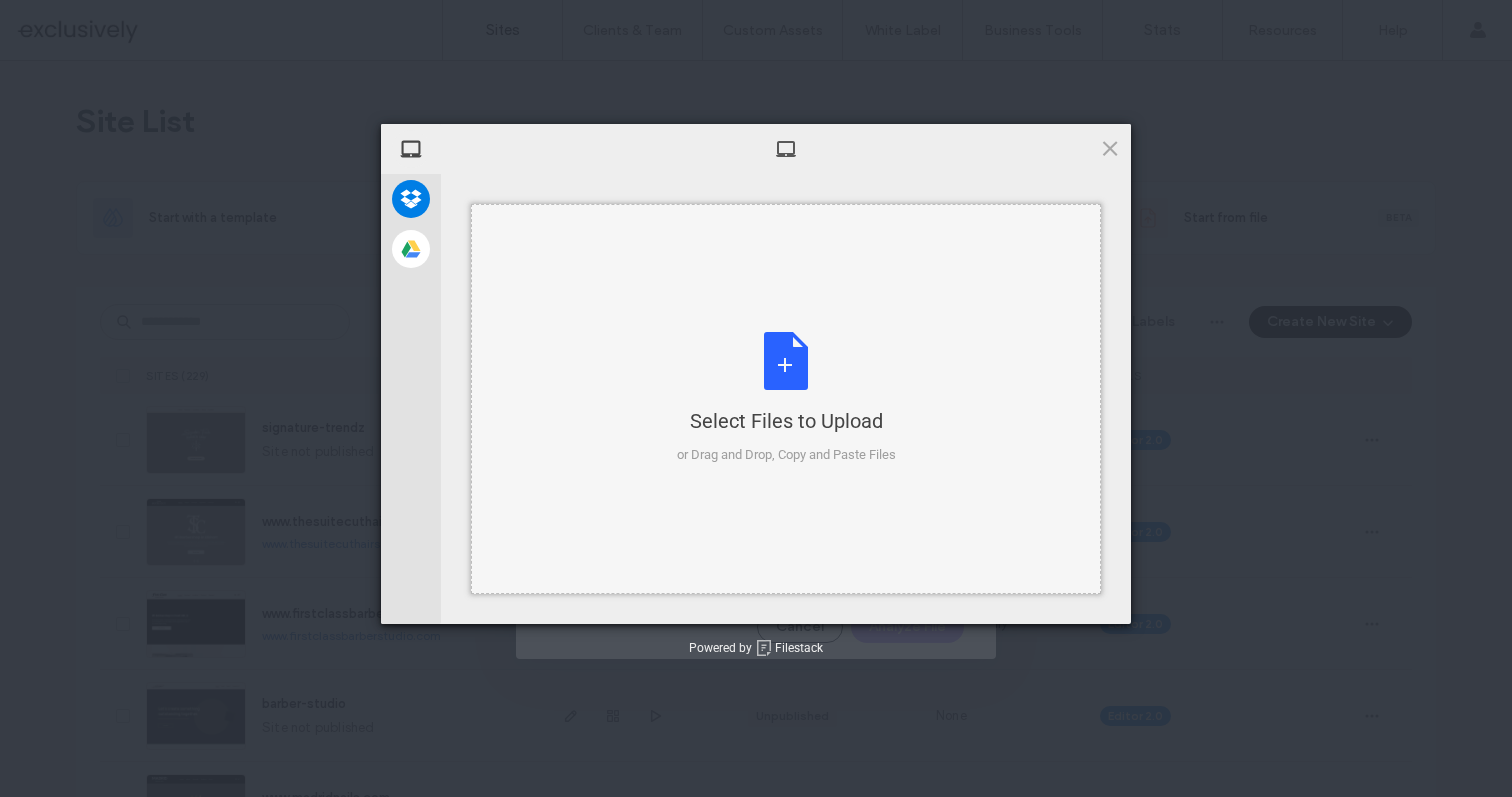 click on "Select Files to Upload
or Drag and Drop, Copy and Paste Files" at bounding box center (786, 398) 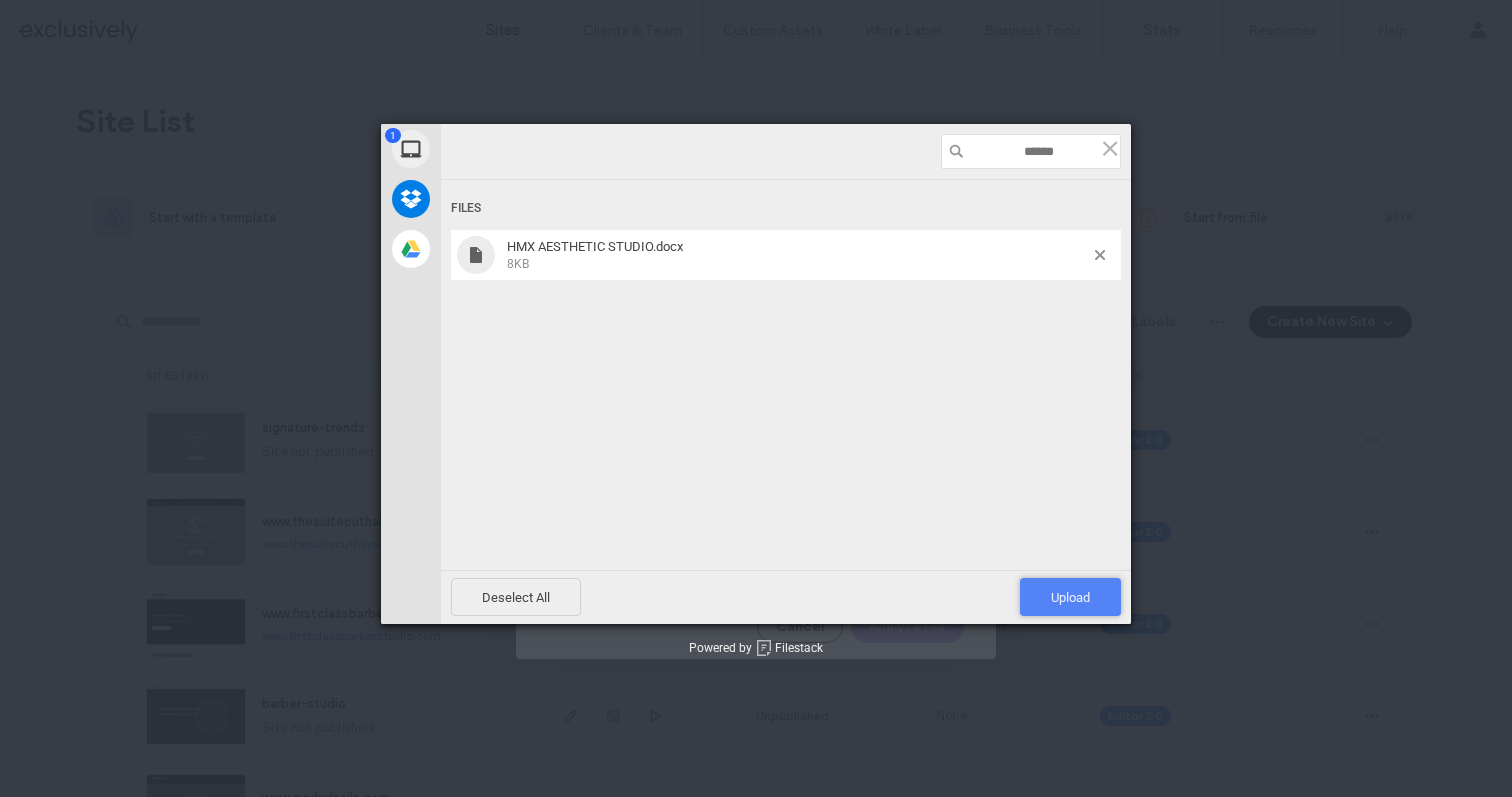 click on "Upload
1" at bounding box center [1070, 597] 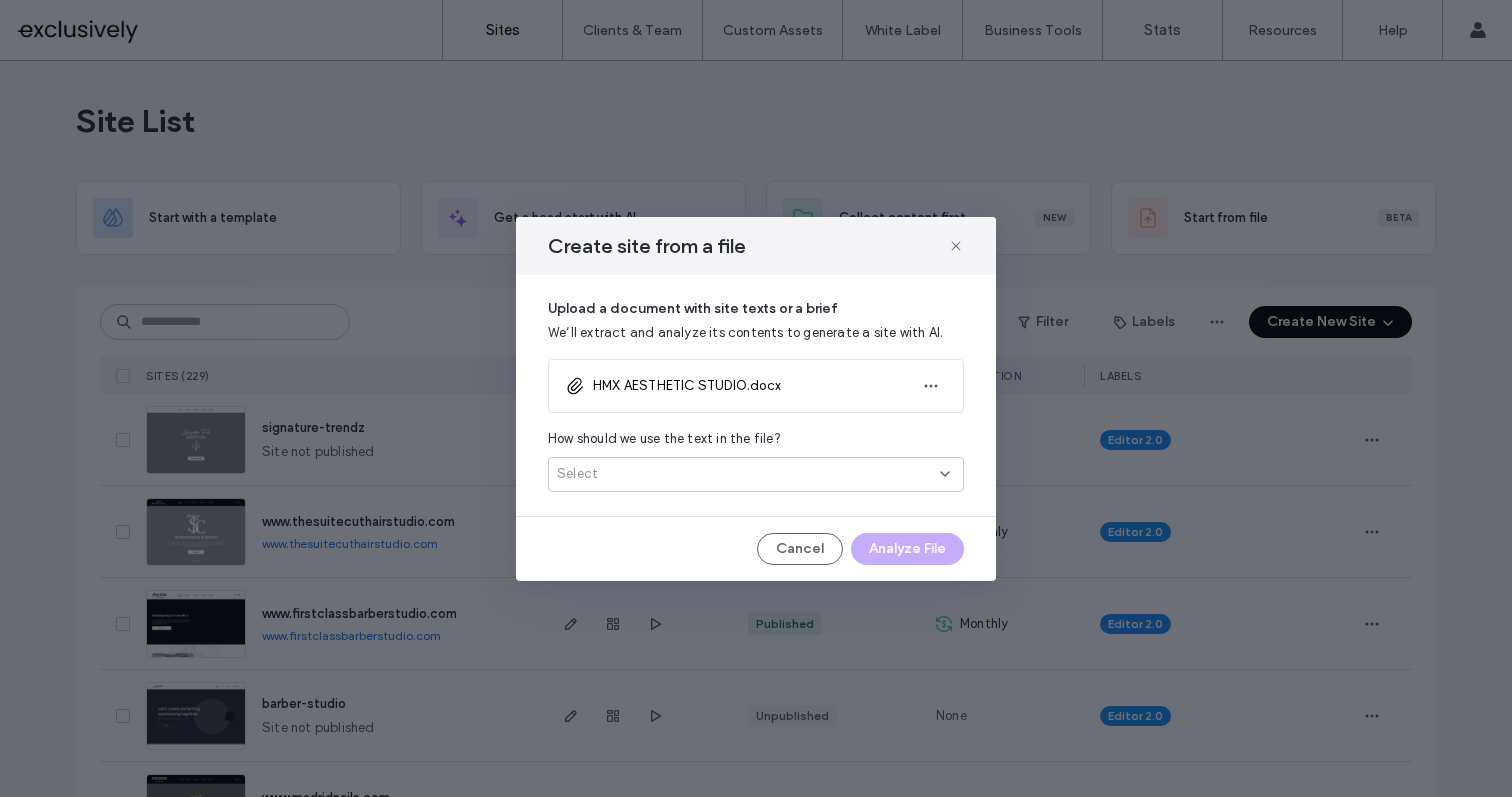 click on "Select" at bounding box center [748, 474] 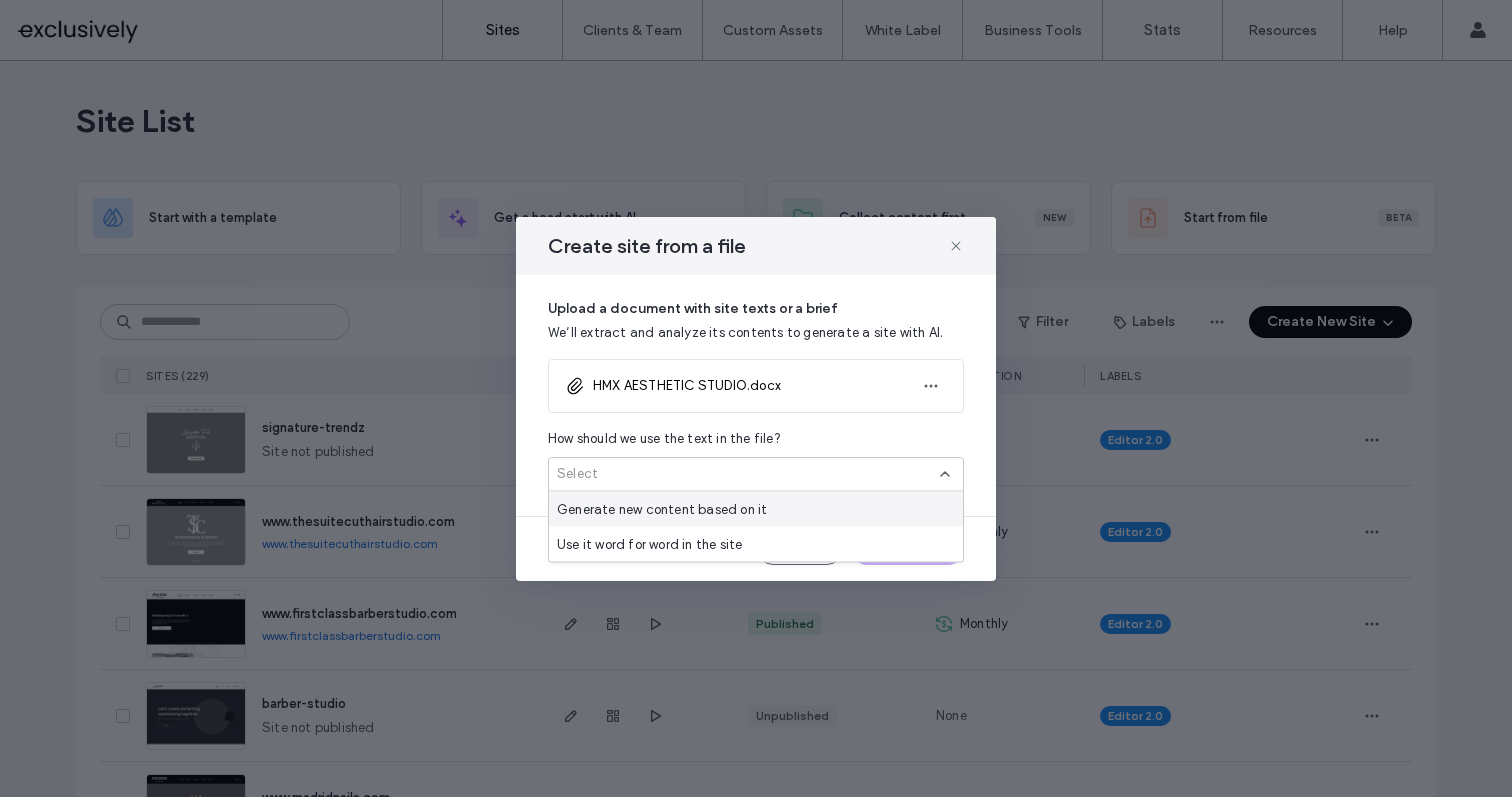 click on "Generate new content based on it" at bounding box center (662, 509) 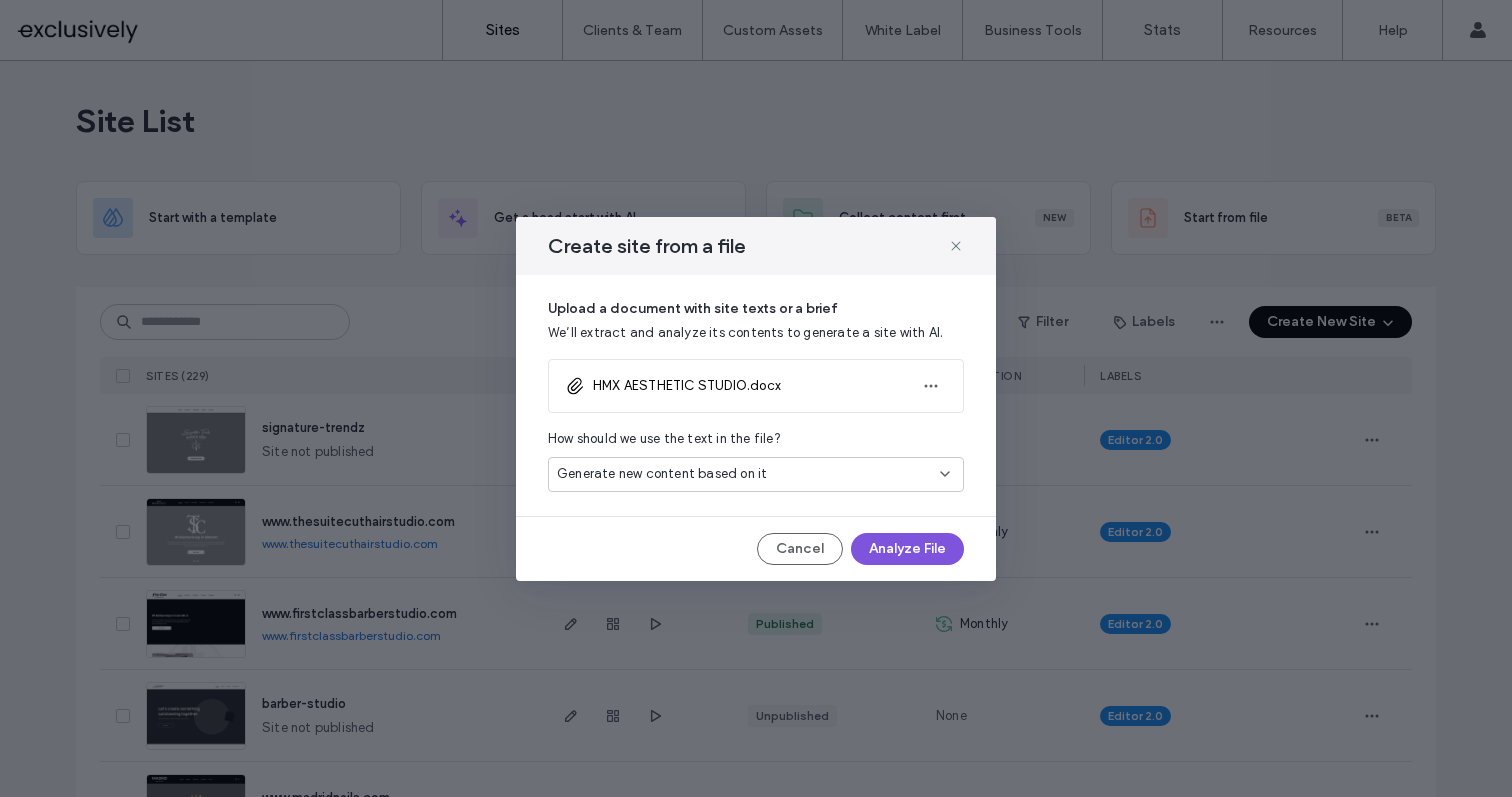 click on "Analyze File" at bounding box center (907, 549) 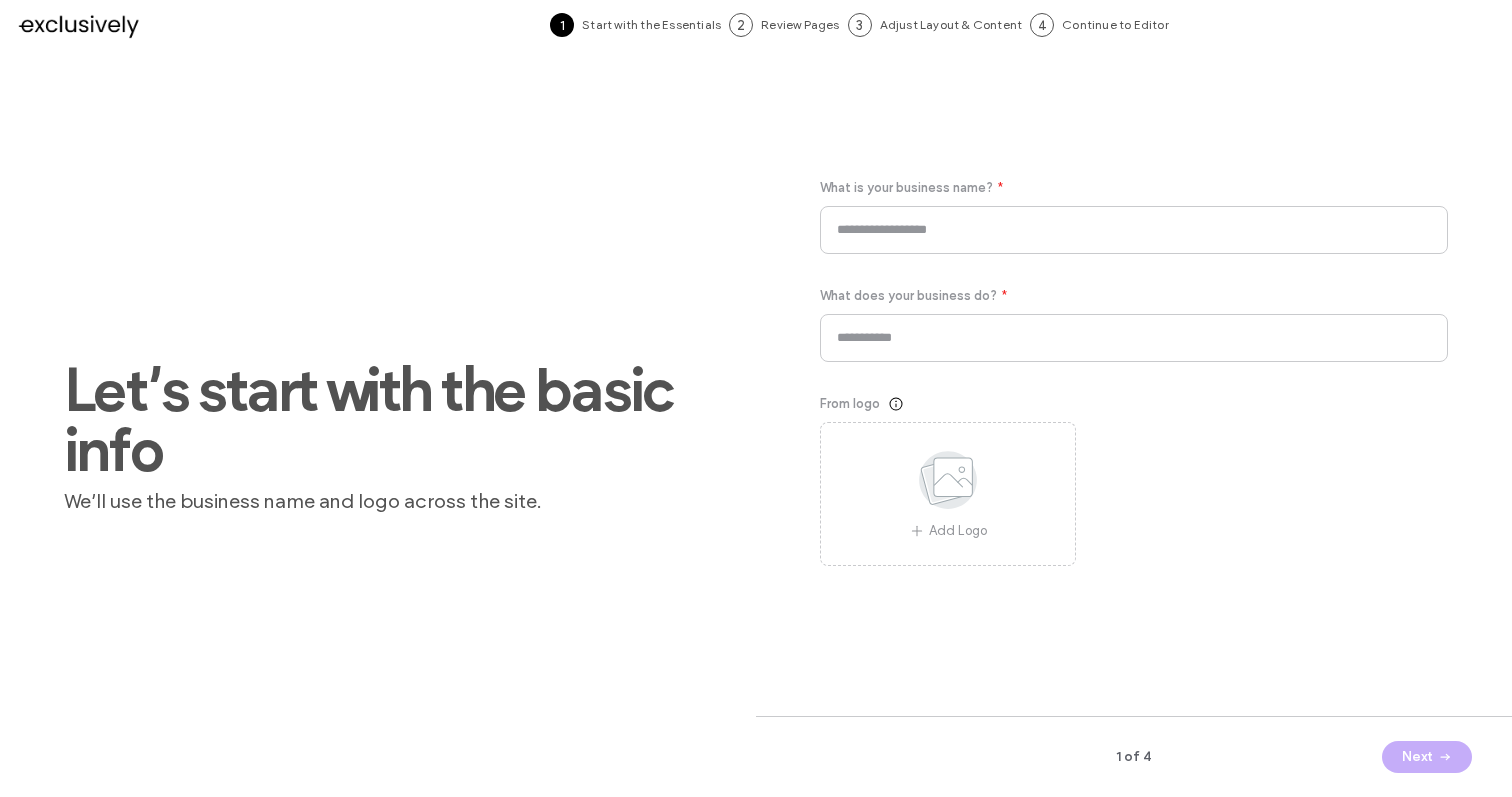 type on "**********" 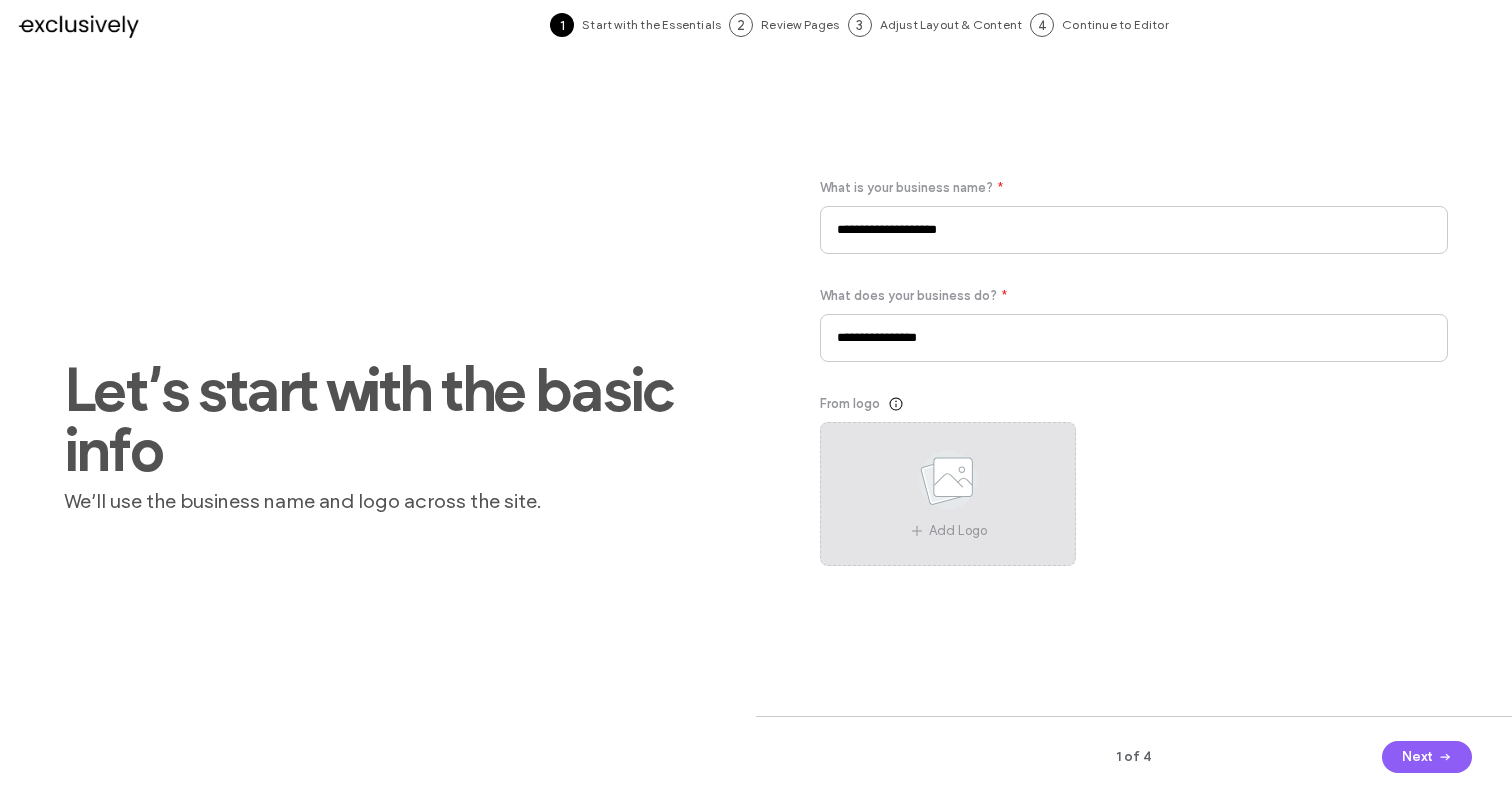click on "Add Logo" at bounding box center [948, 494] 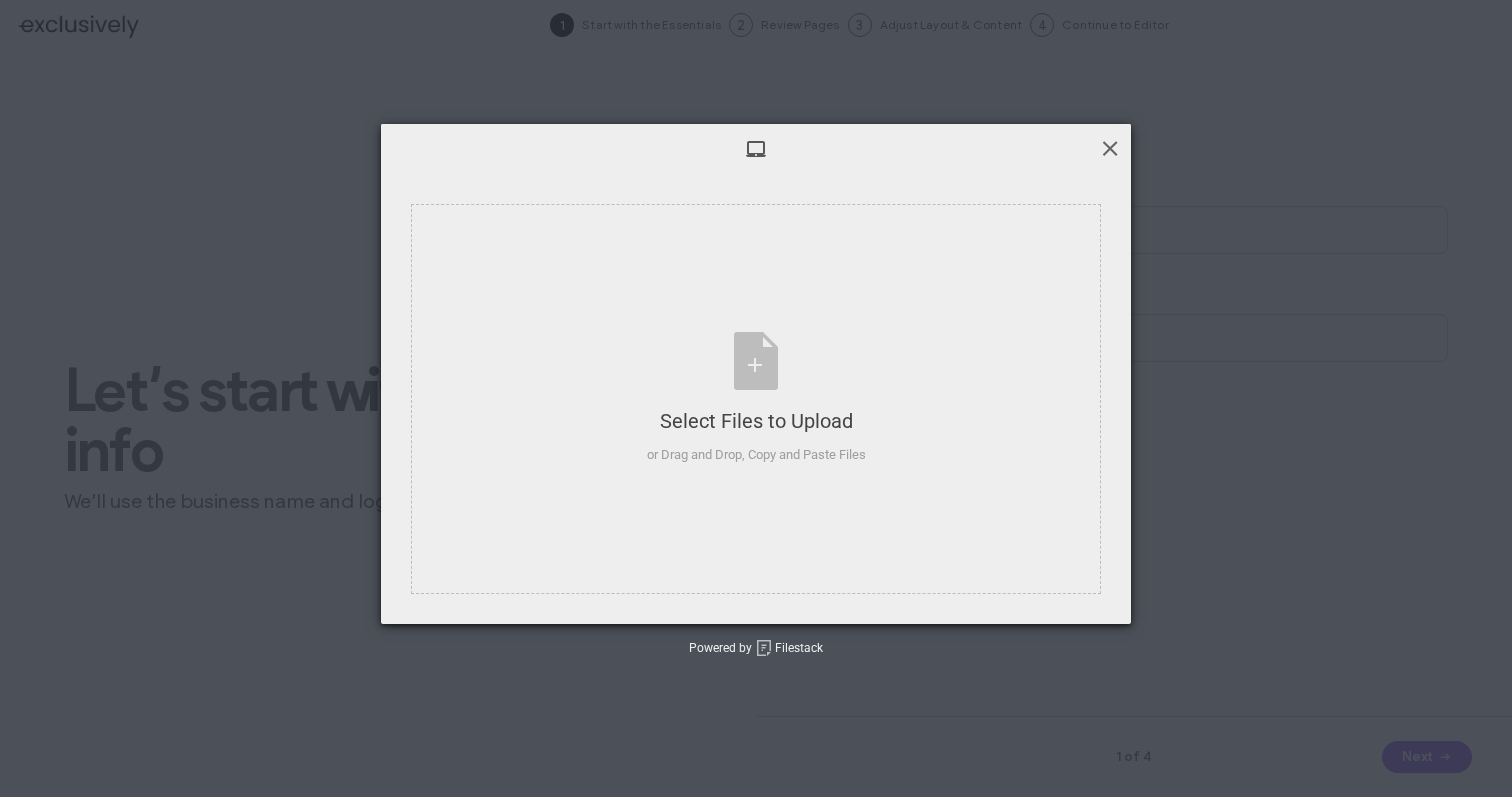 click at bounding box center [1110, 148] 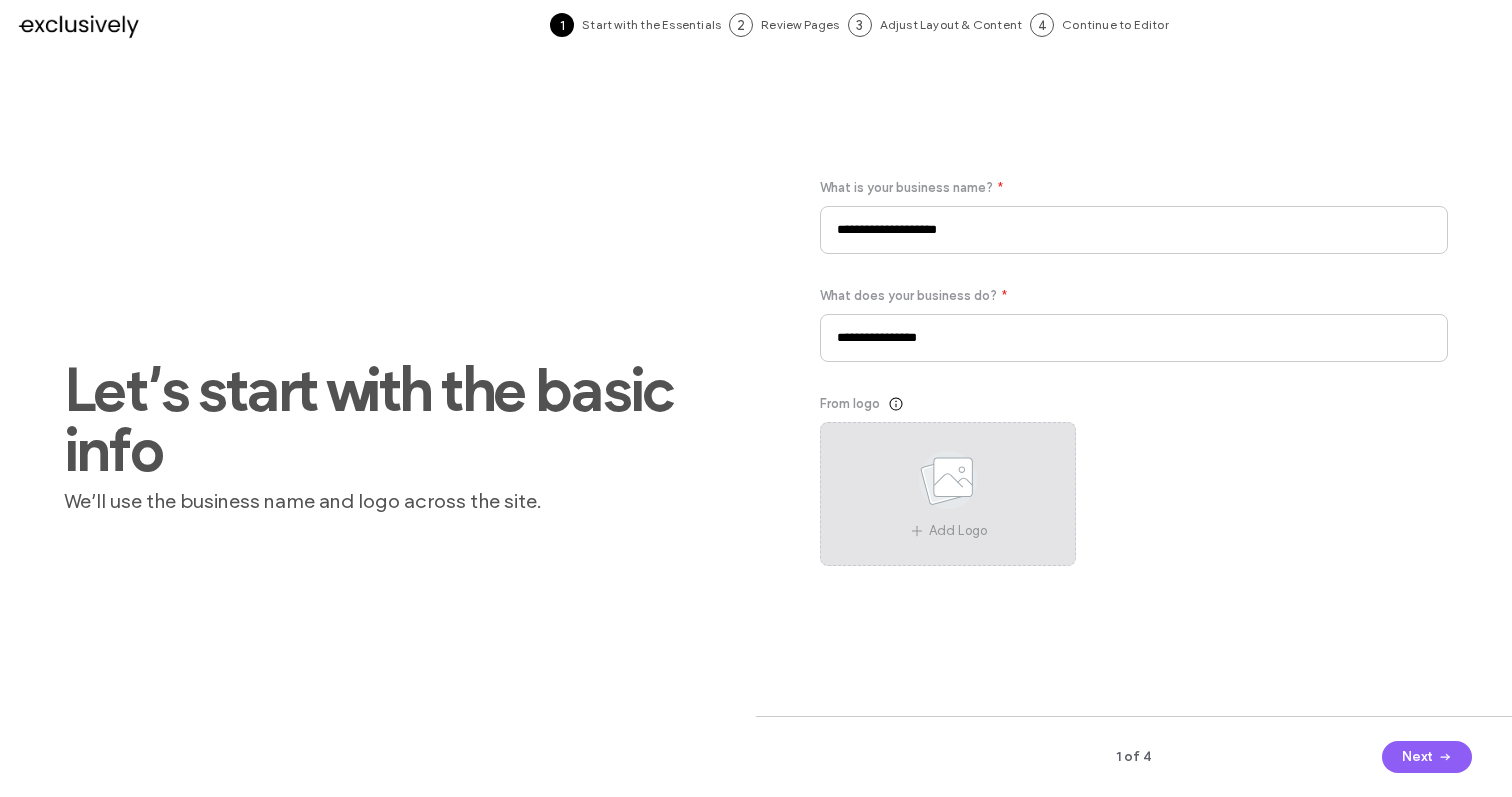 click 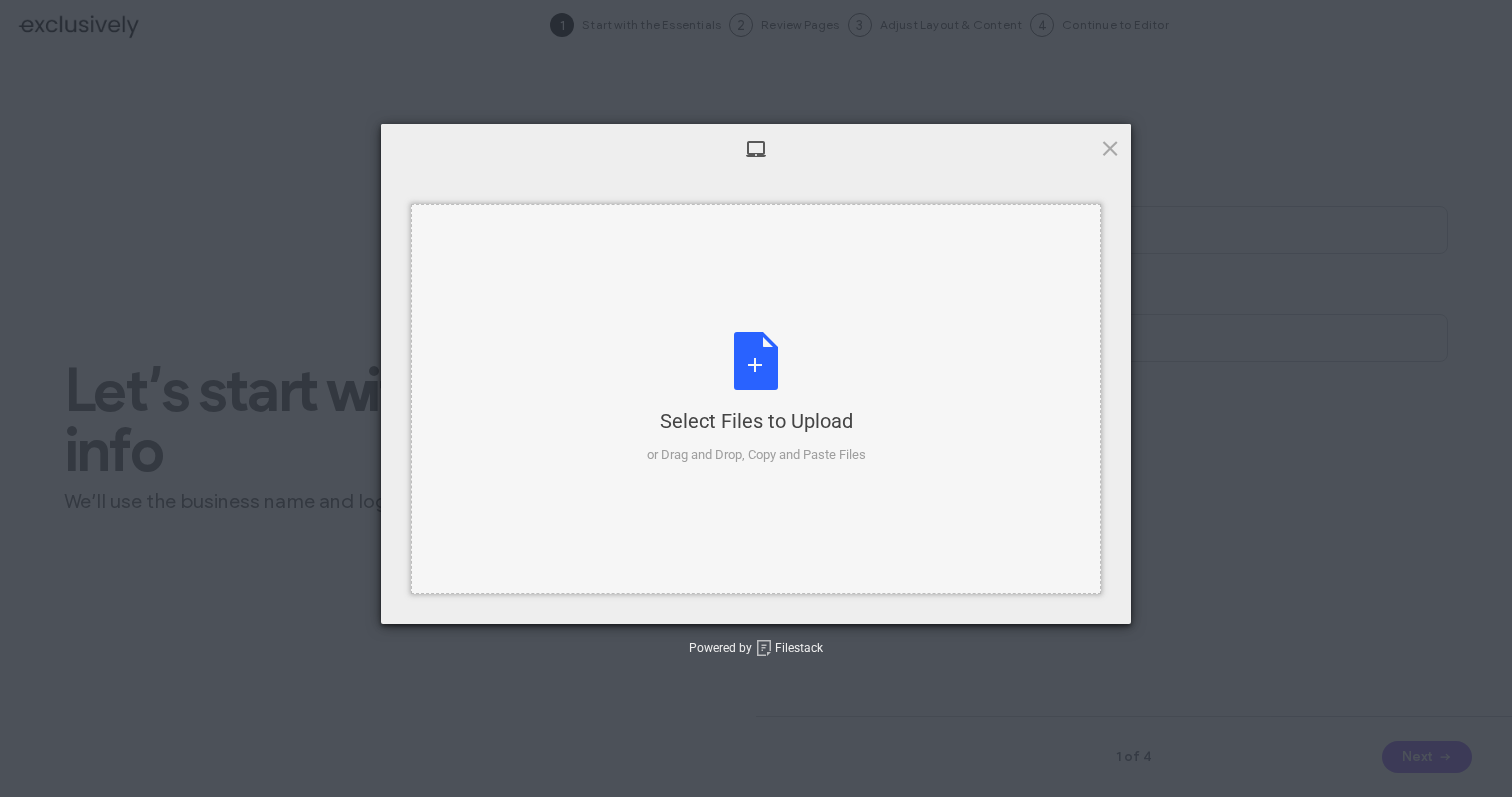 click on "Select Files to Upload
or Drag and Drop, Copy and Paste Files" at bounding box center (756, 398) 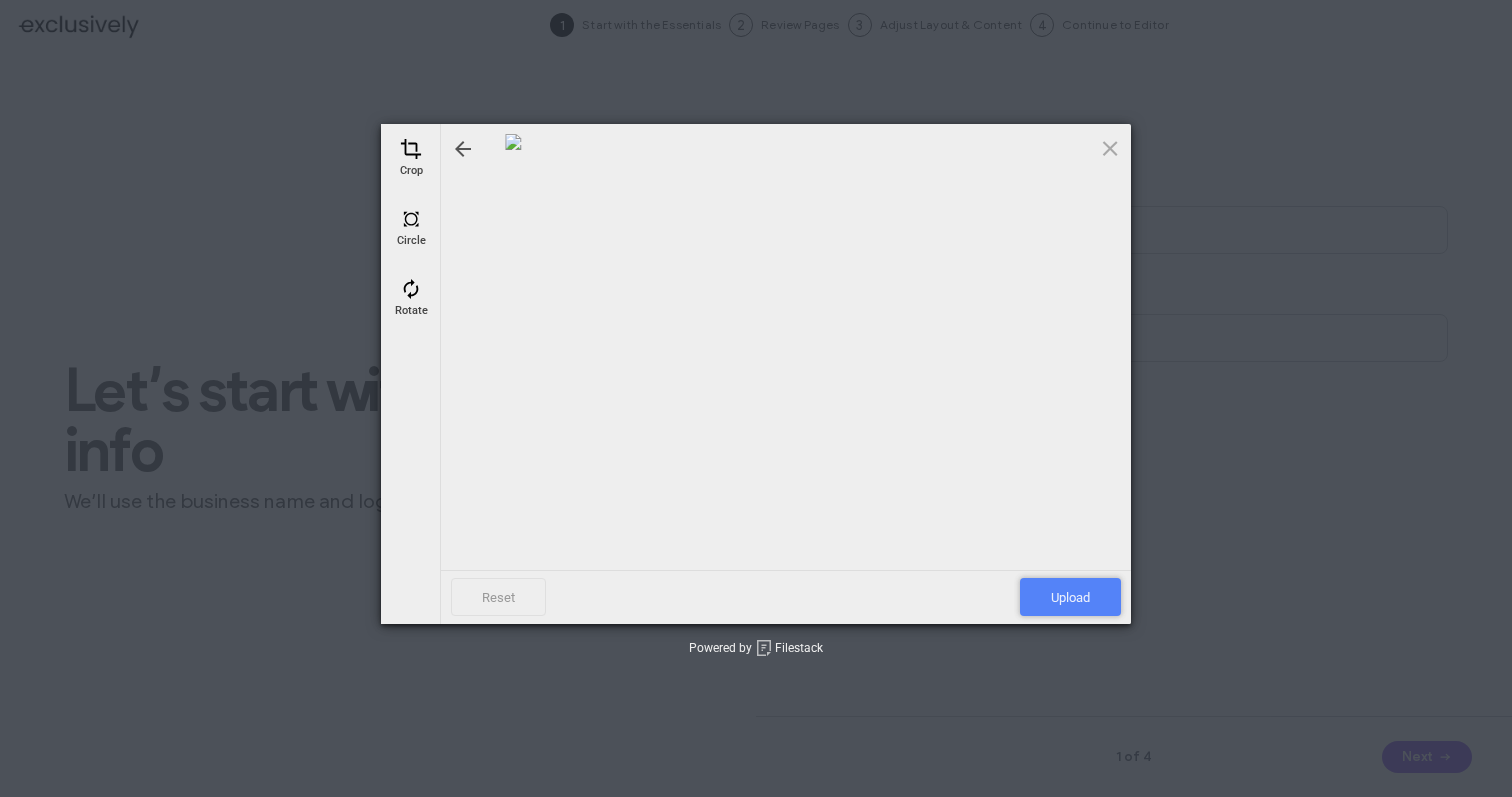 click on "Upload" at bounding box center [1070, 597] 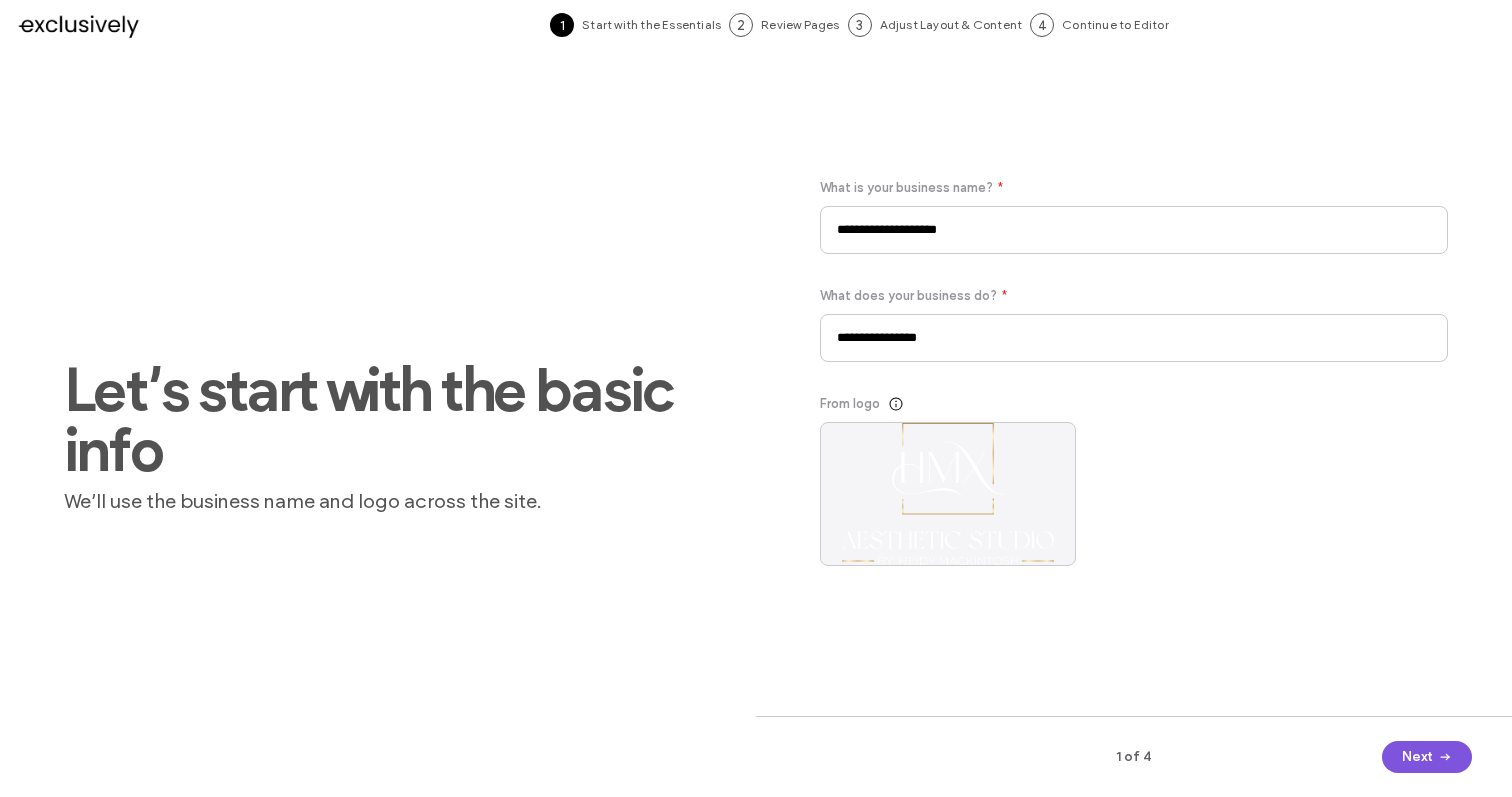 click on "Next" at bounding box center (1427, 757) 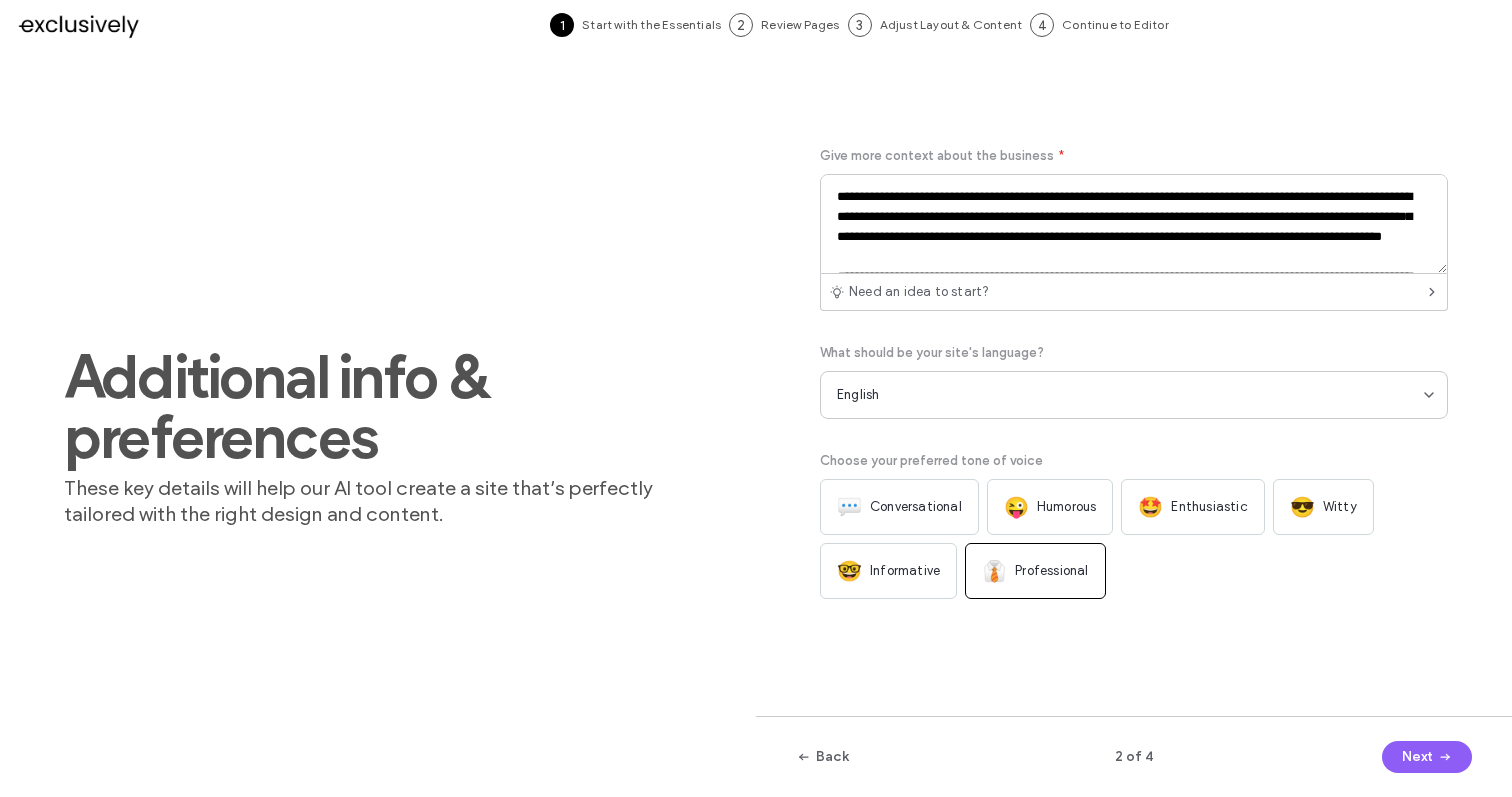 click on "Informative" at bounding box center (905, 571) 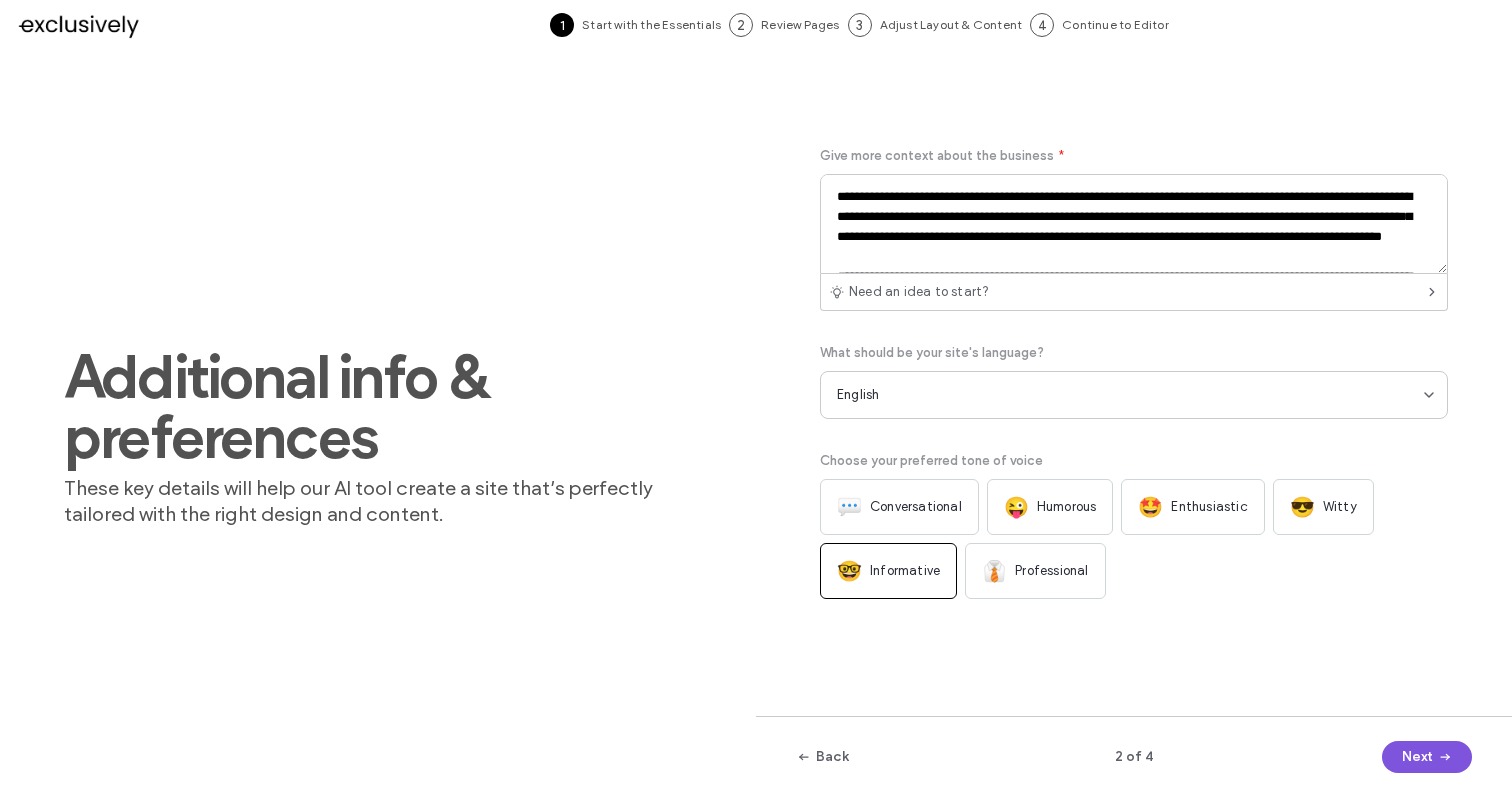 click 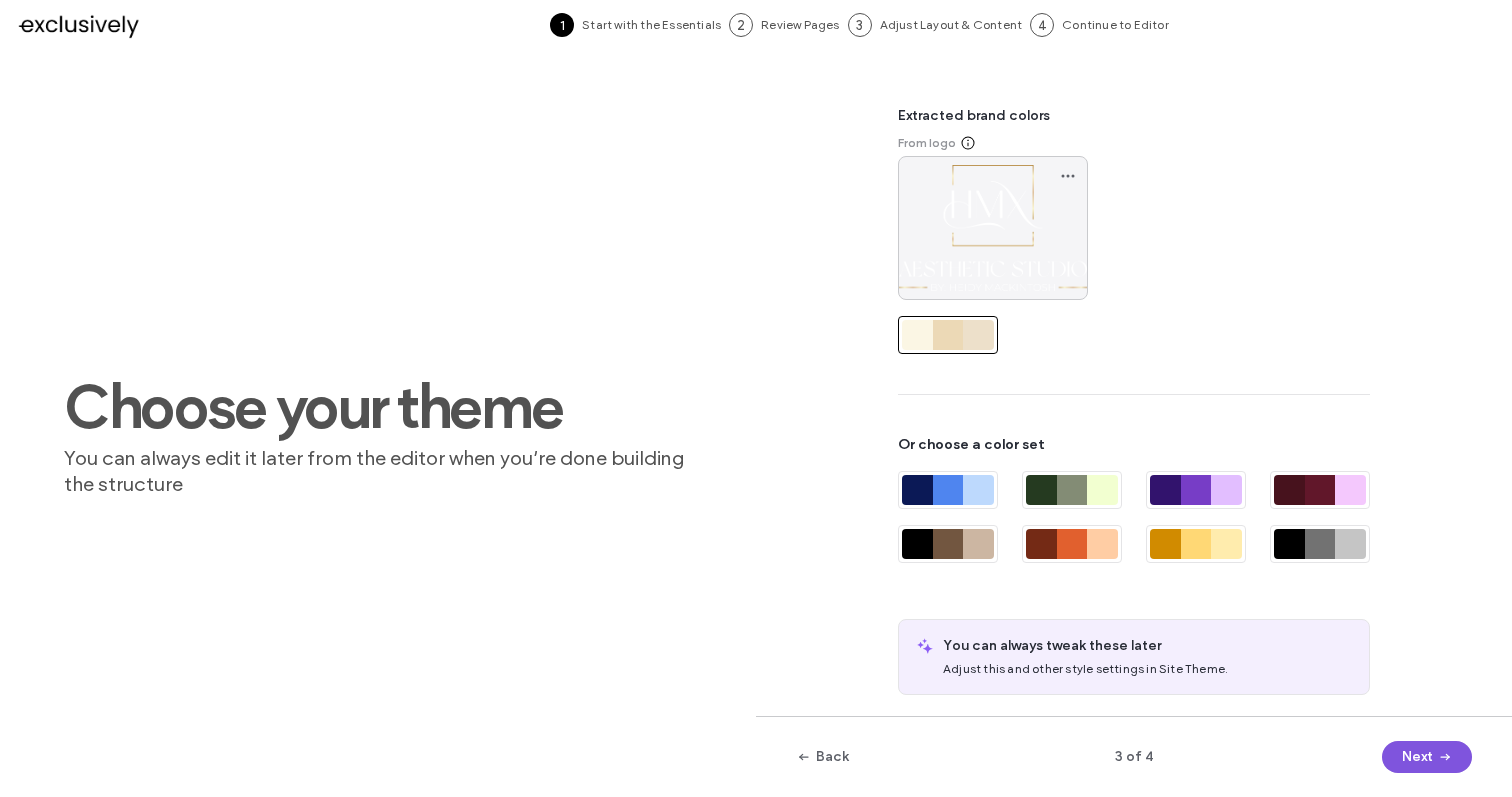 click 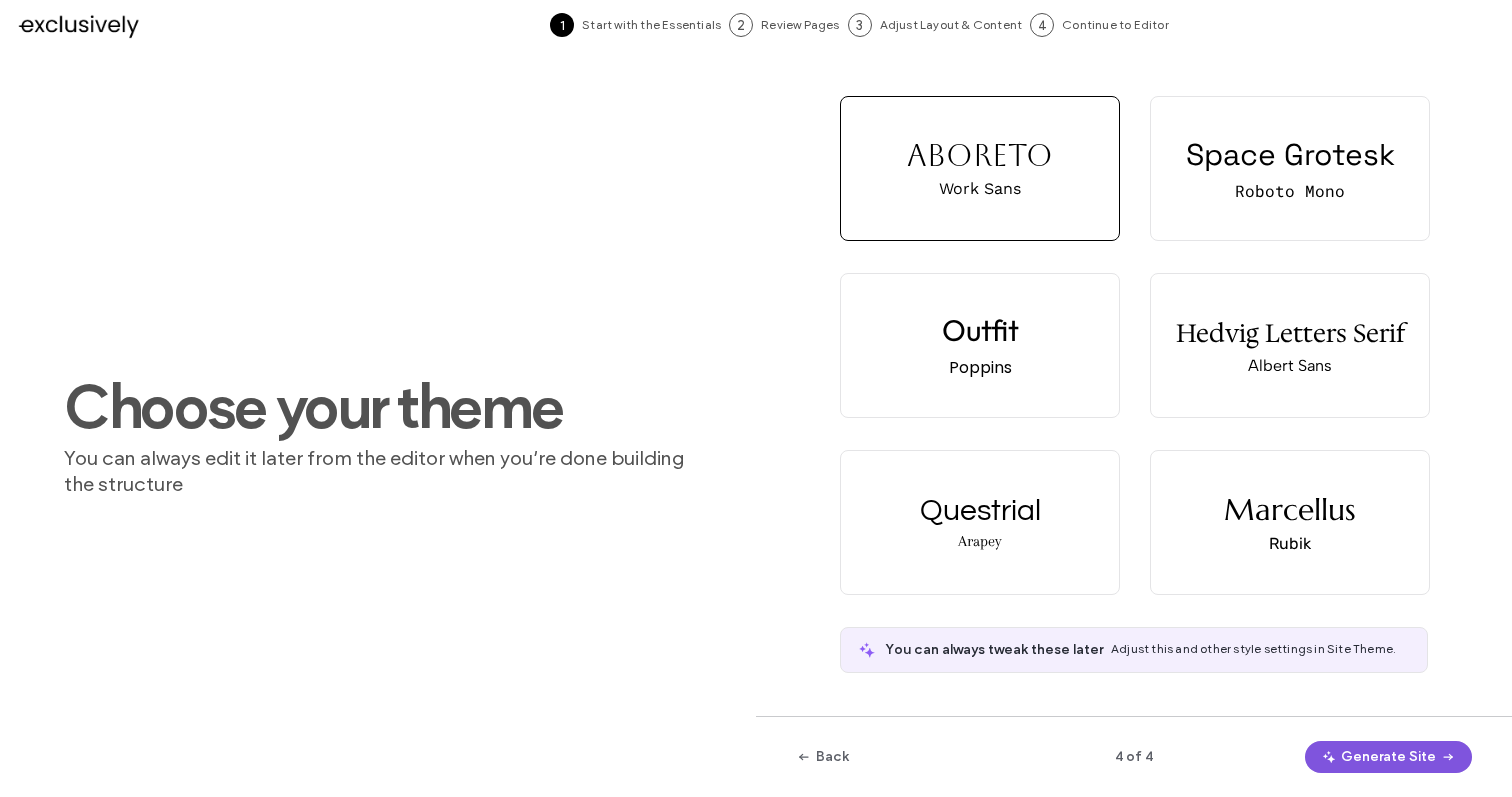 click on "Generate Site" at bounding box center (1388, 757) 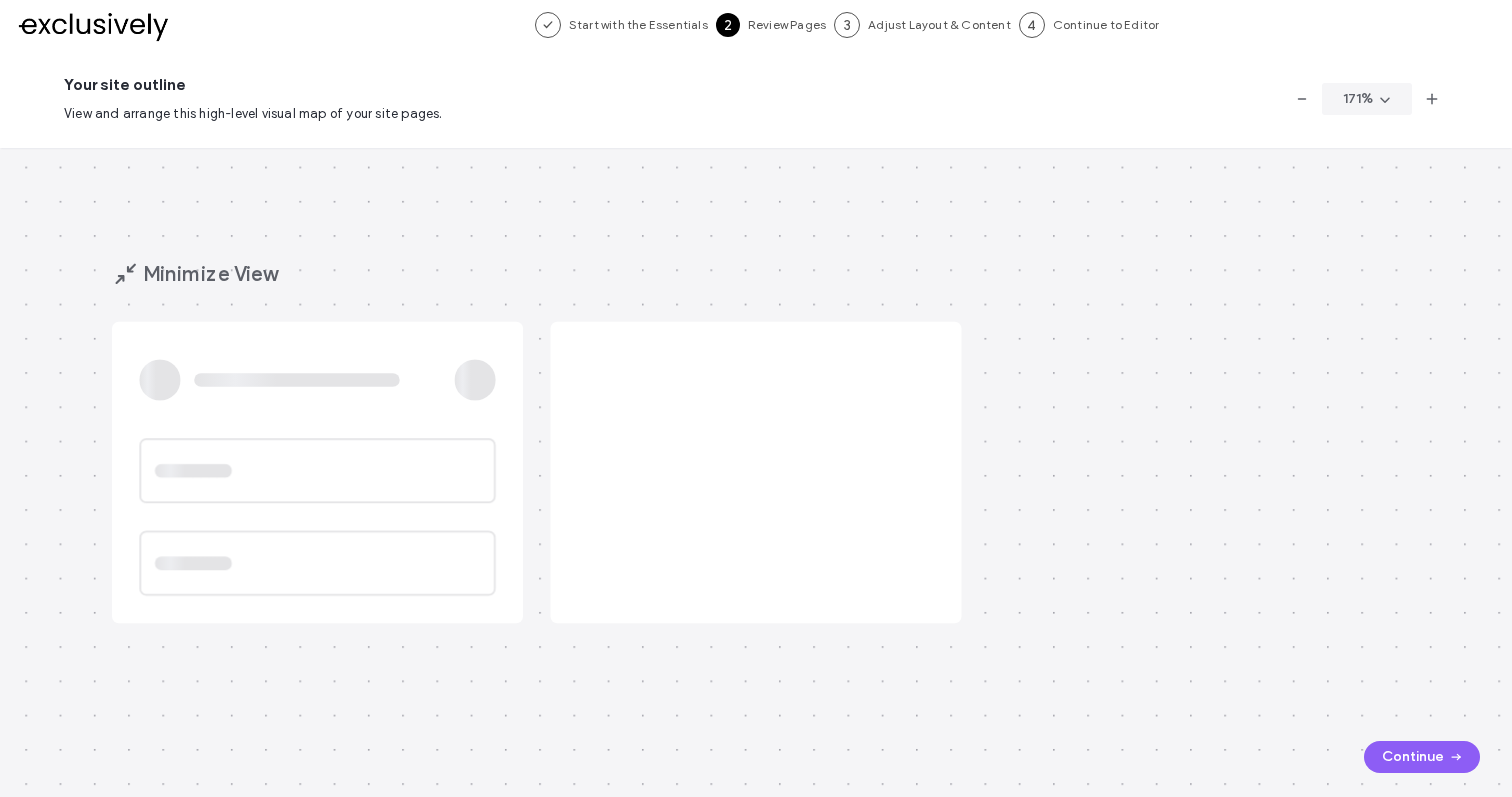 scroll, scrollTop: 0, scrollLeft: 0, axis: both 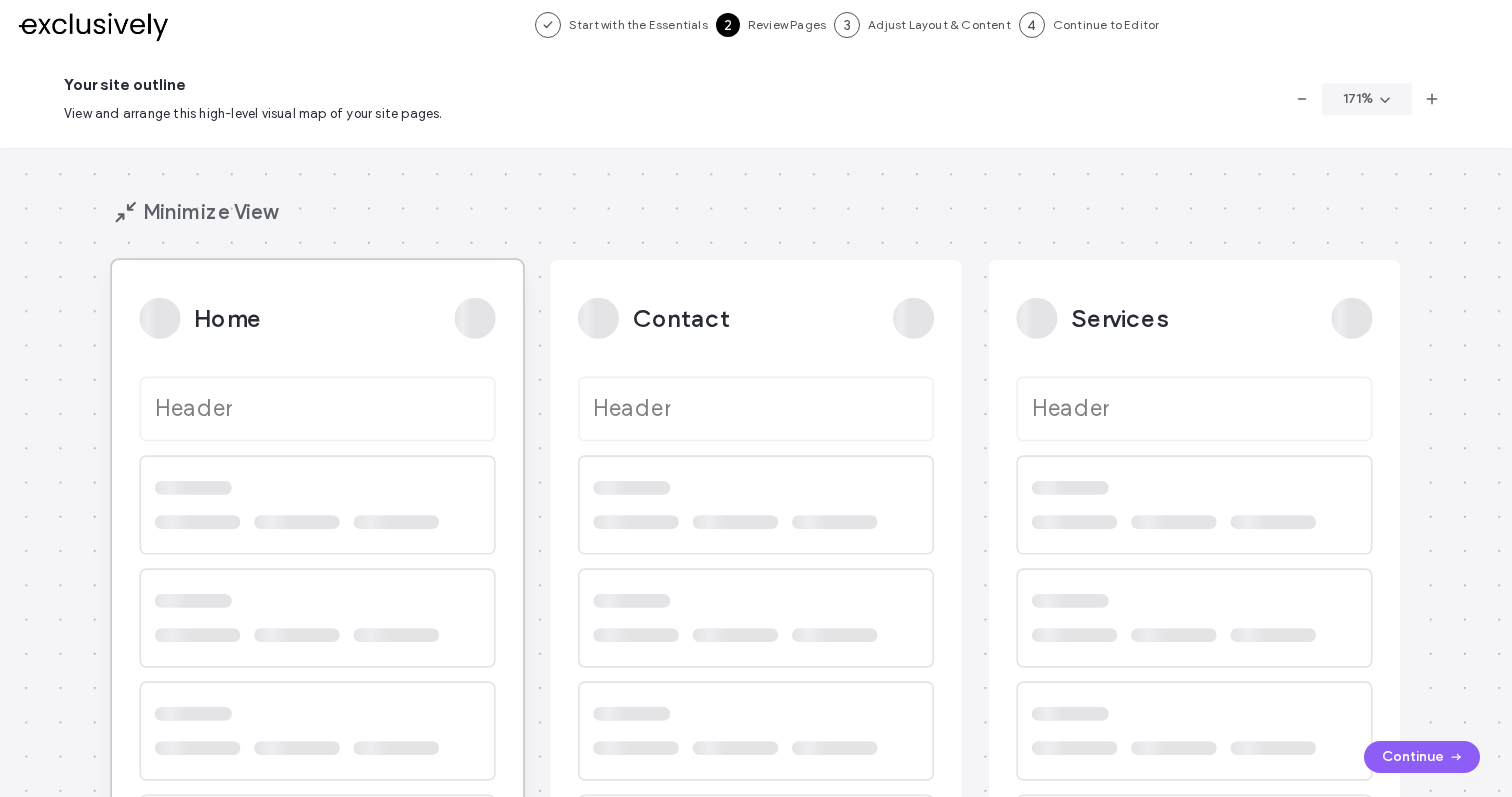click on "Home" at bounding box center (317, 318) 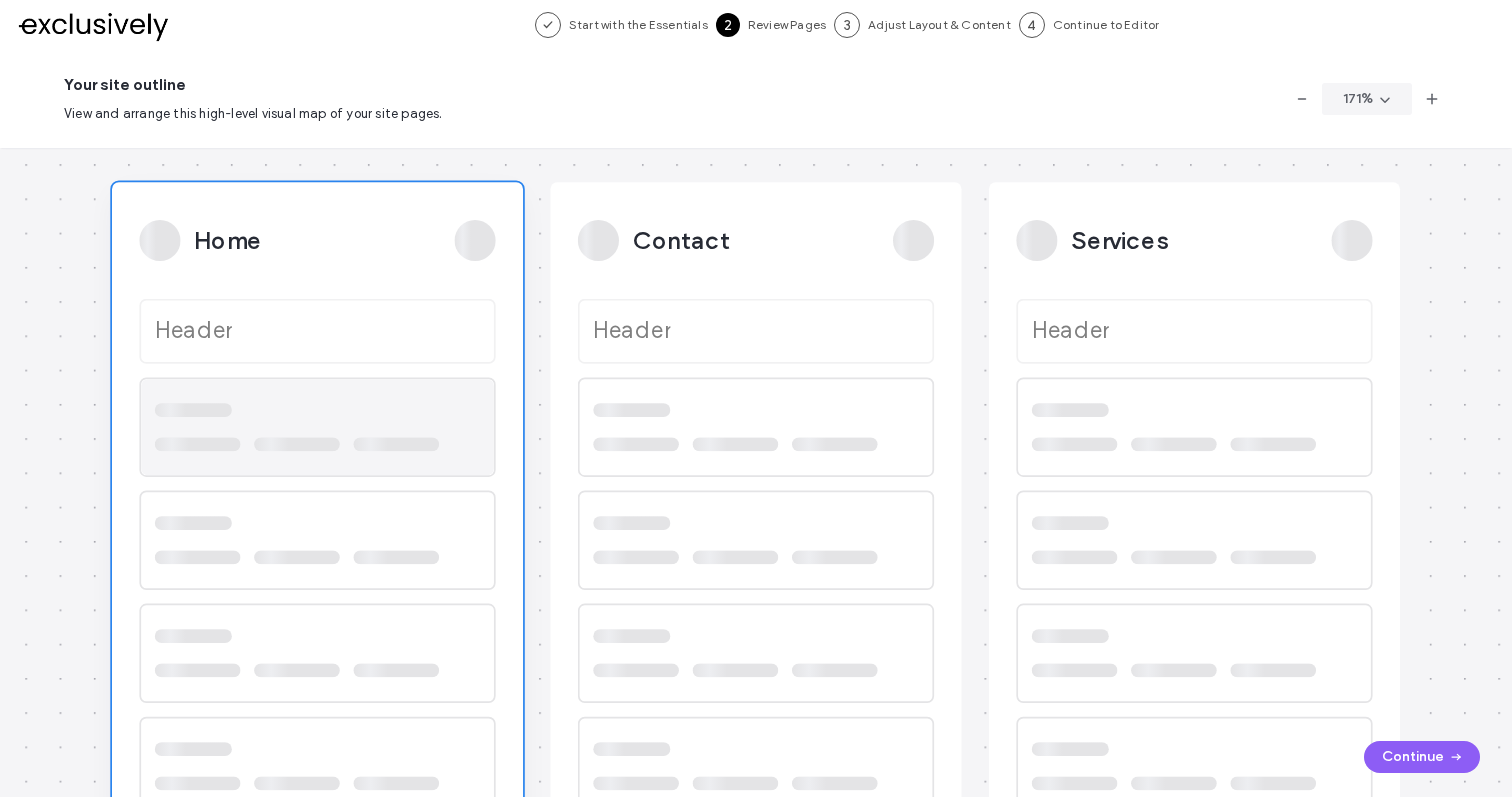 click at bounding box center [297, 444] 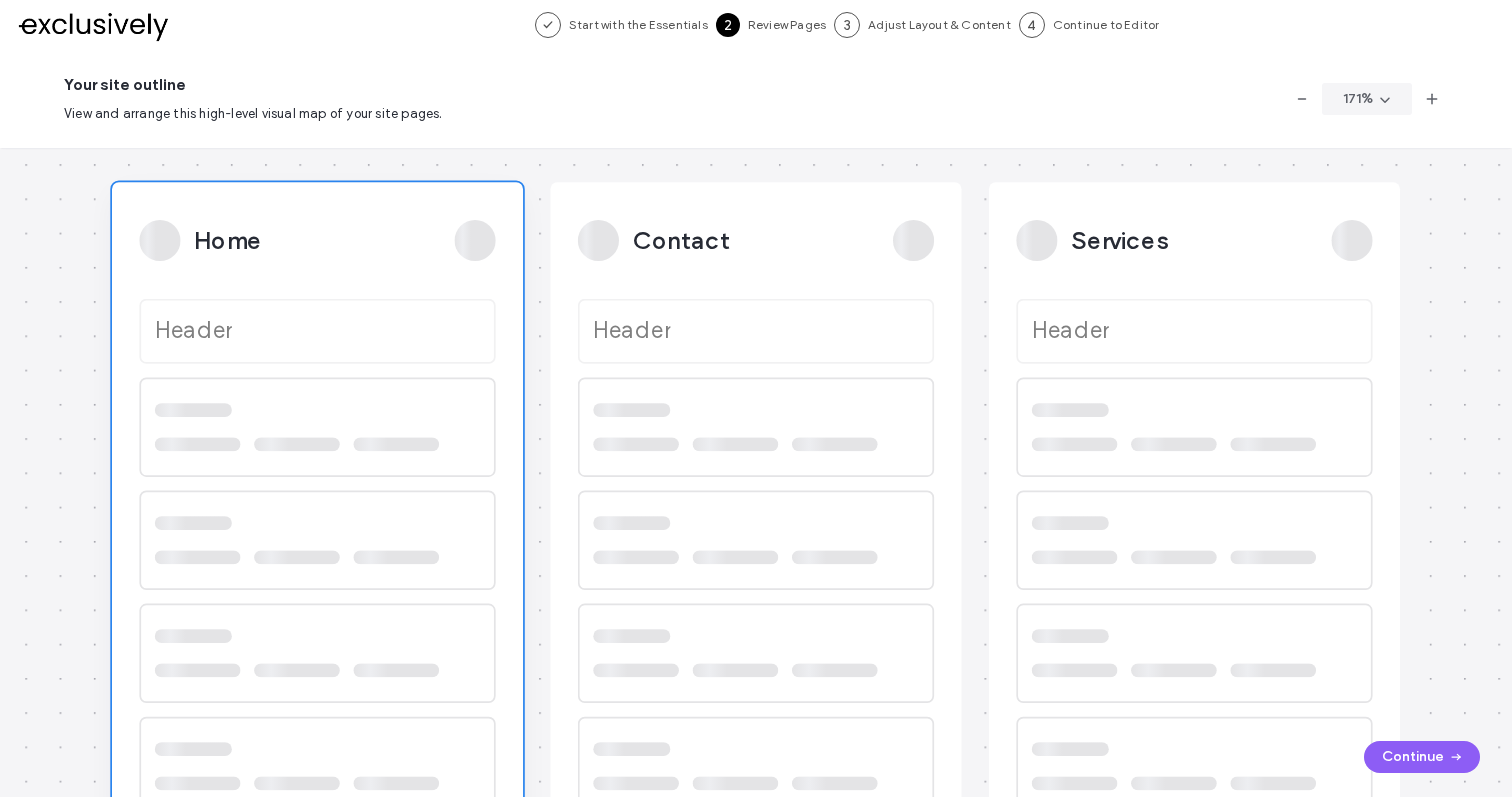 click on "Home" at bounding box center [344, 240] 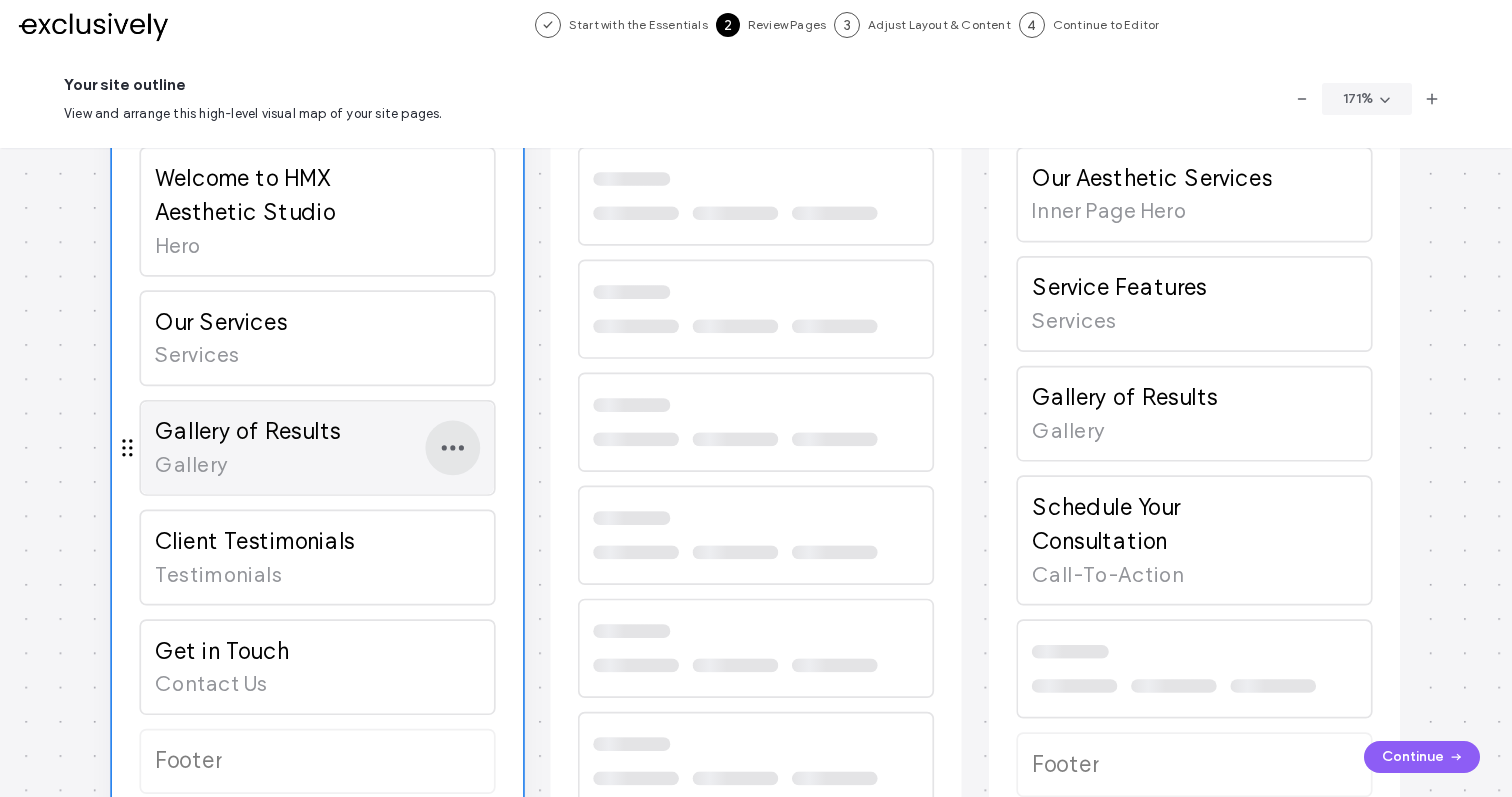 click 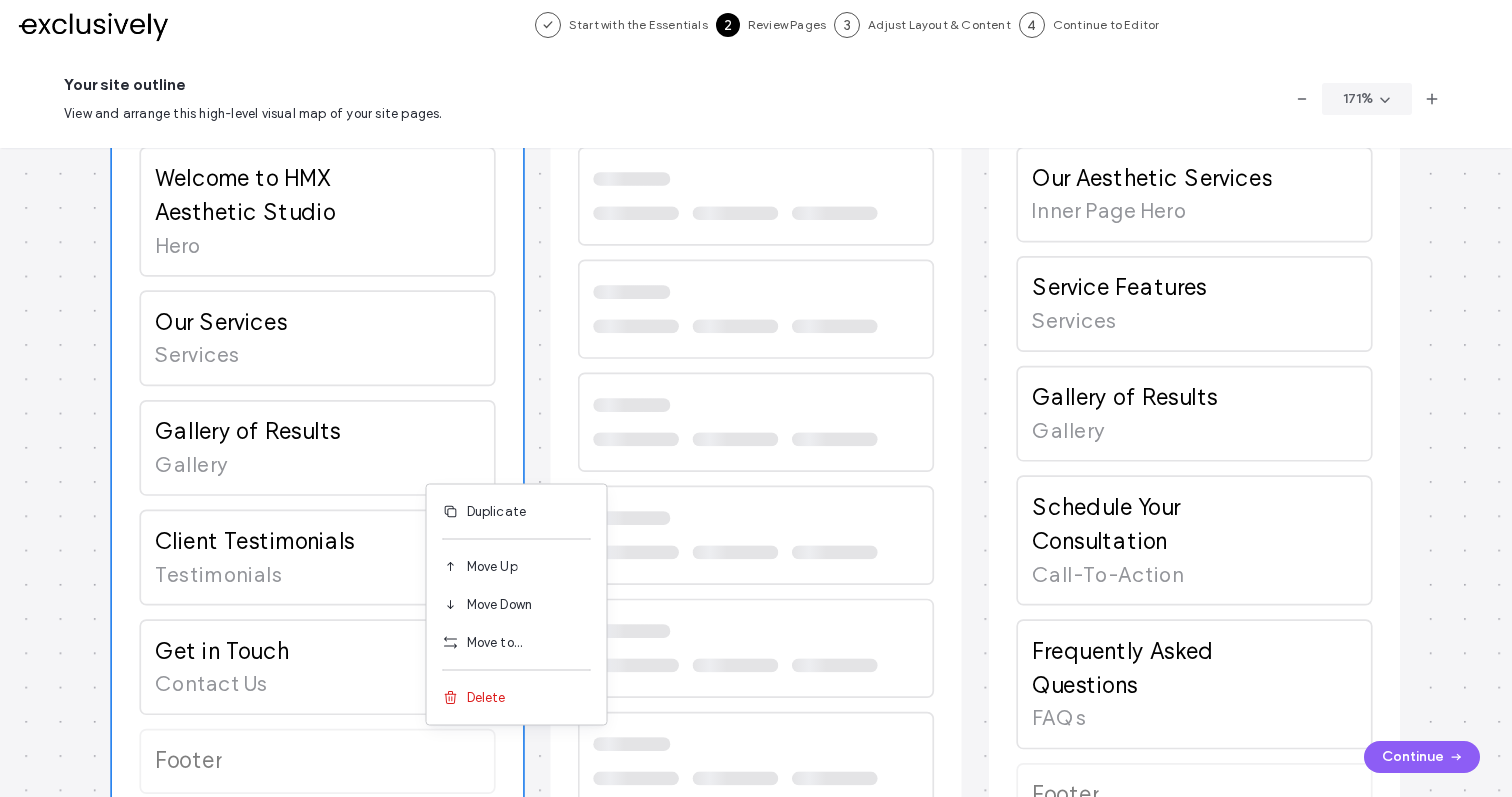 click on "Home Header Welcome to HMX Aesthetic Studio Hero Our Services Services Gallery of Results Gallery Client Testimonials Testimonials Get in Touch Contact Us Footer Contact Header Footer Services Header Our Aesthetic Services Inner Page Hero Service Features Services Gallery of Results Gallery Schedule Your Consultation Call-To-Action Frequently Asked Questions FAQs Footer Minimize View" at bounding box center [756, 472] 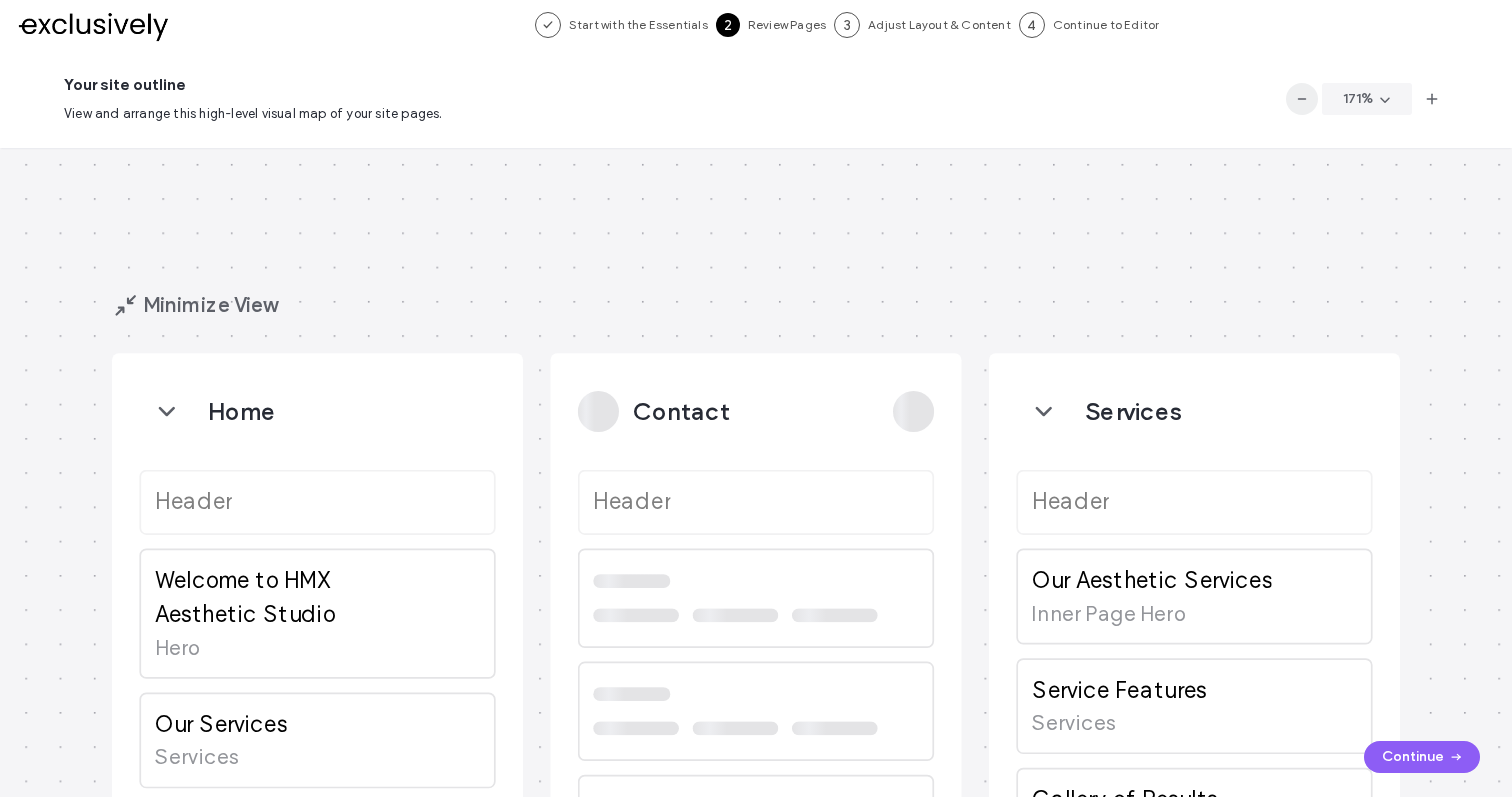 click at bounding box center (1302, 99) 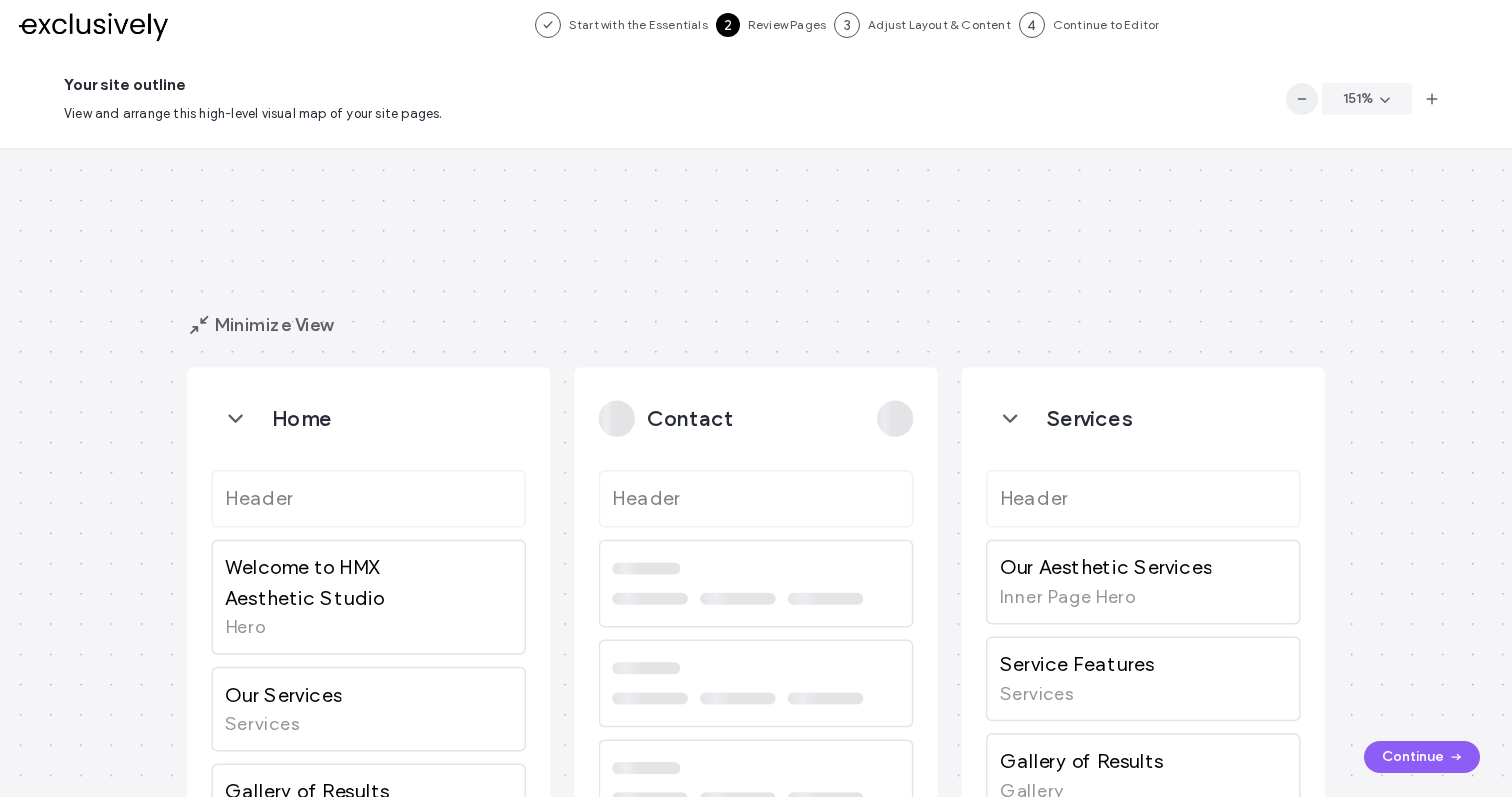 click at bounding box center [1302, 99] 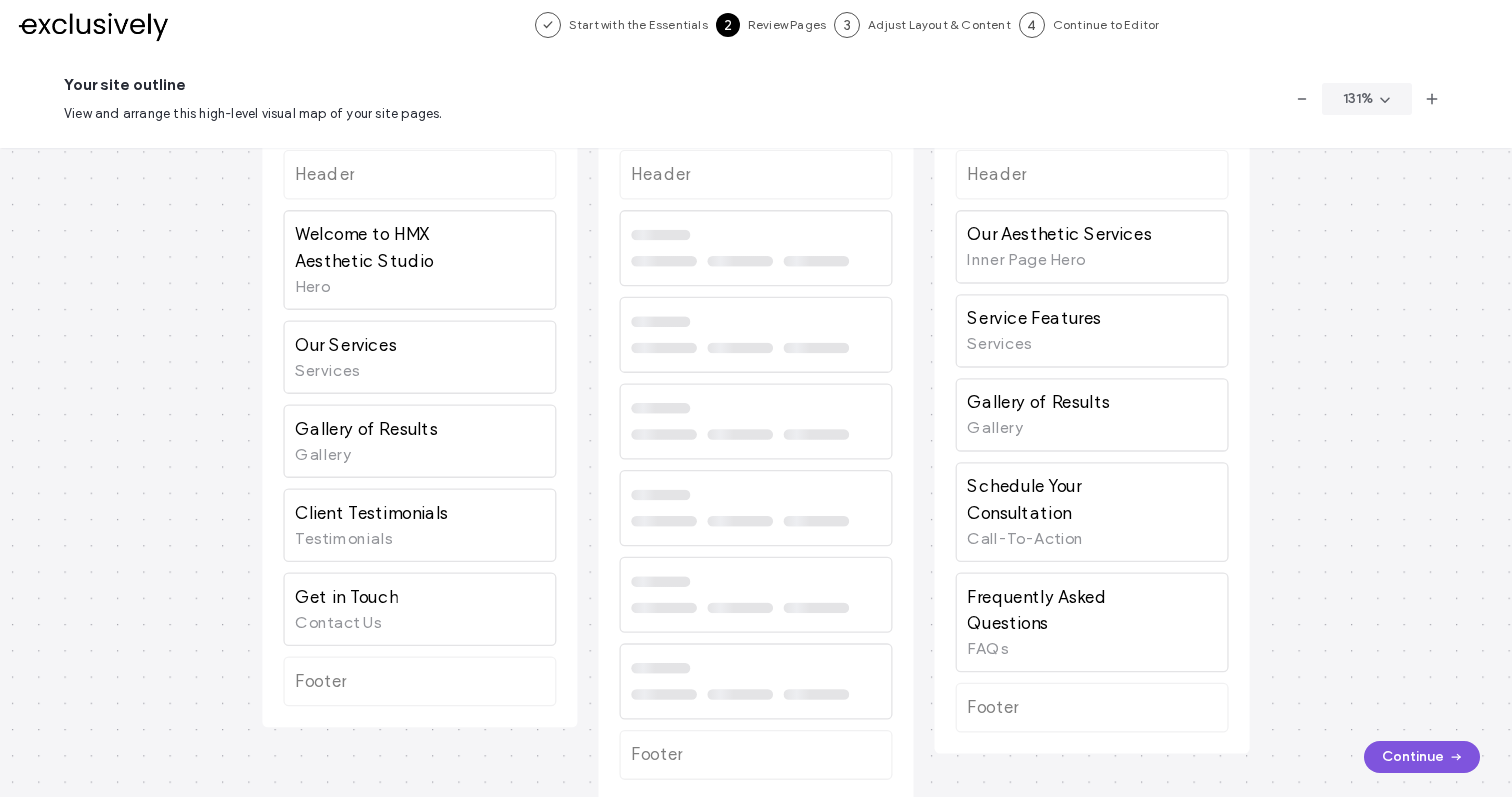 click at bounding box center (1454, 757) 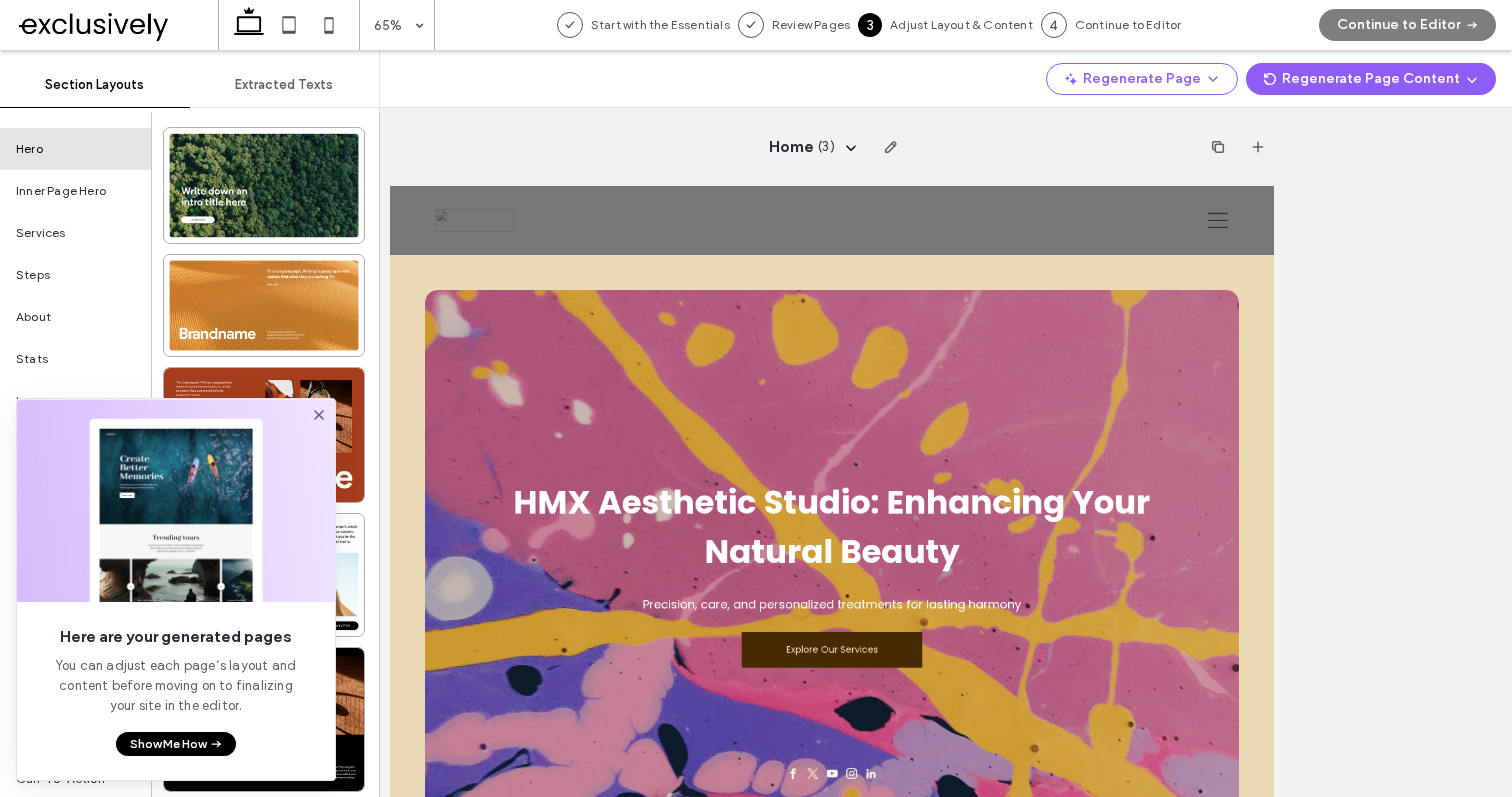 click 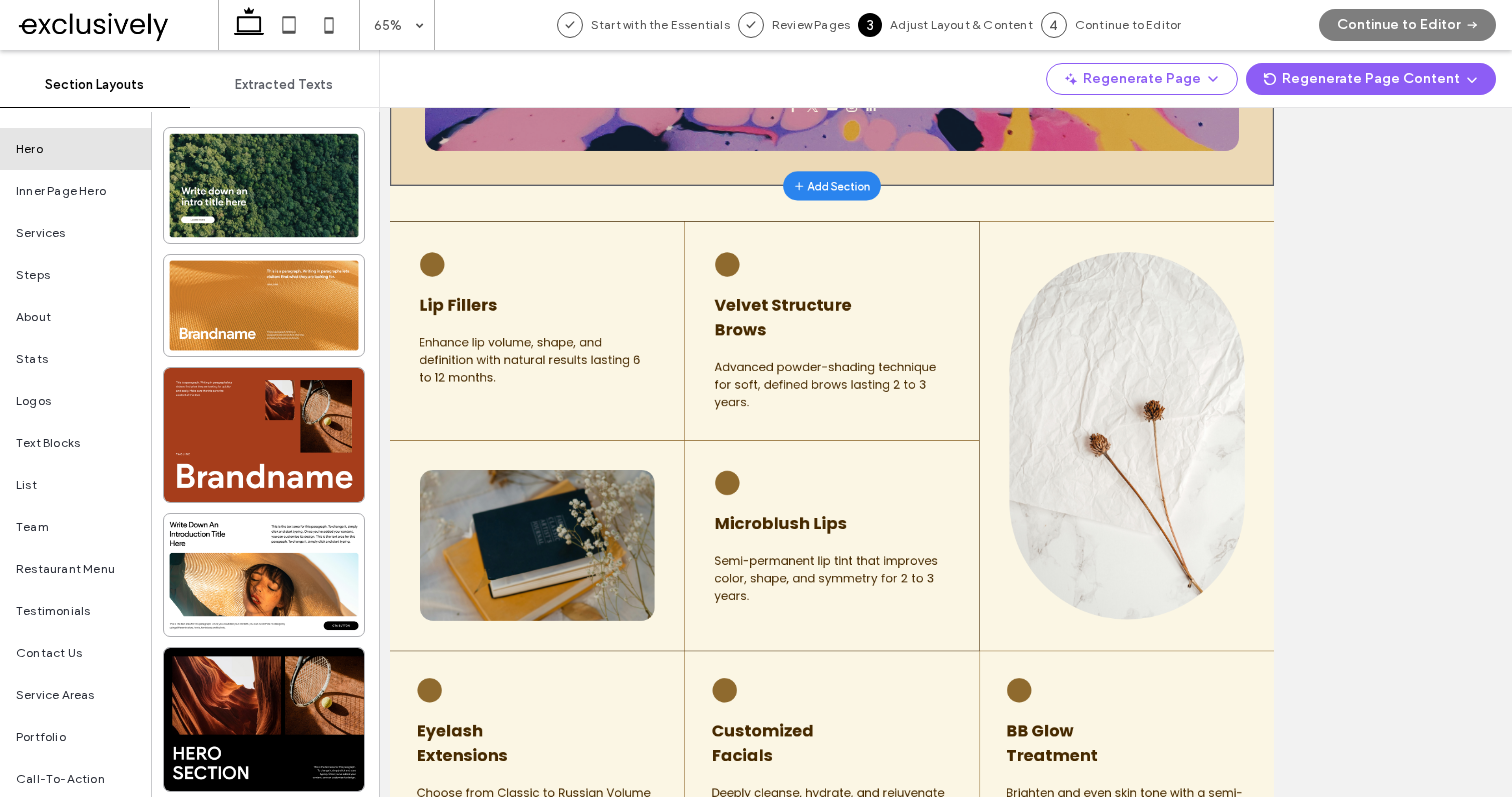 scroll, scrollTop: 0, scrollLeft: 0, axis: both 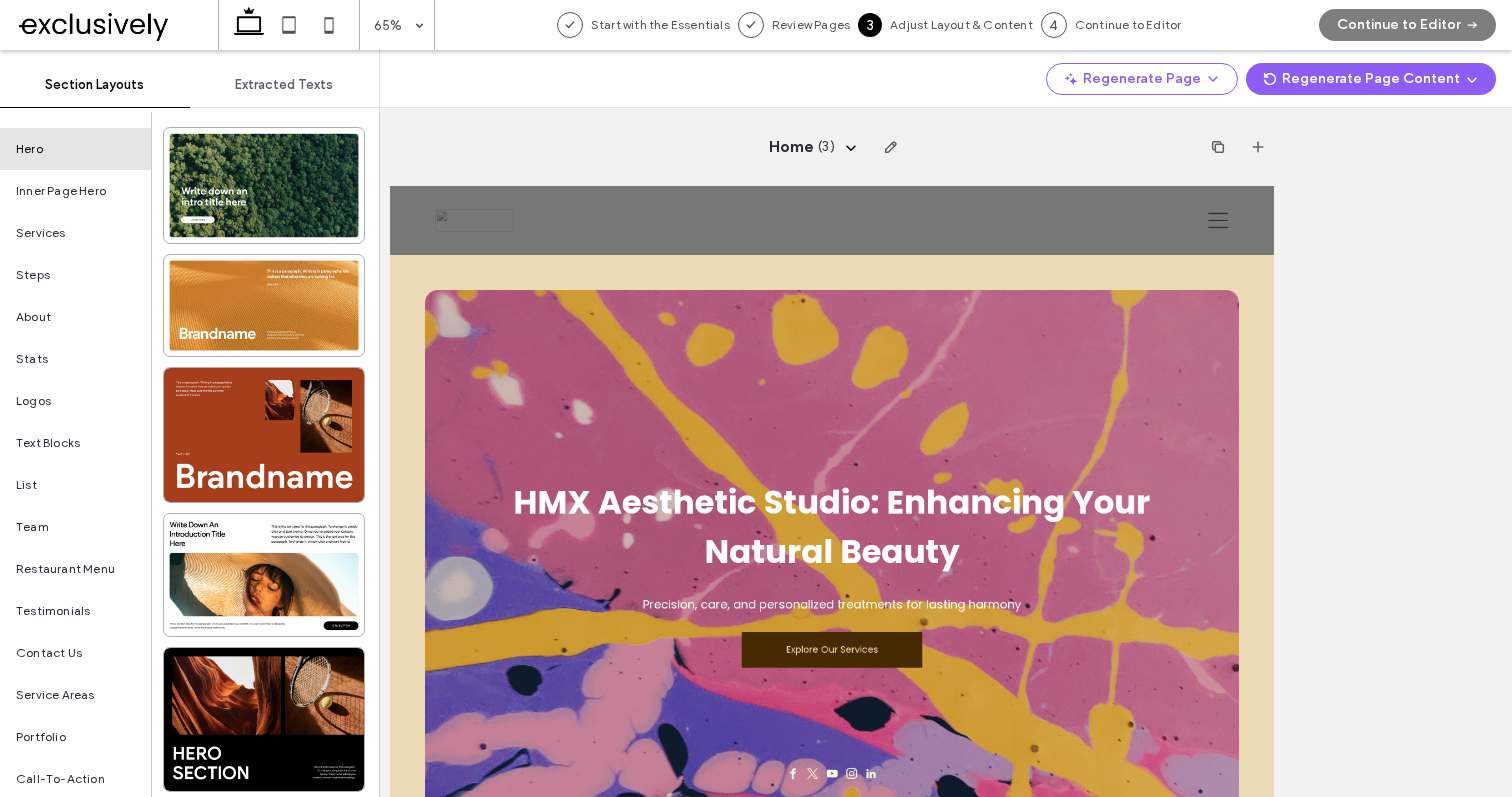 drag, startPoint x: 1640, startPoint y: 265, endPoint x: 1653, endPoint y: 262, distance: 13.341664 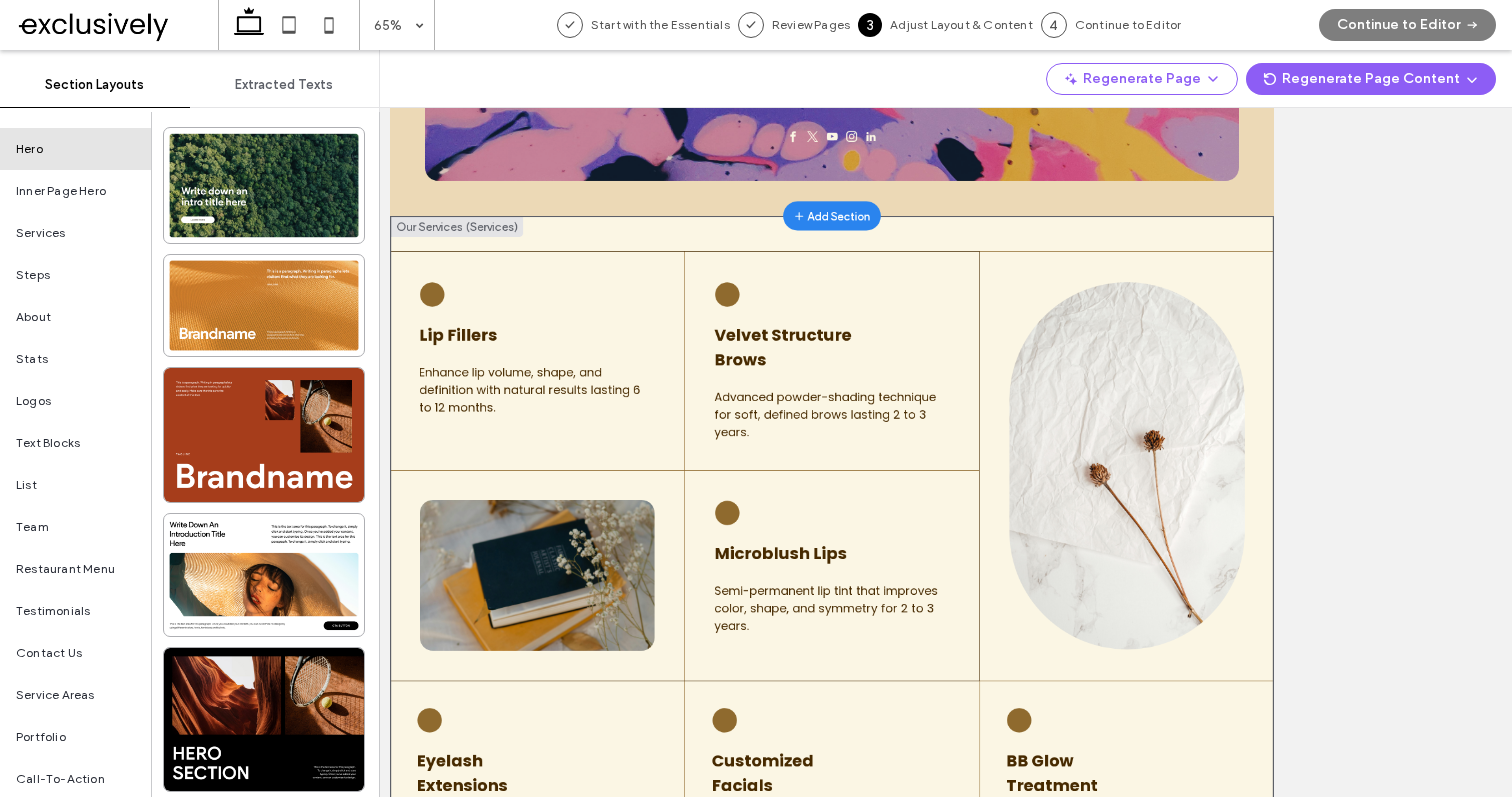 scroll, scrollTop: 1572, scrollLeft: 0, axis: vertical 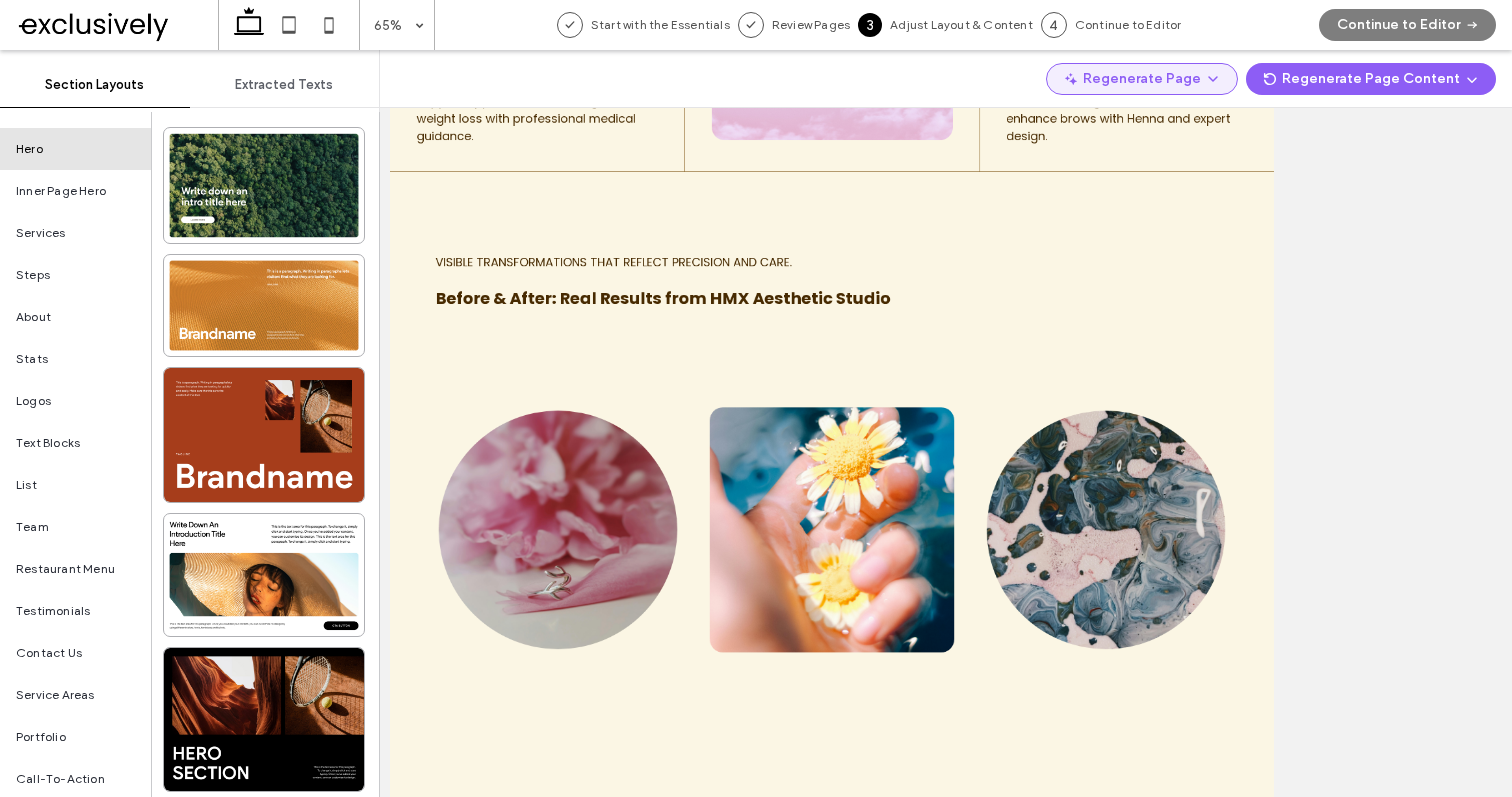 click on "Regenerate Page" at bounding box center [1142, 79] 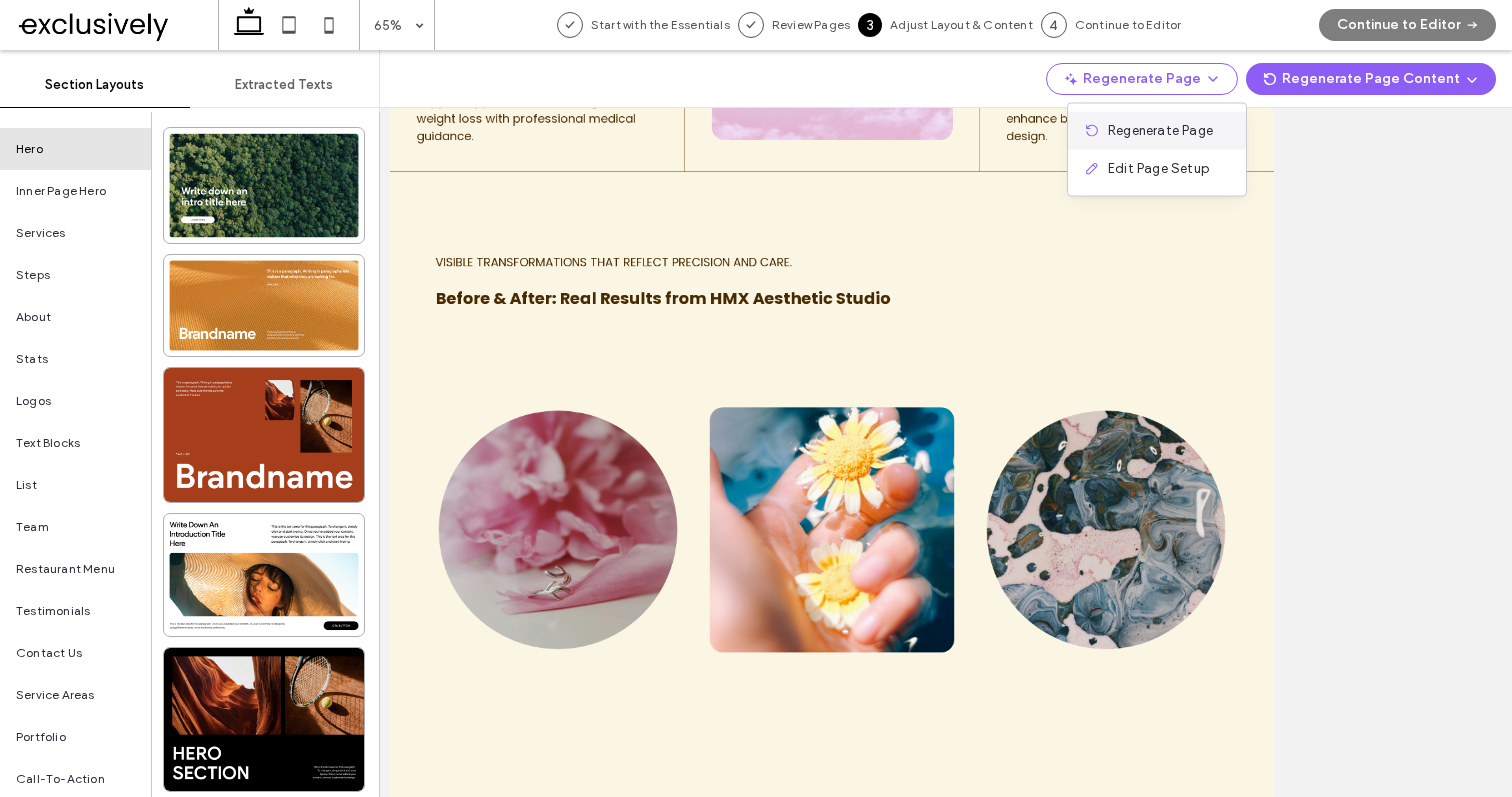 click on "Regenerate Page" at bounding box center [1157, 131] 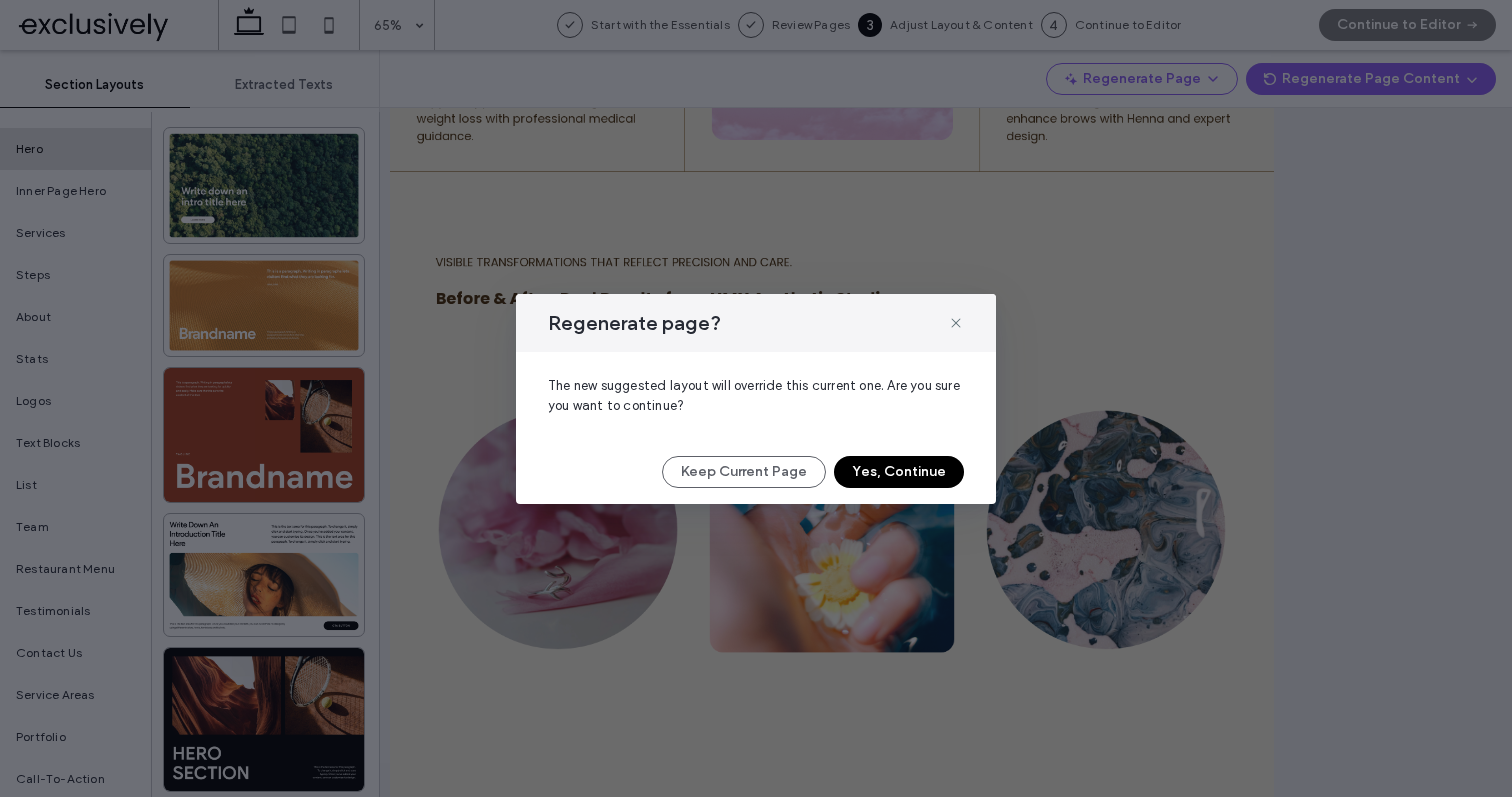 click on "Yes, Continue" at bounding box center [899, 472] 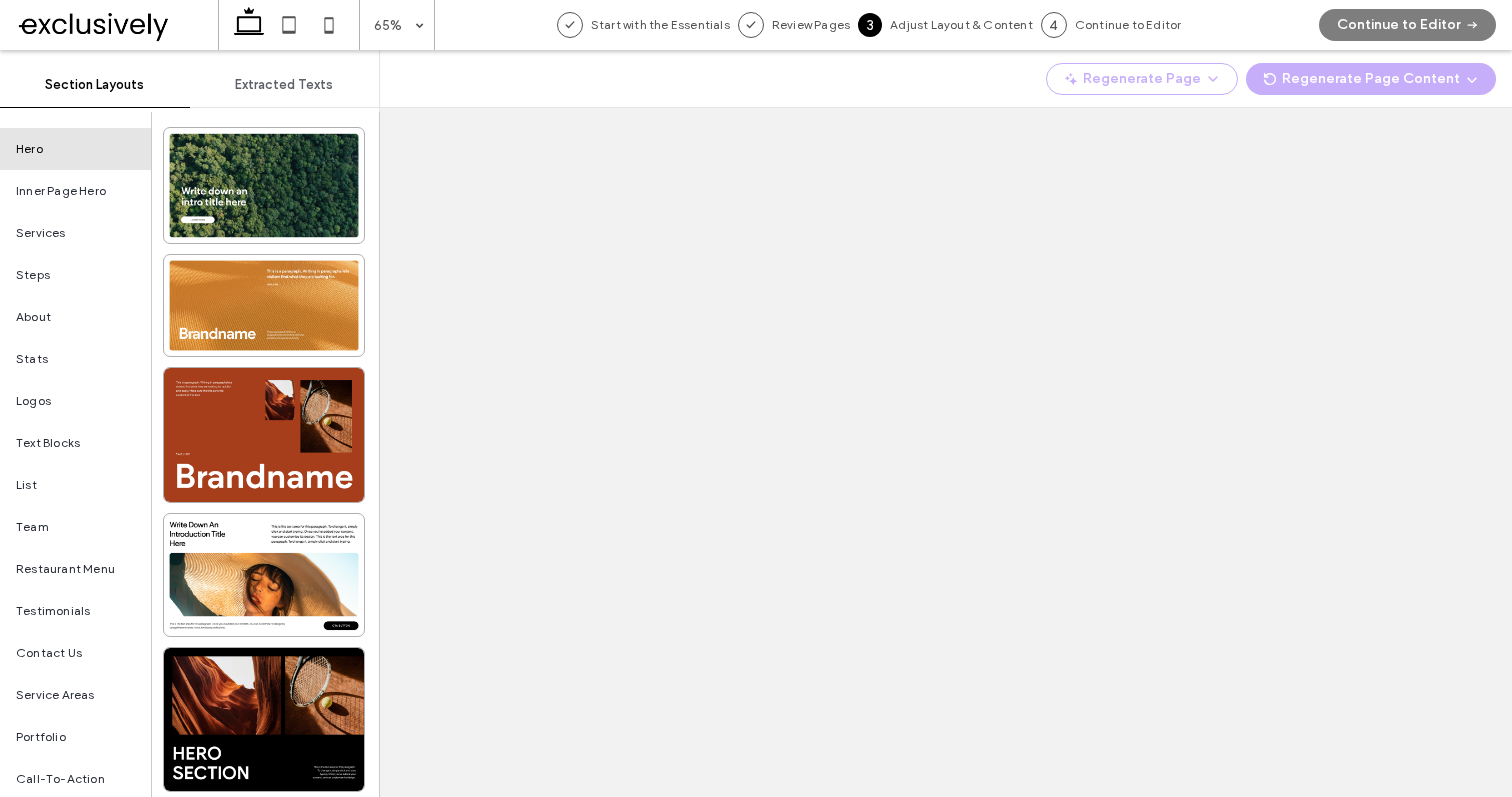 scroll, scrollTop: 0, scrollLeft: 0, axis: both 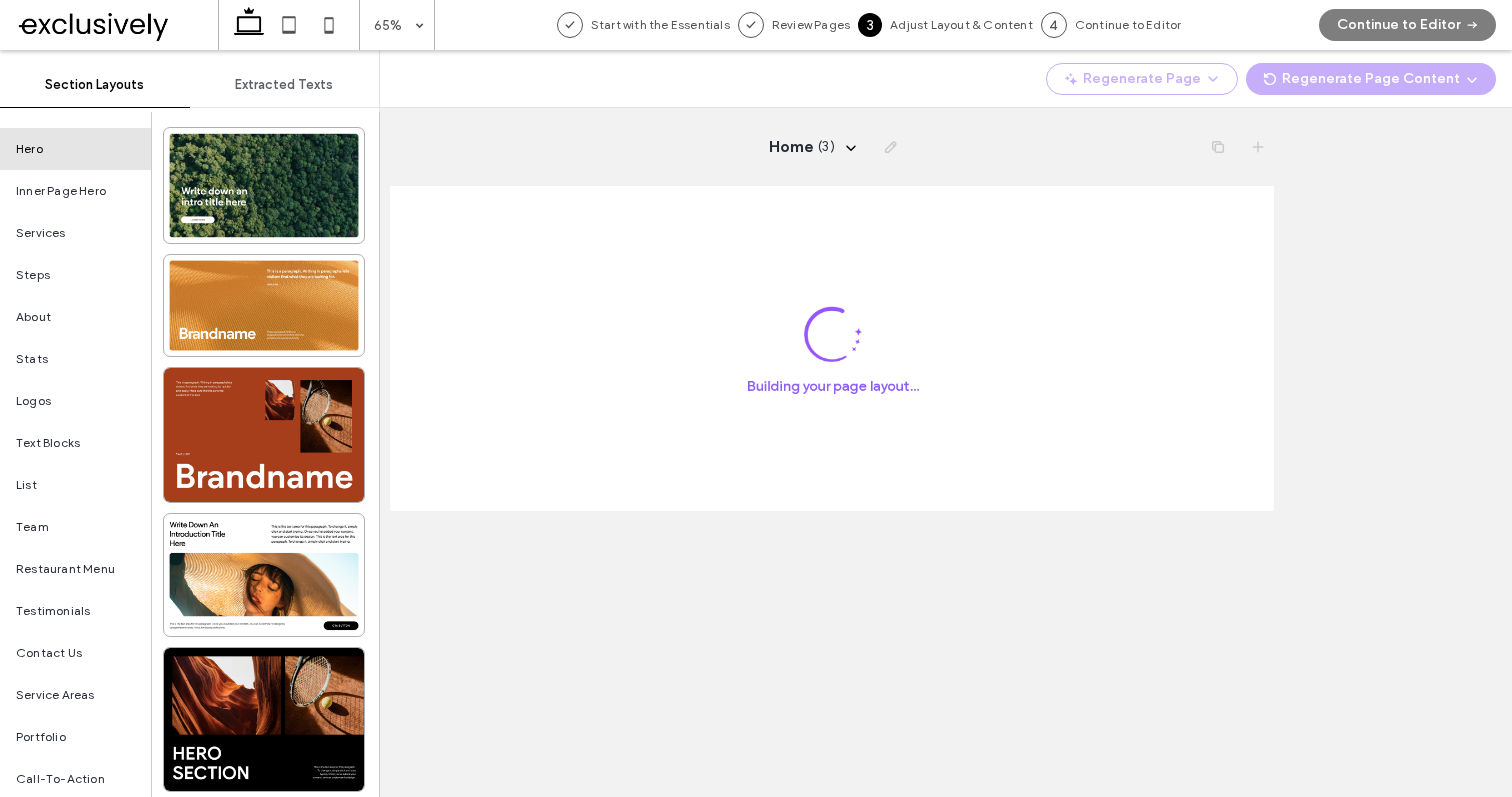 click at bounding box center [116, 25] 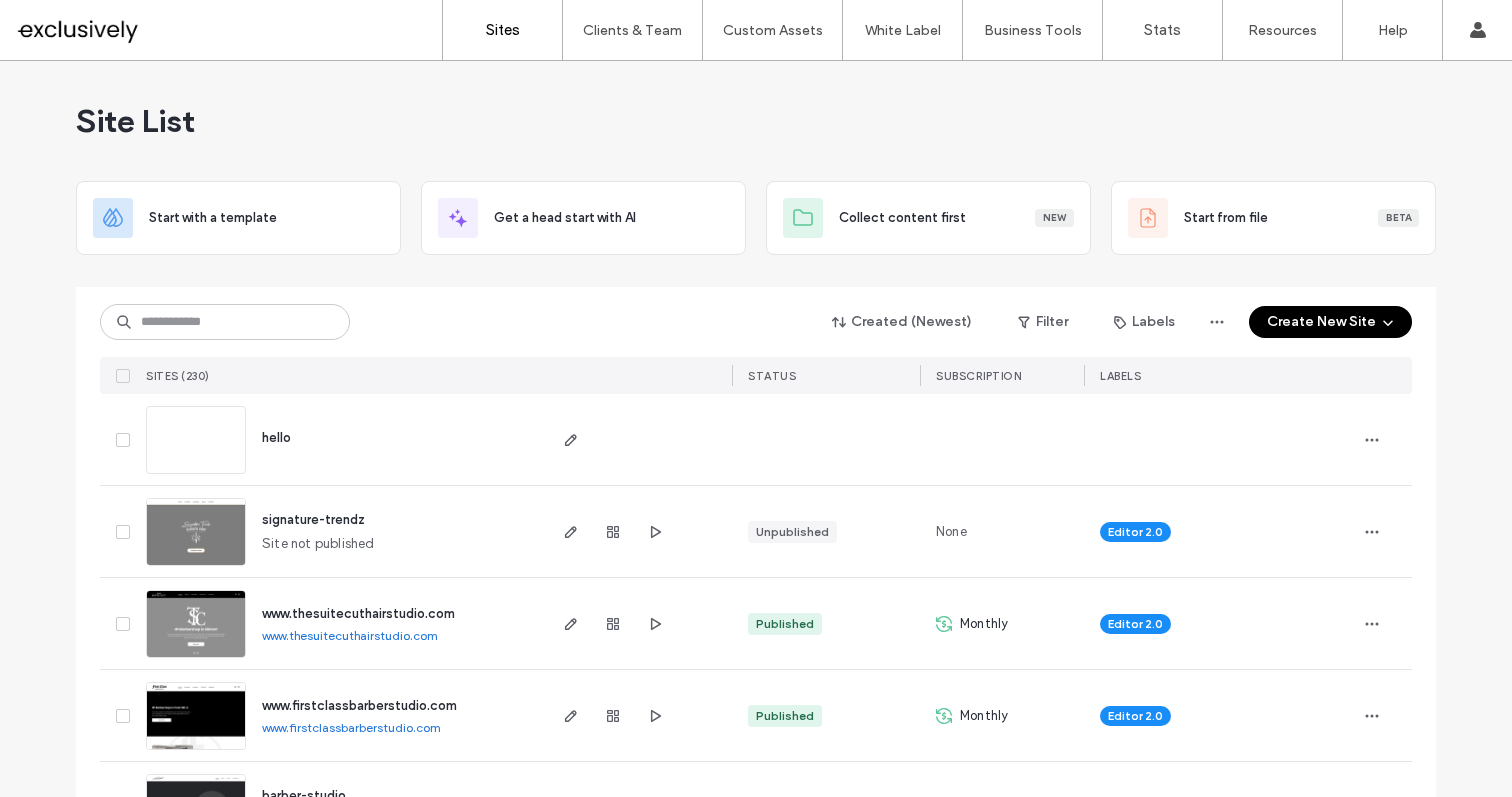 scroll, scrollTop: 0, scrollLeft: 0, axis: both 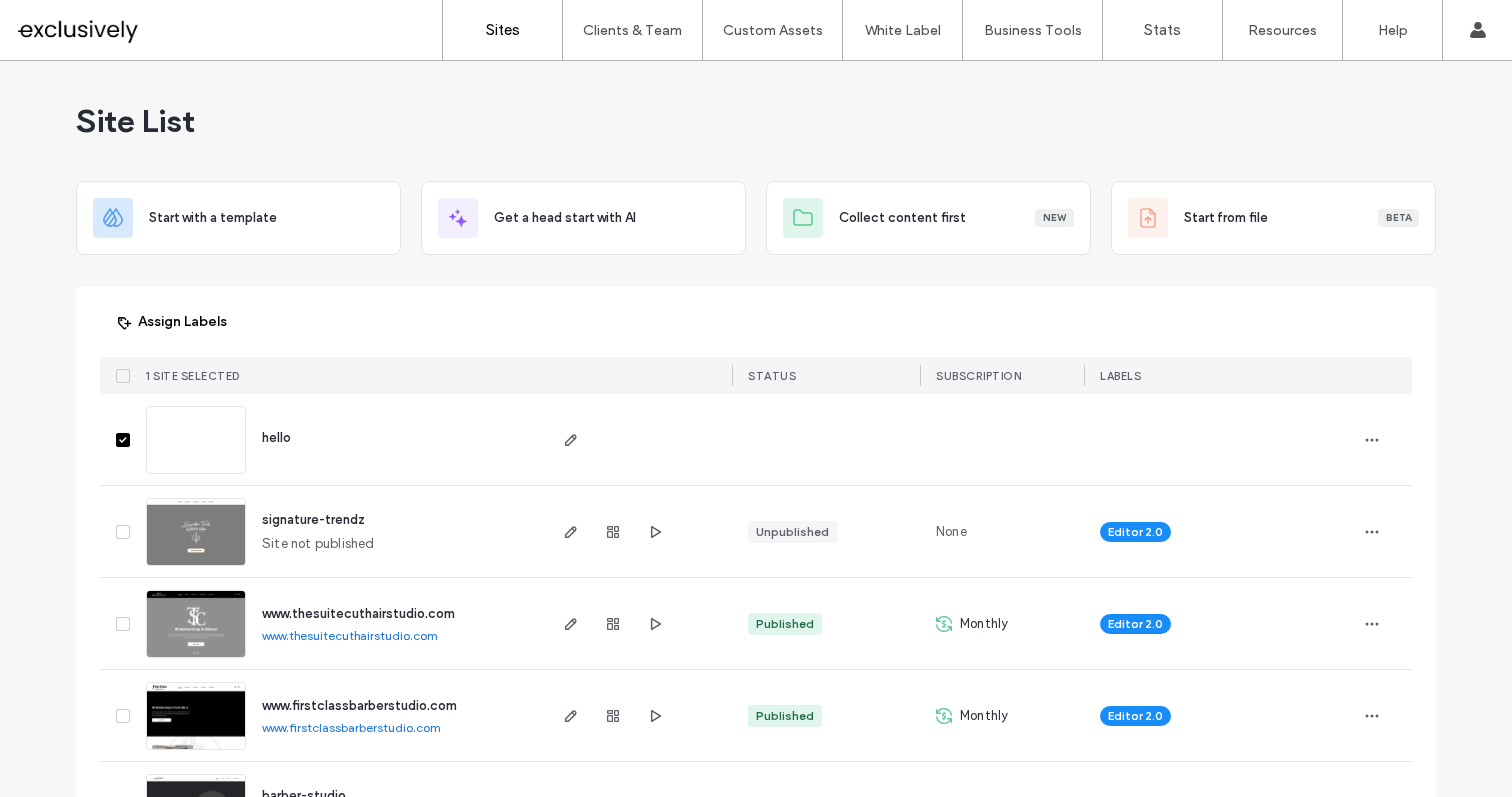 click 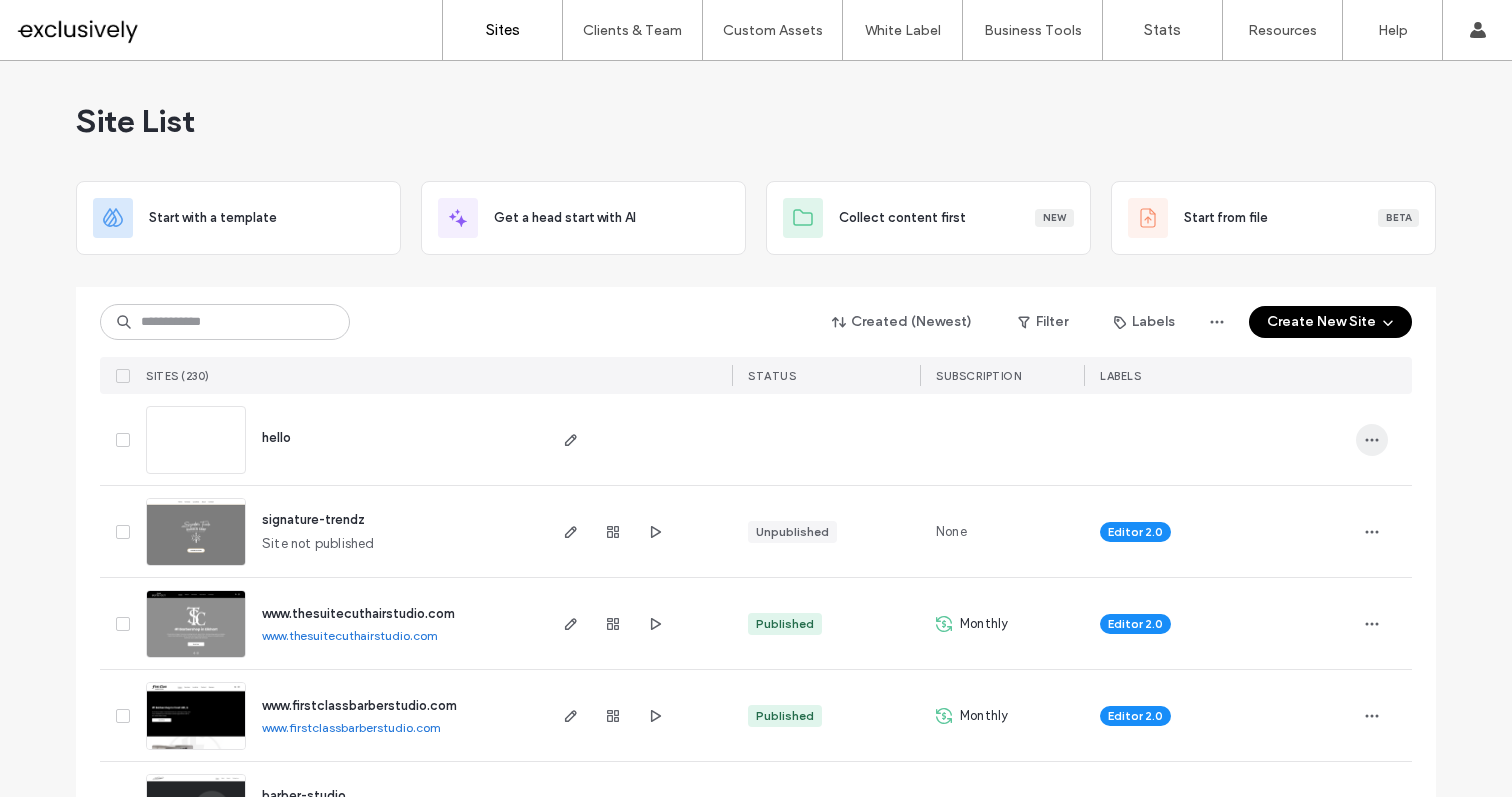 click 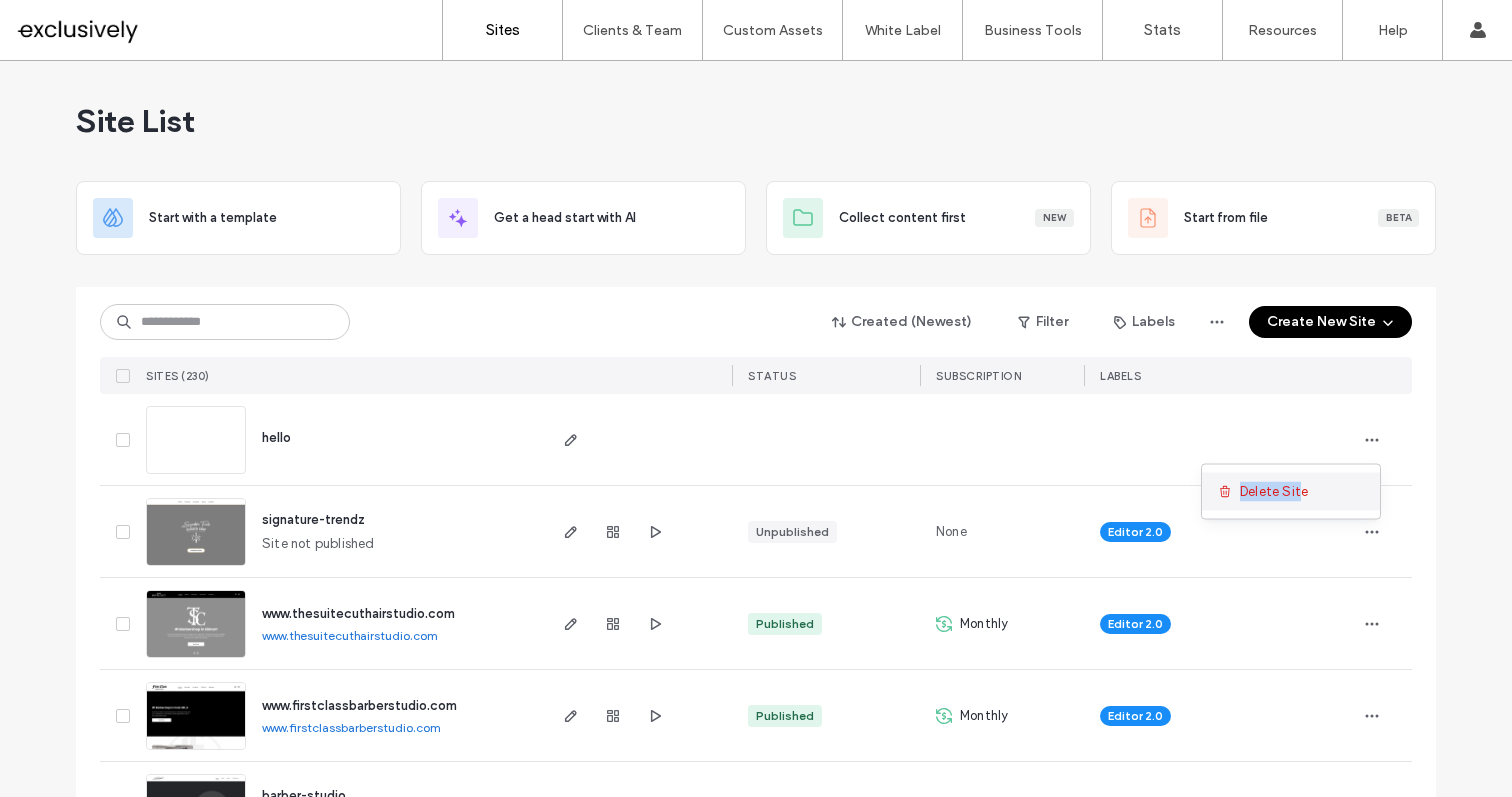 click on "Delete Site" at bounding box center (1274, 492) 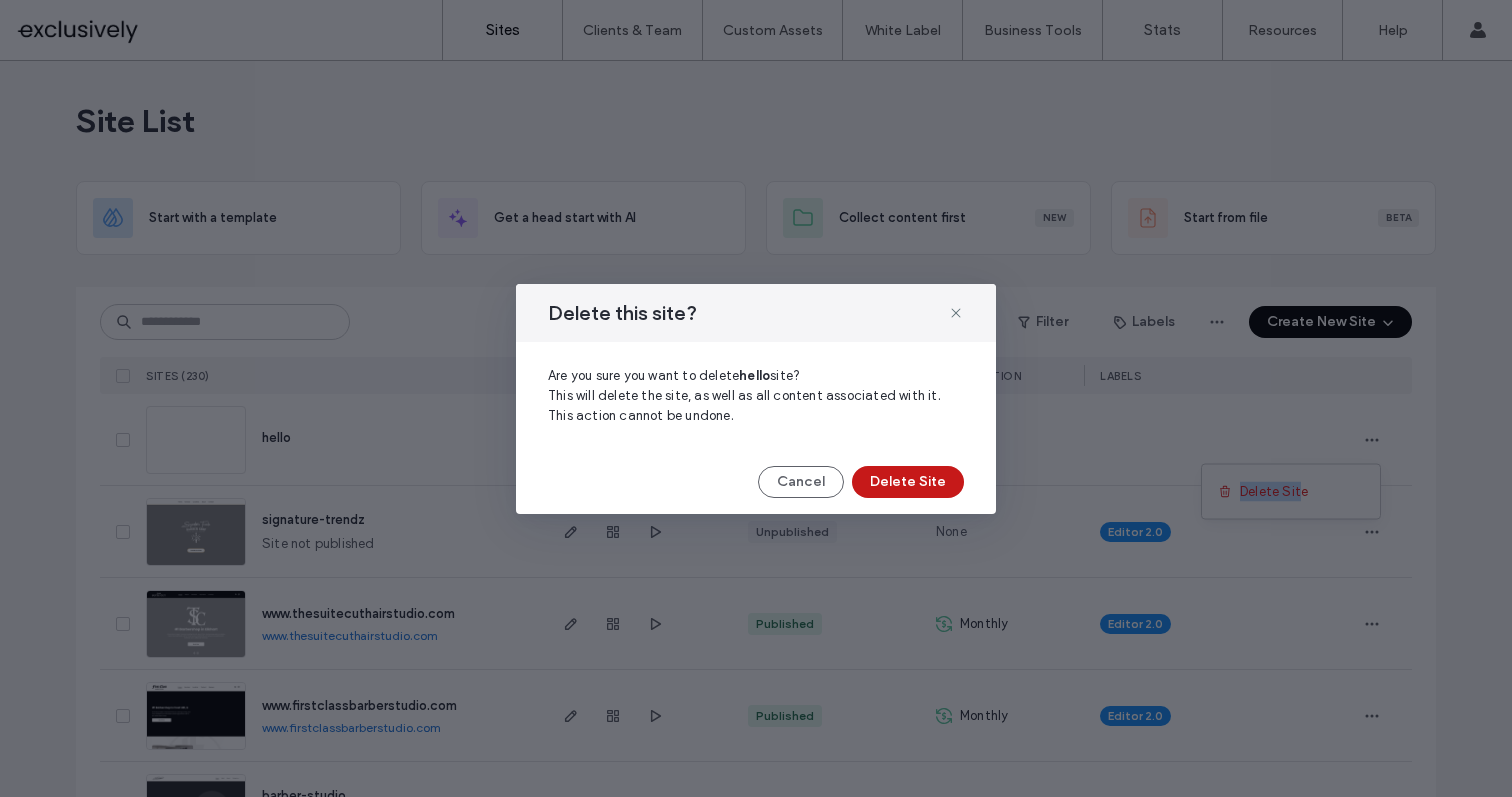 click on "Delete Site" at bounding box center (908, 482) 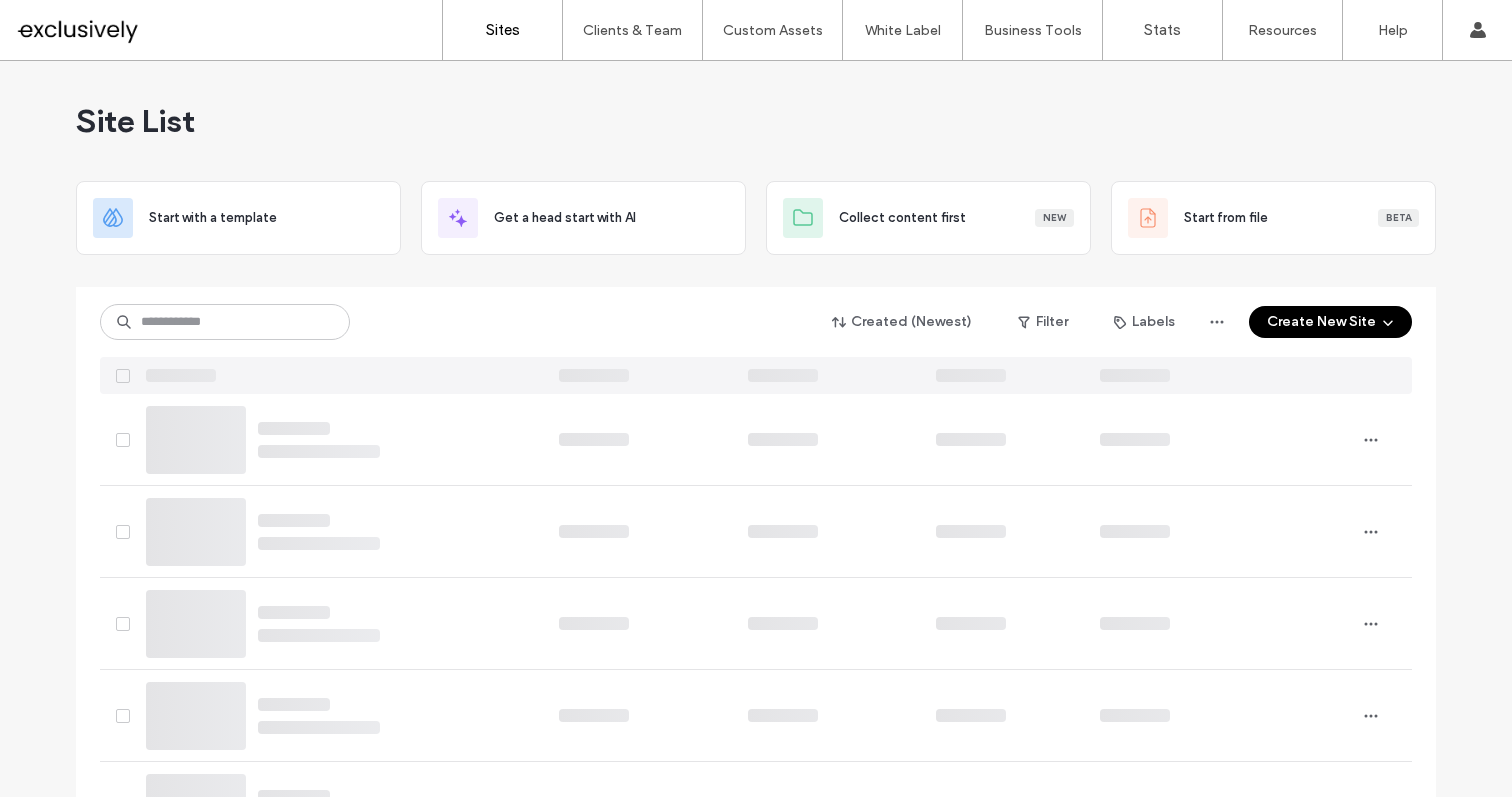 click on "Site List" at bounding box center [756, 121] 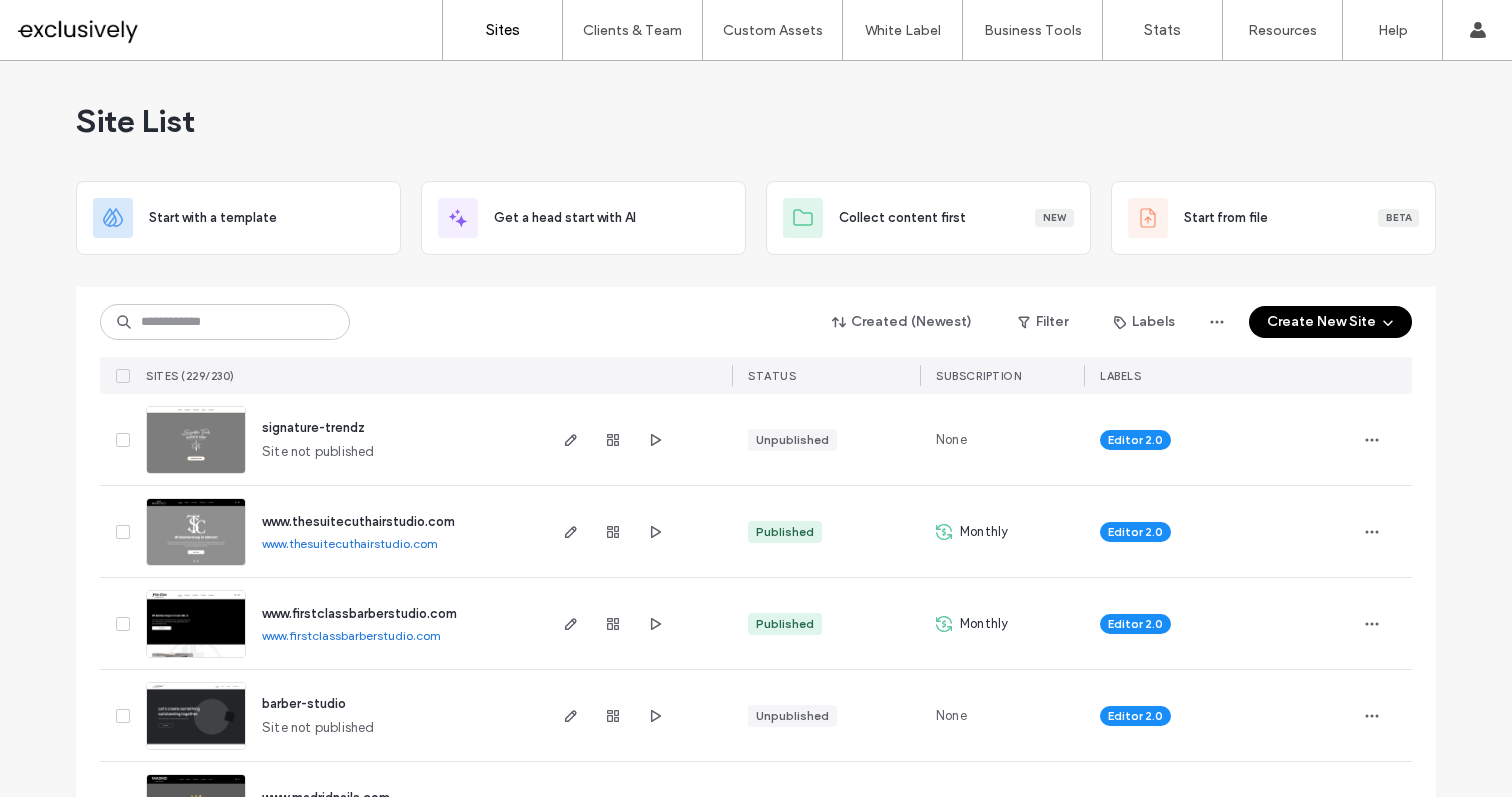 click on "Create New Site" at bounding box center (1330, 322) 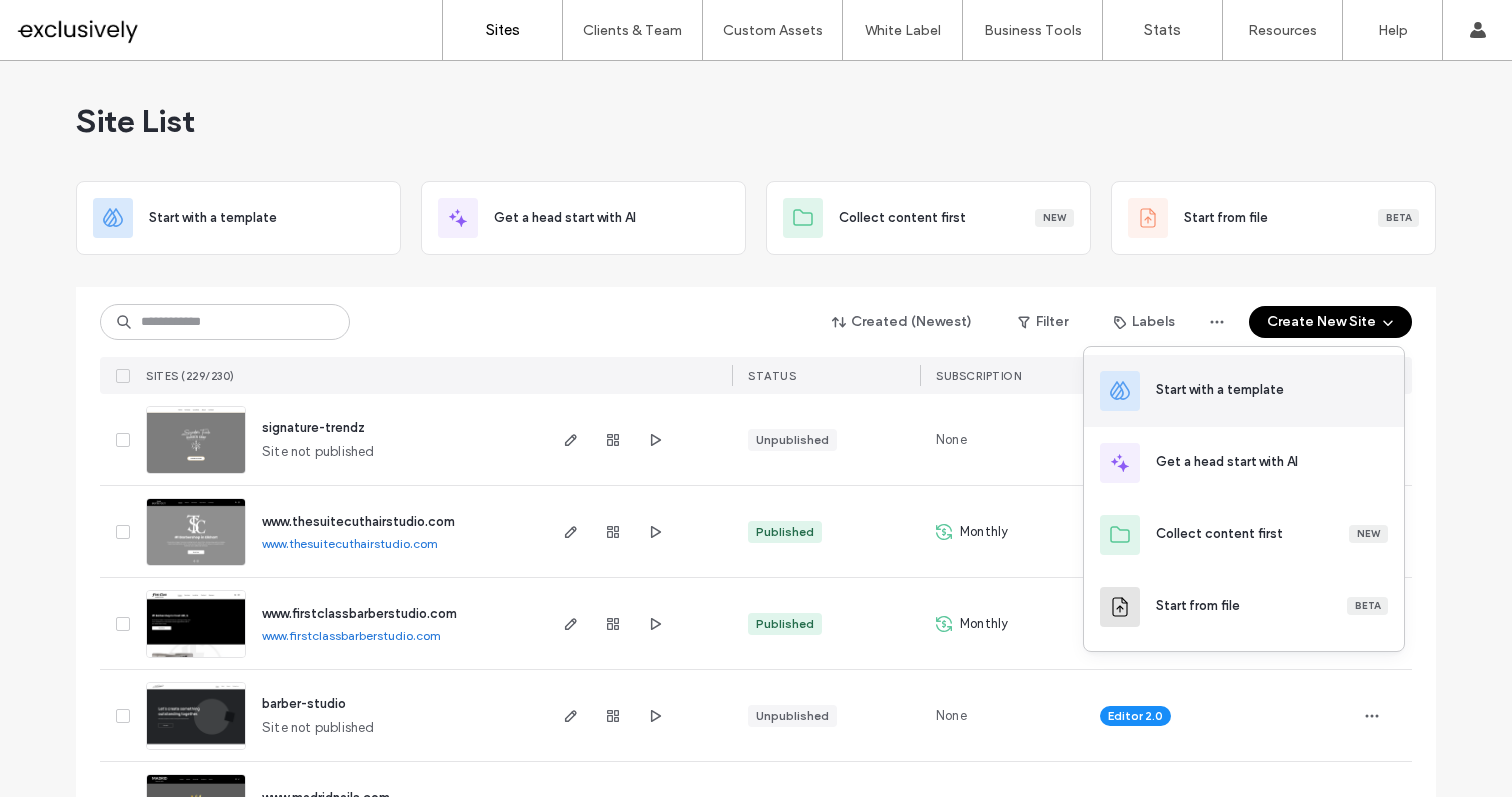 click on "Start with a template" at bounding box center (1220, 390) 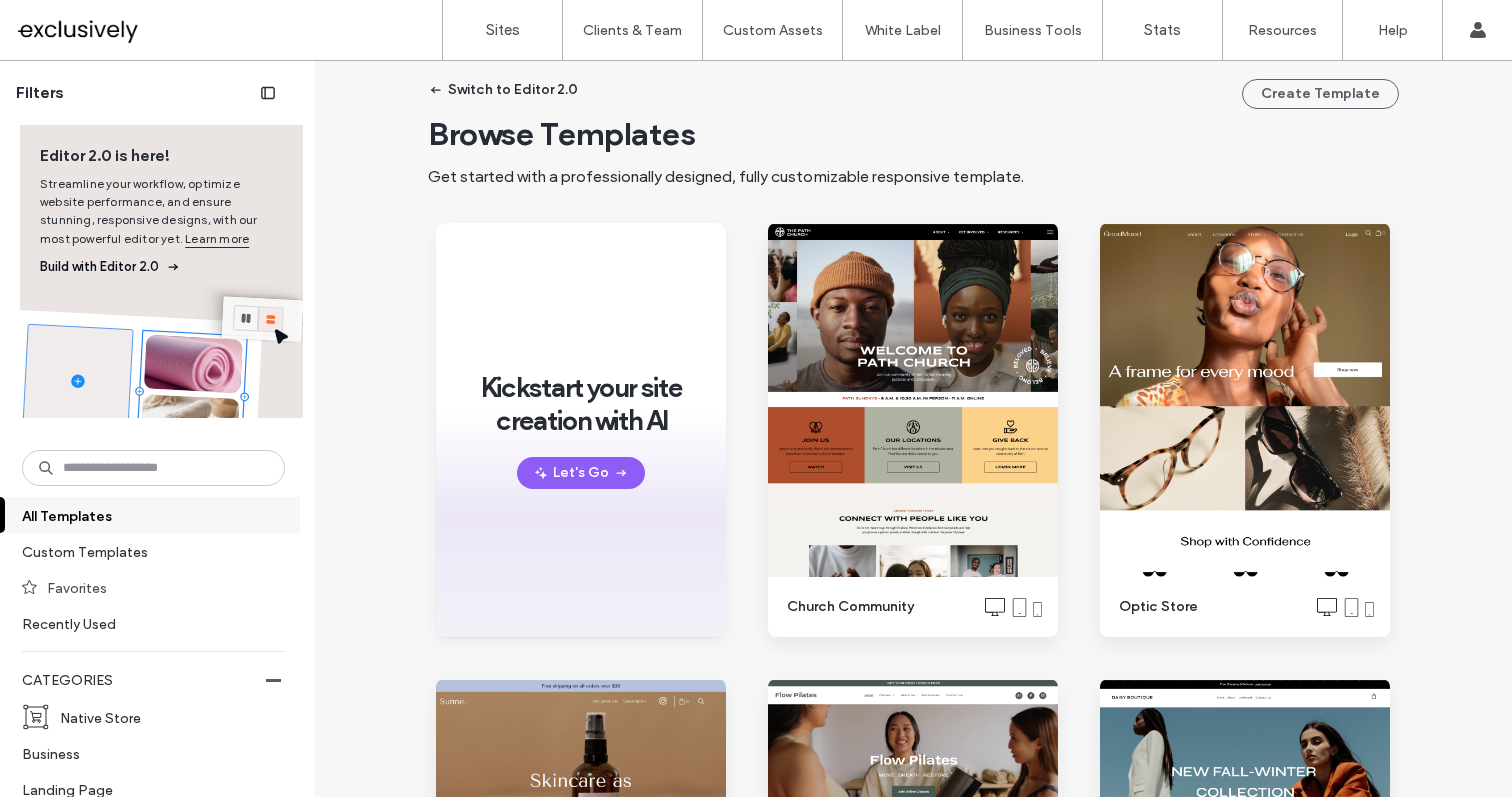 scroll, scrollTop: 0, scrollLeft: 0, axis: both 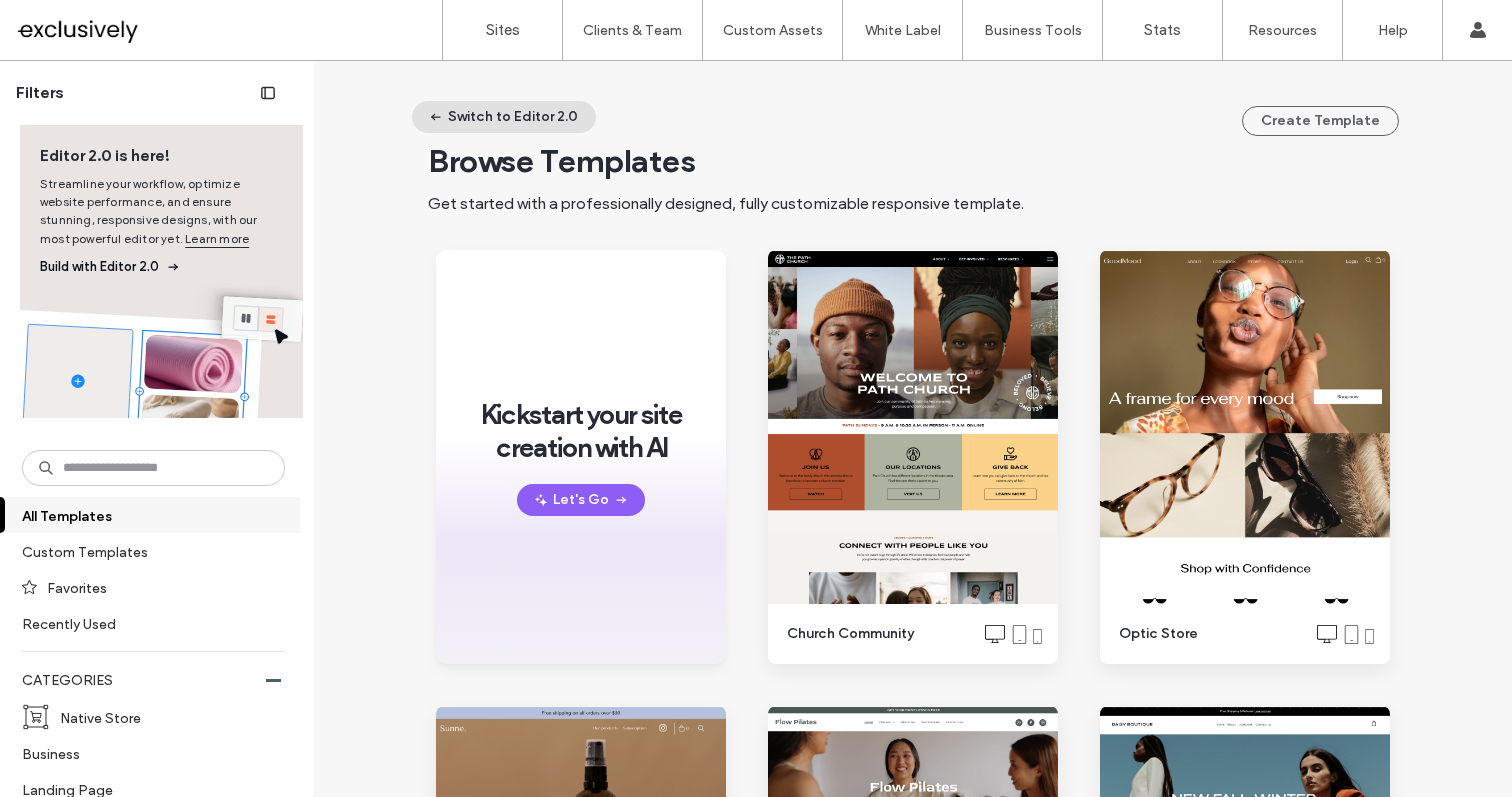 click on "Switch to Editor 2.0" at bounding box center (504, 117) 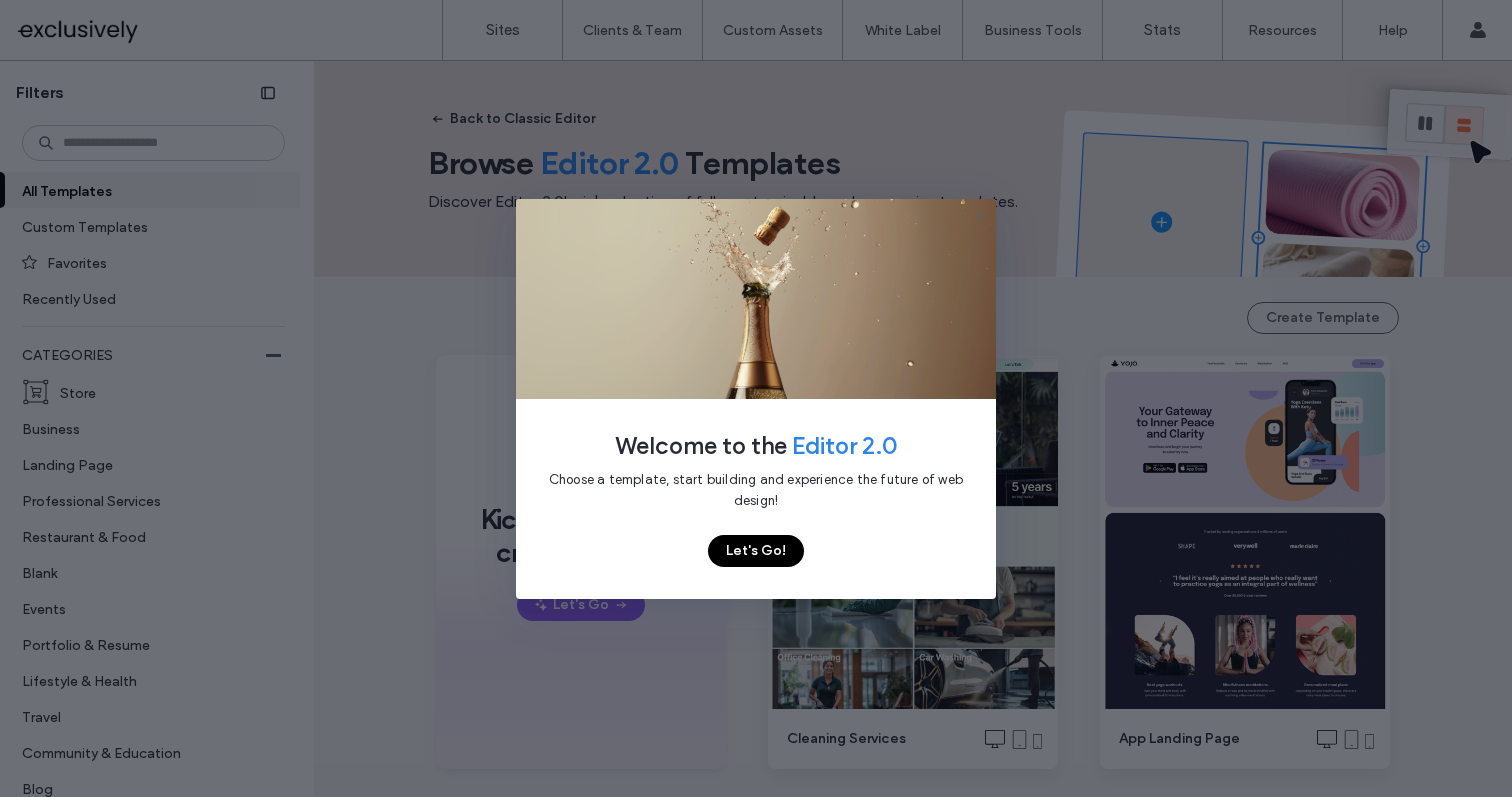 click on "Let's Go!" at bounding box center (756, 551) 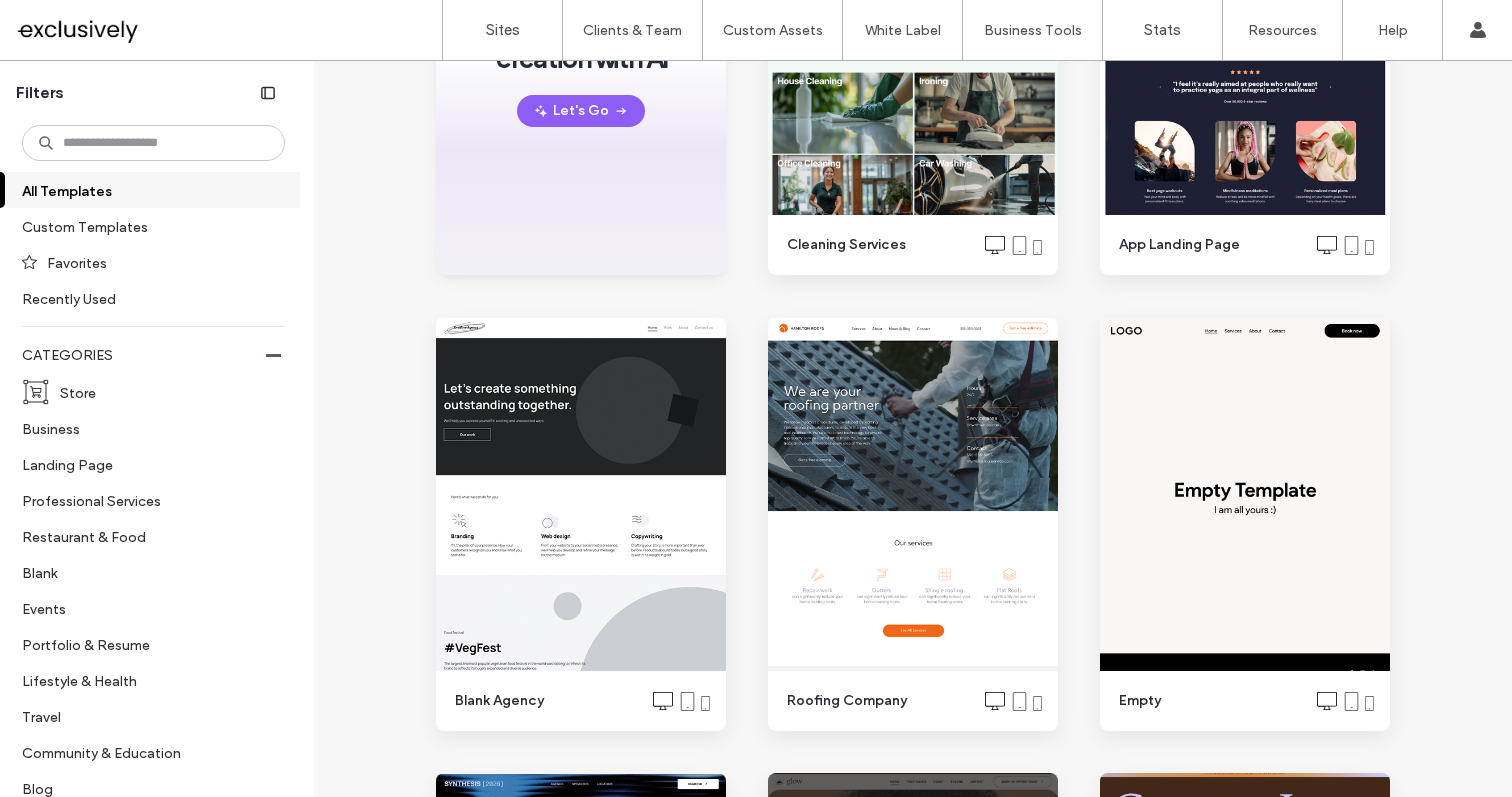 scroll, scrollTop: 730, scrollLeft: 0, axis: vertical 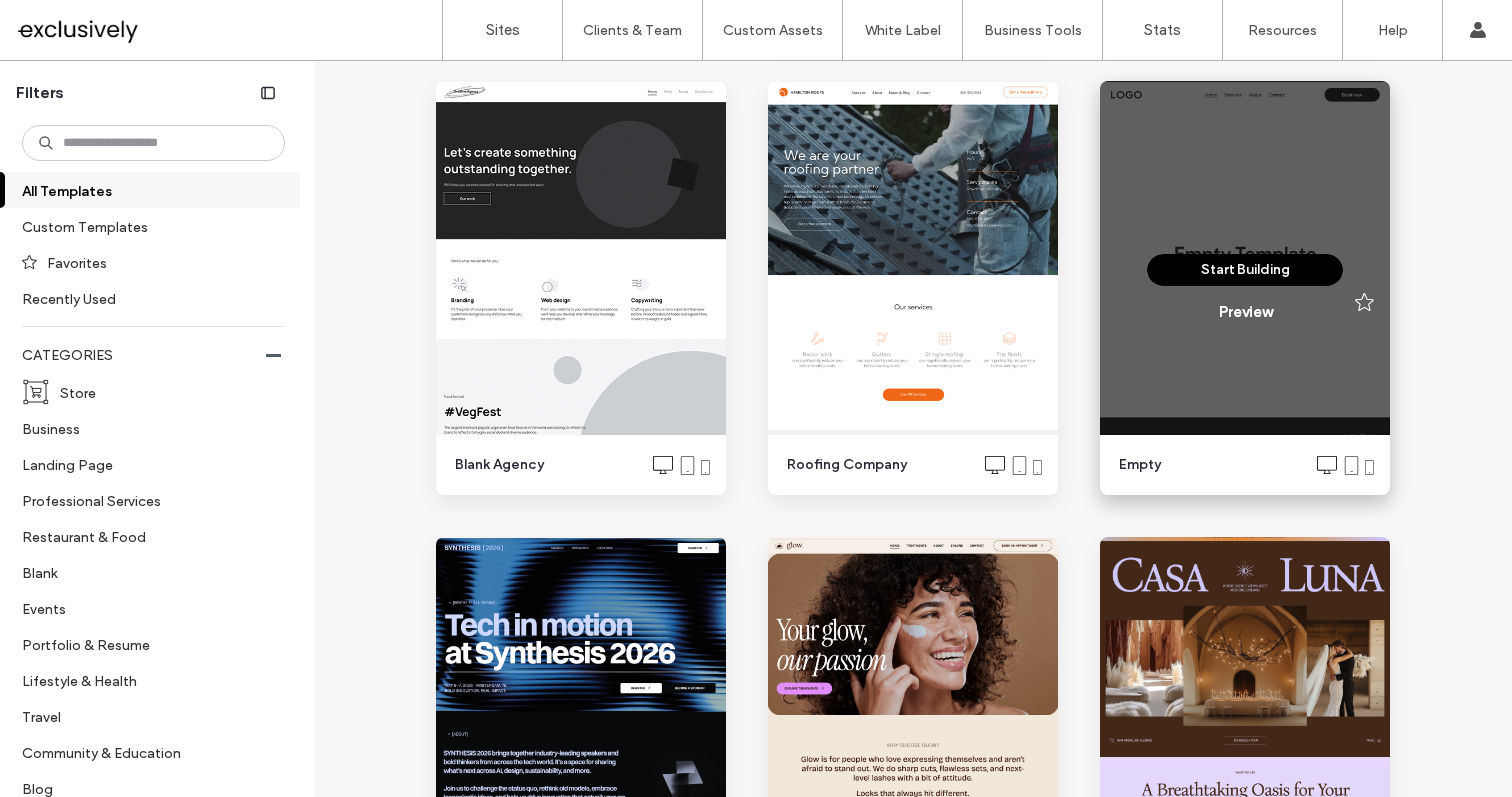 click on "Start Building" at bounding box center [1245, 270] 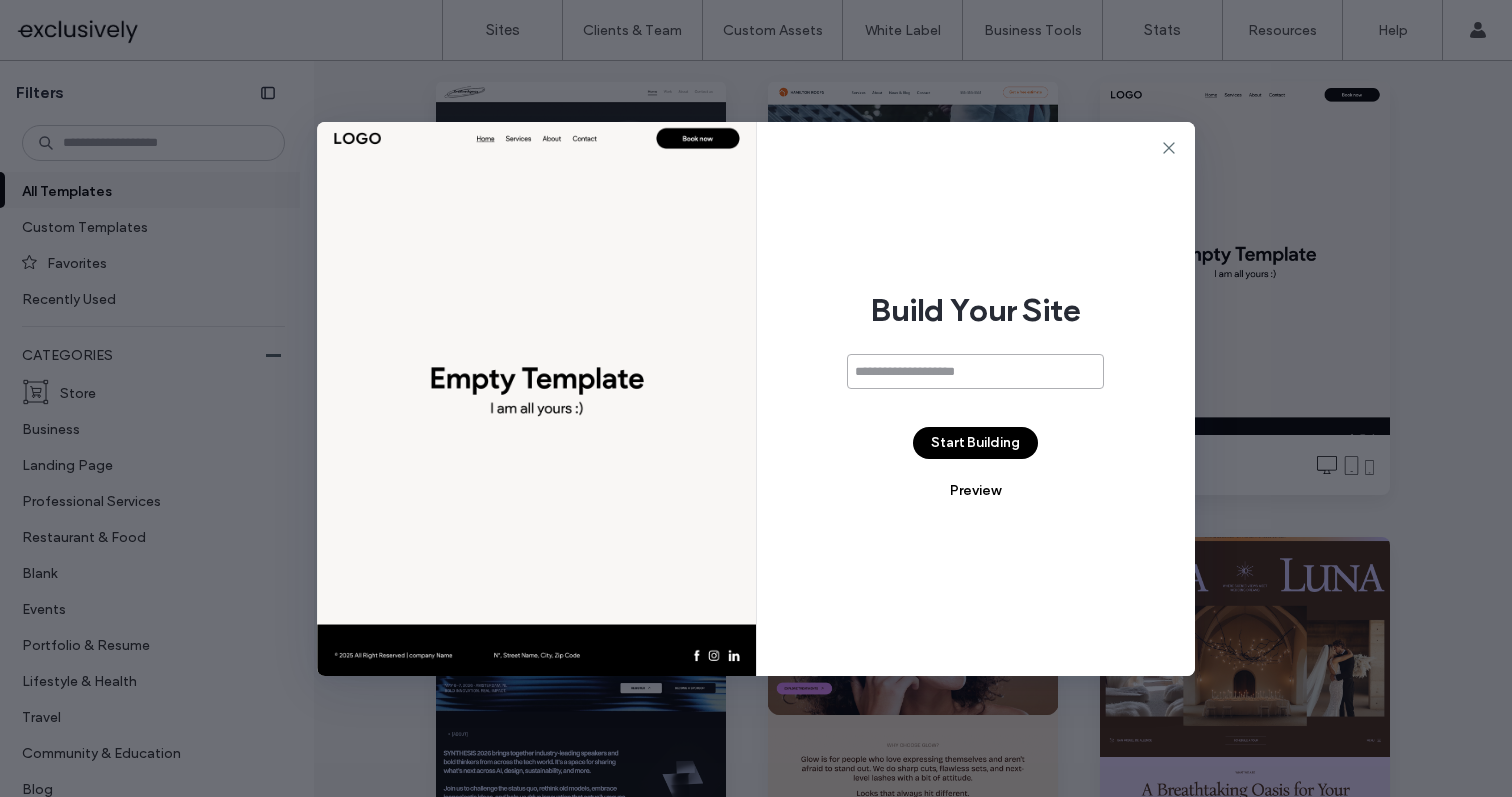 click at bounding box center (975, 371) 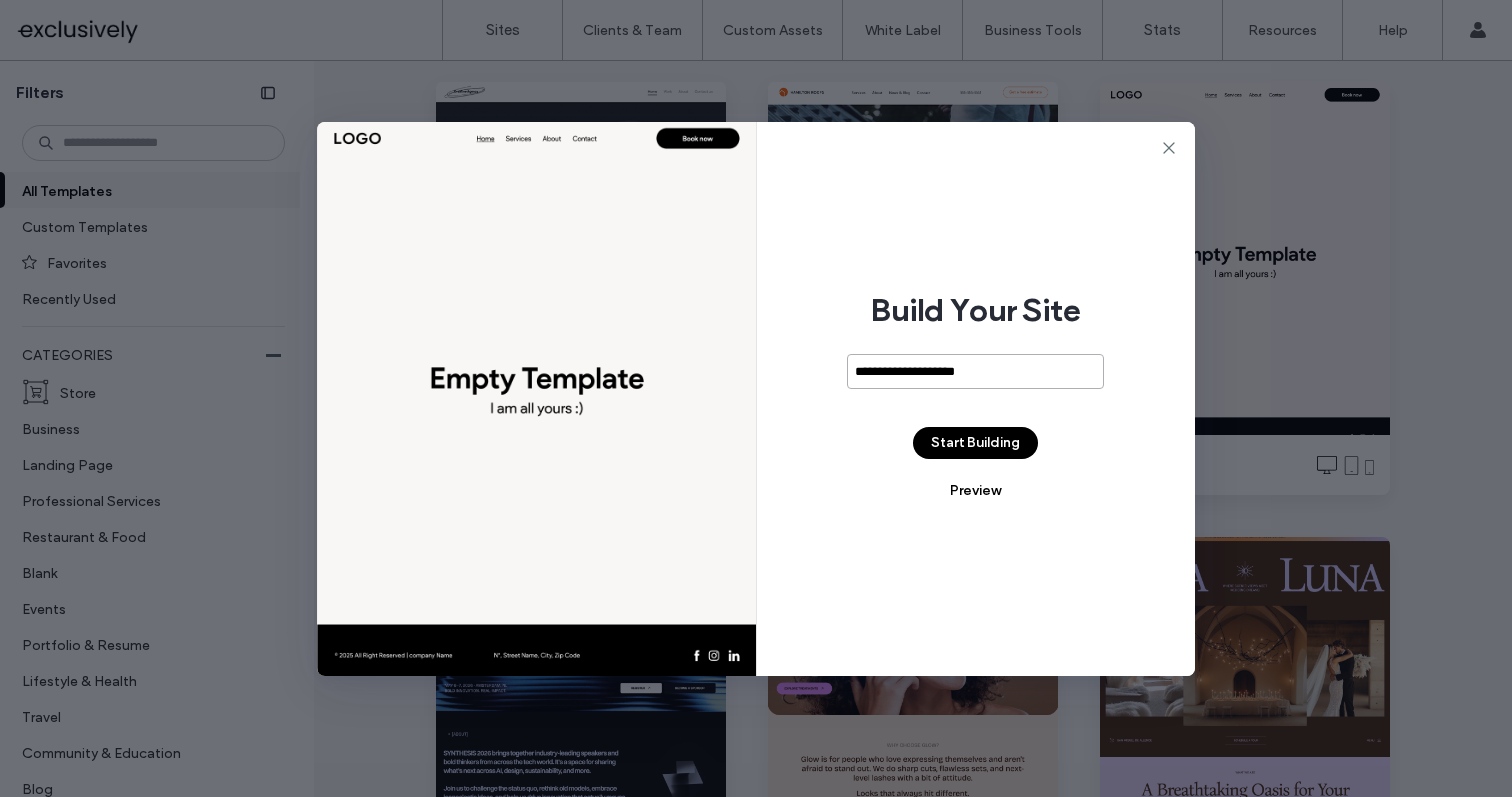 type on "**********" 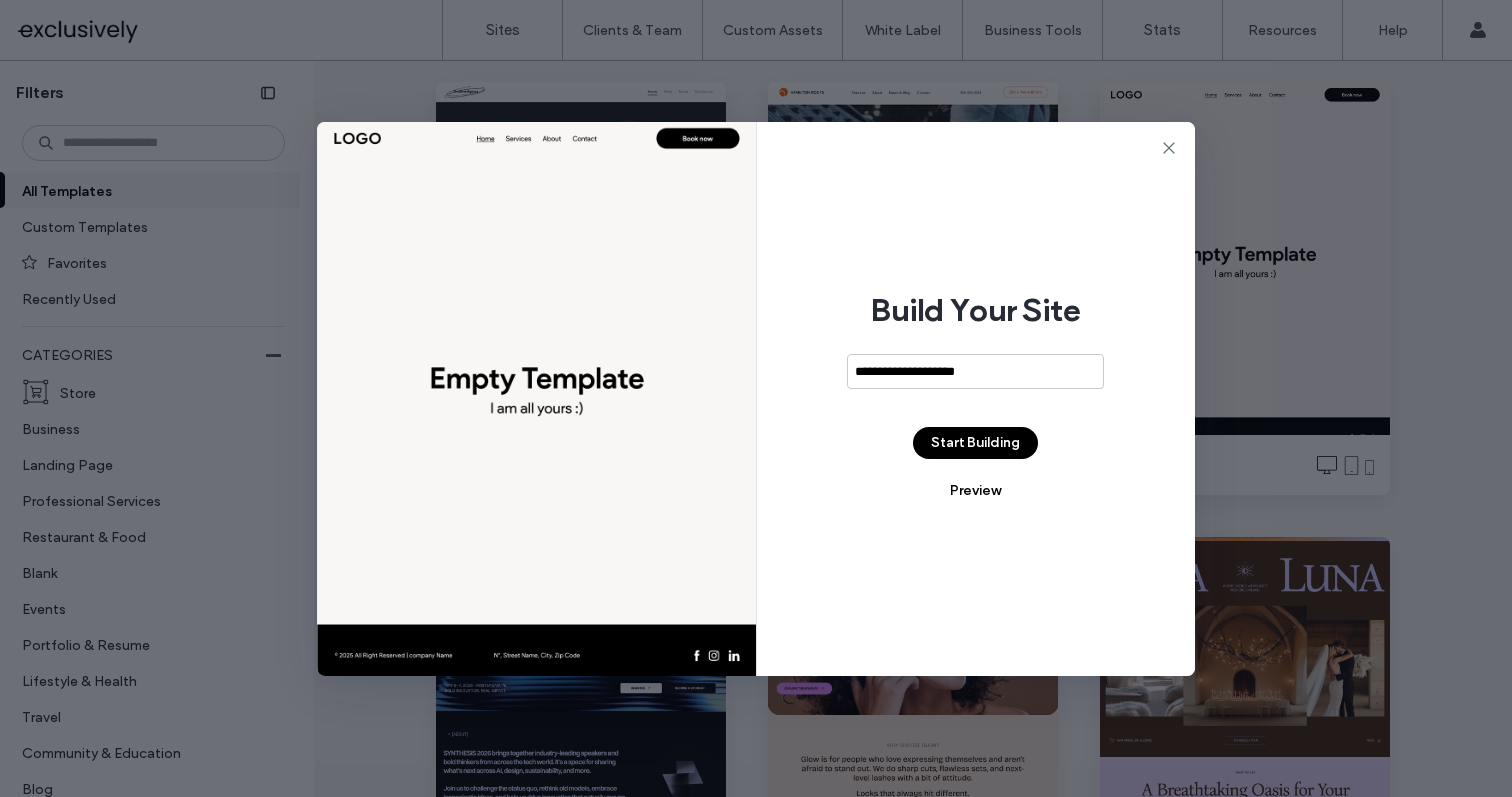 click on "Start Building" at bounding box center (975, 443) 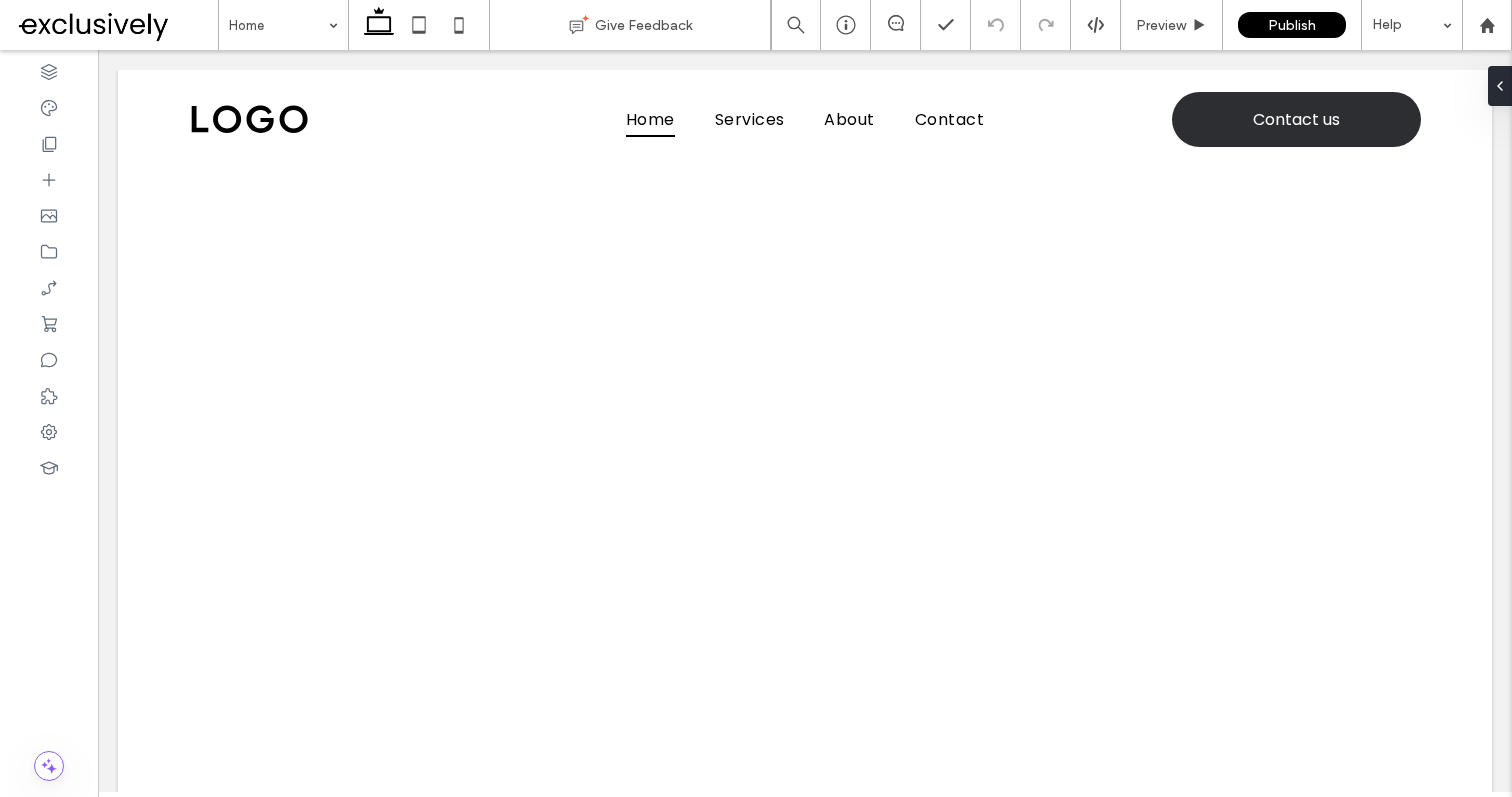 scroll, scrollTop: 0, scrollLeft: 0, axis: both 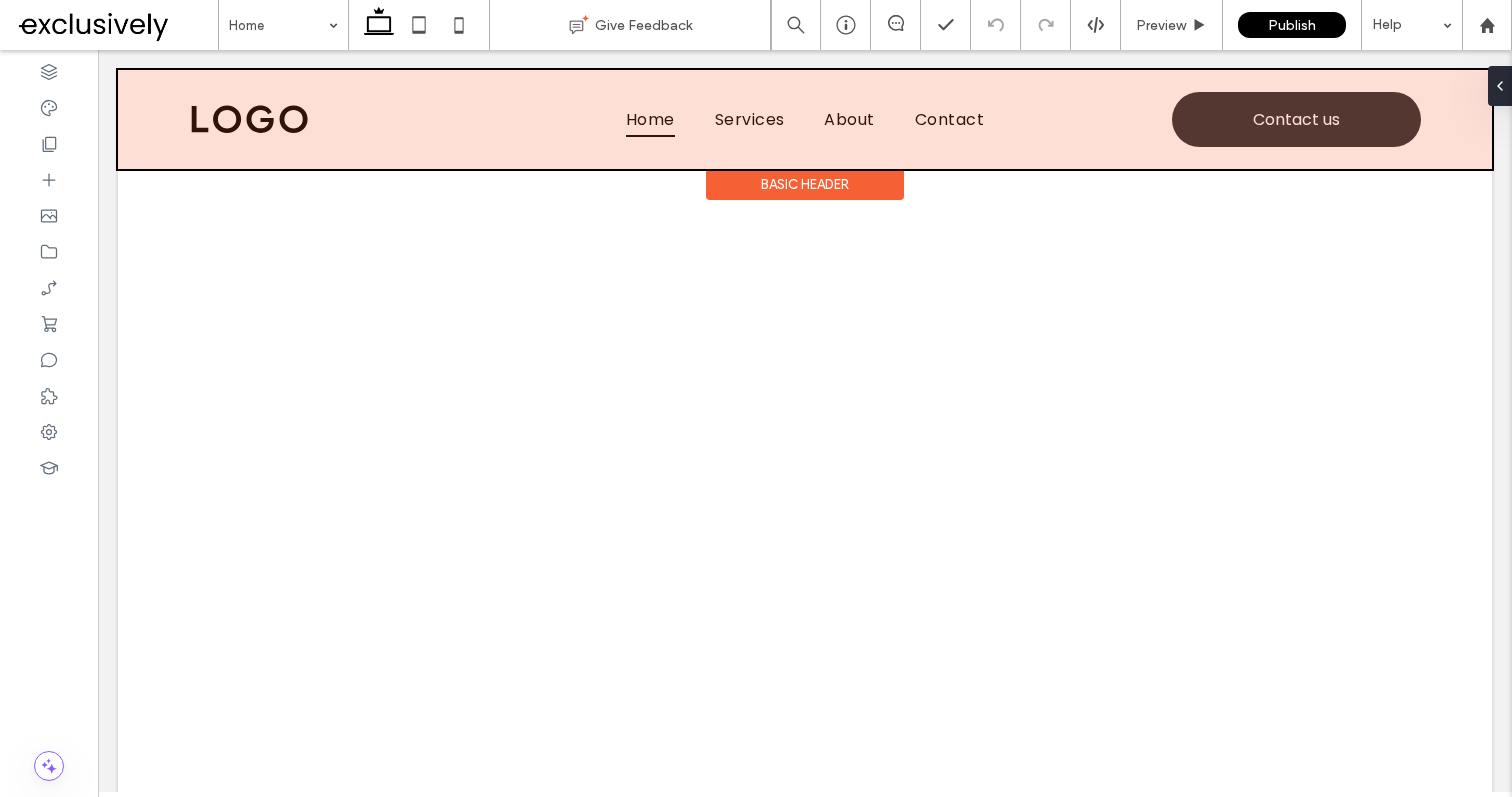 click on "Basic Header" at bounding box center [805, 184] 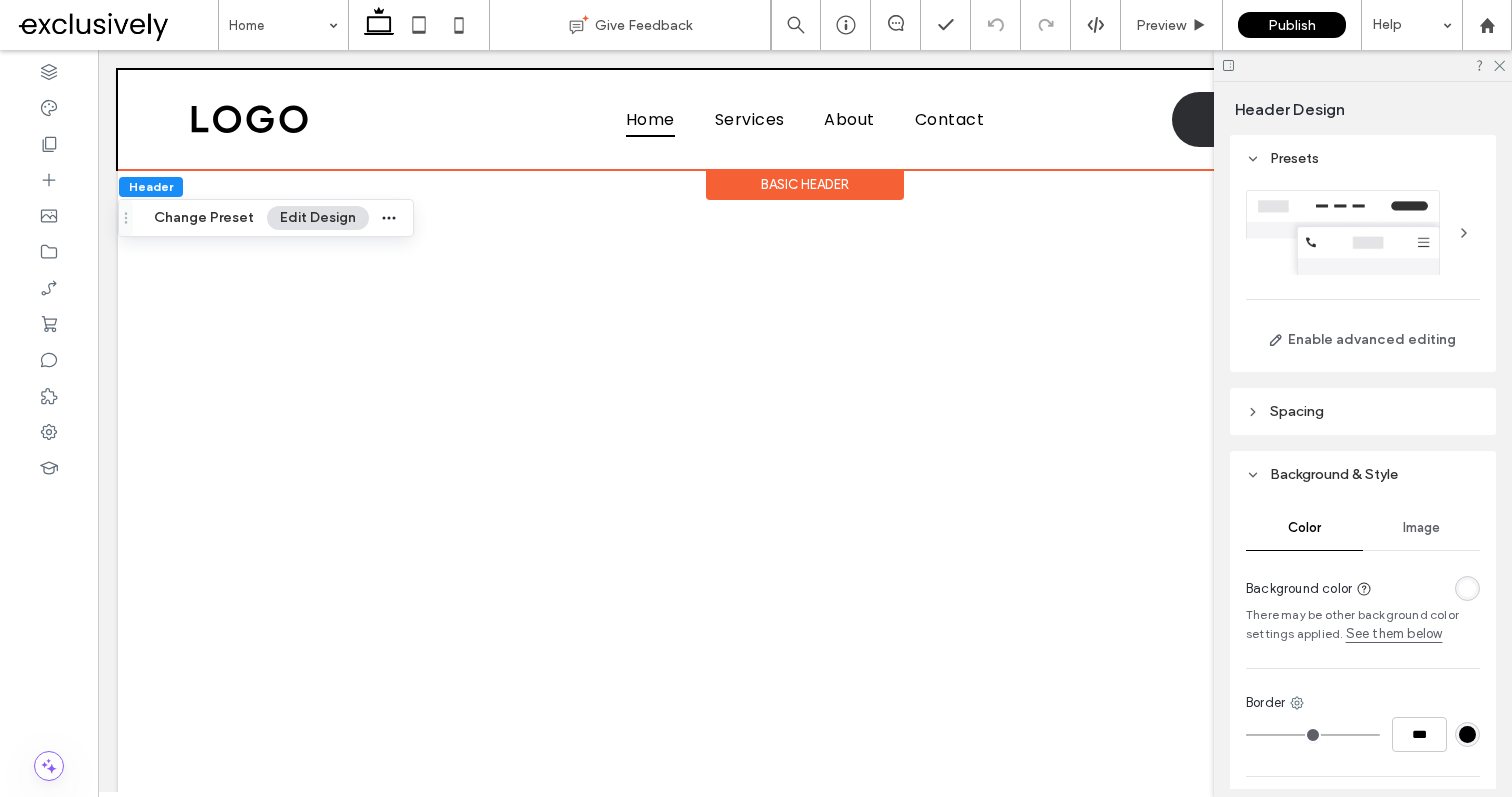 click at bounding box center (1363, 232) 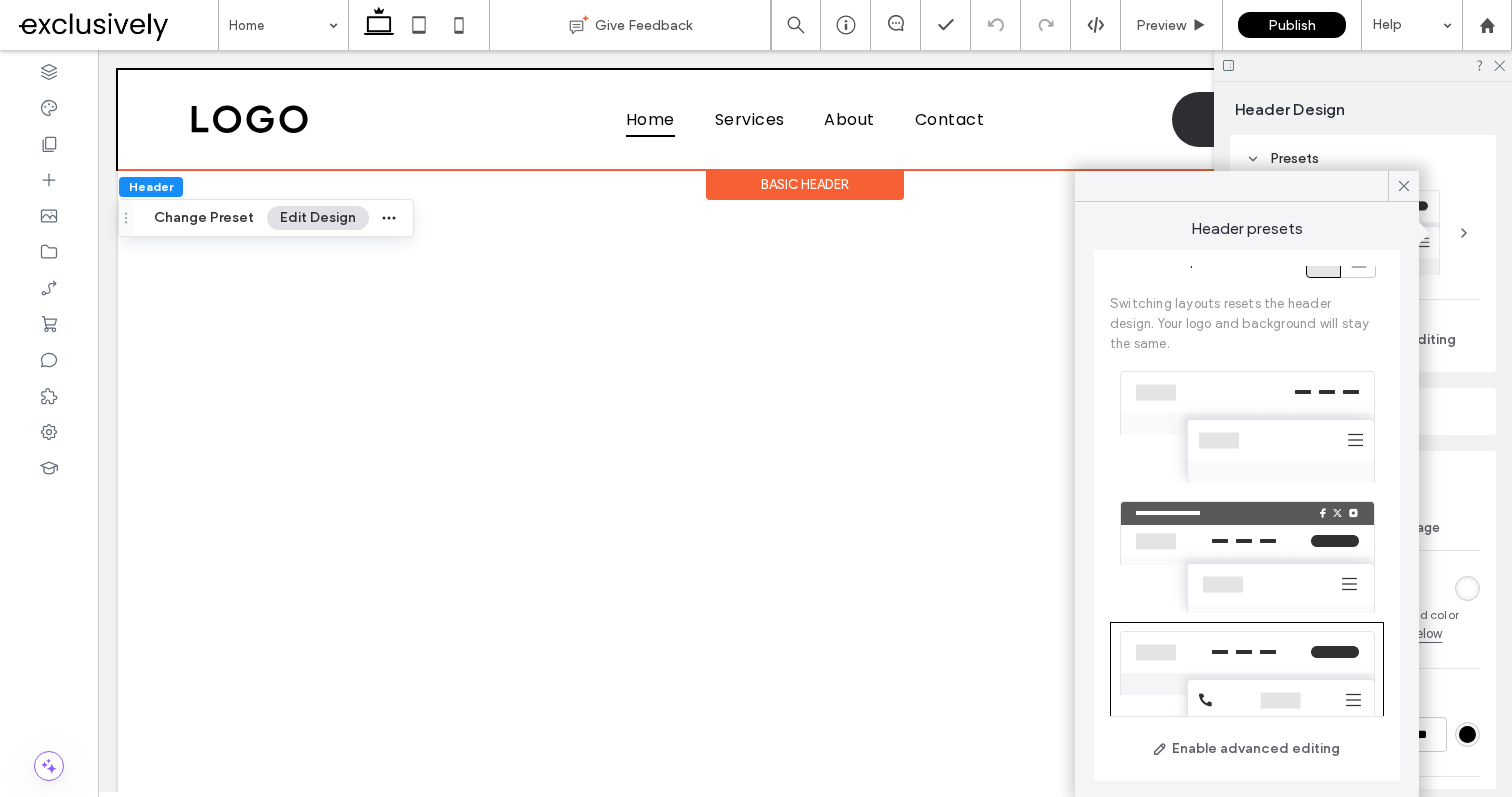 scroll, scrollTop: 0, scrollLeft: 0, axis: both 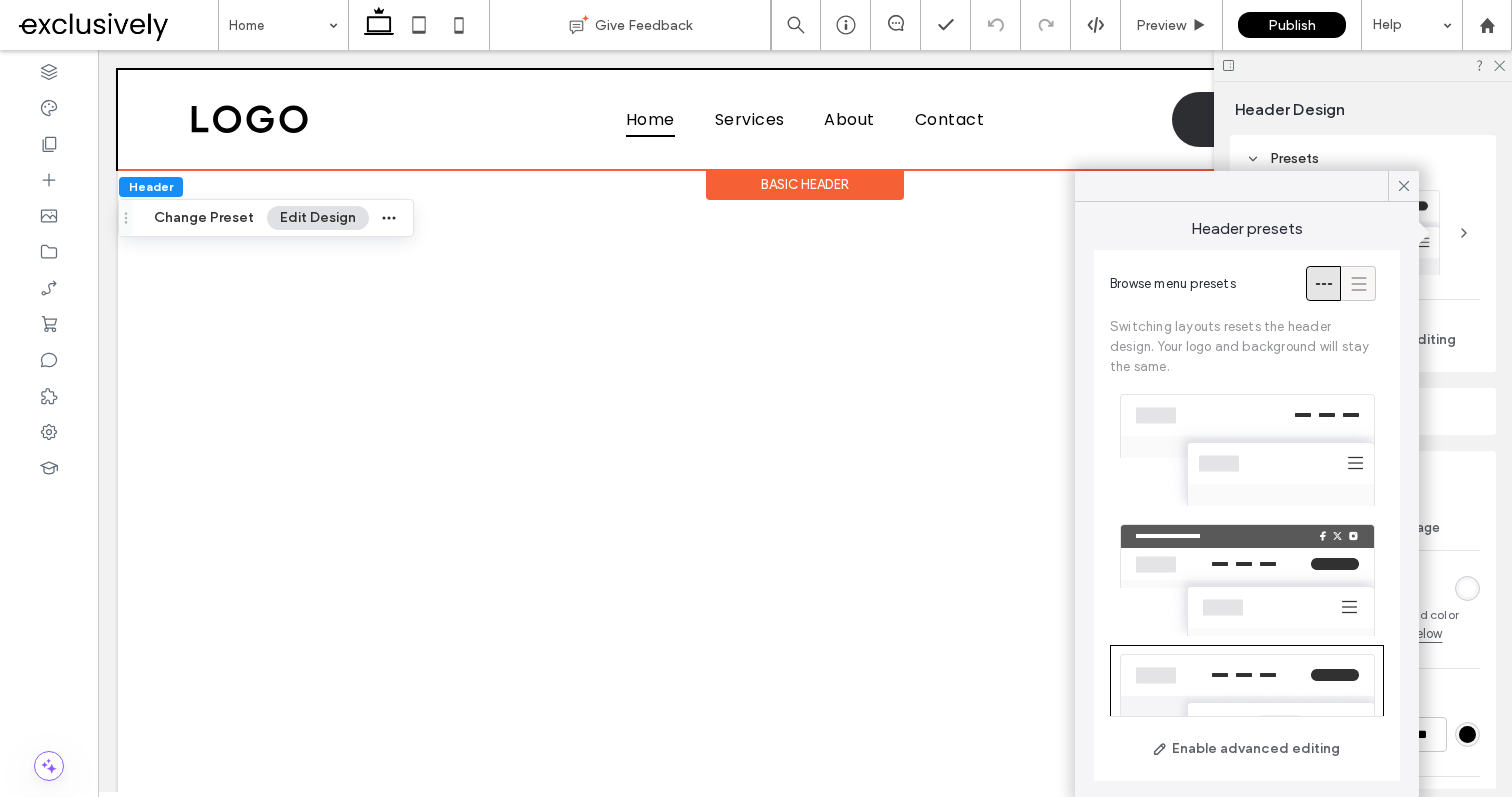 click 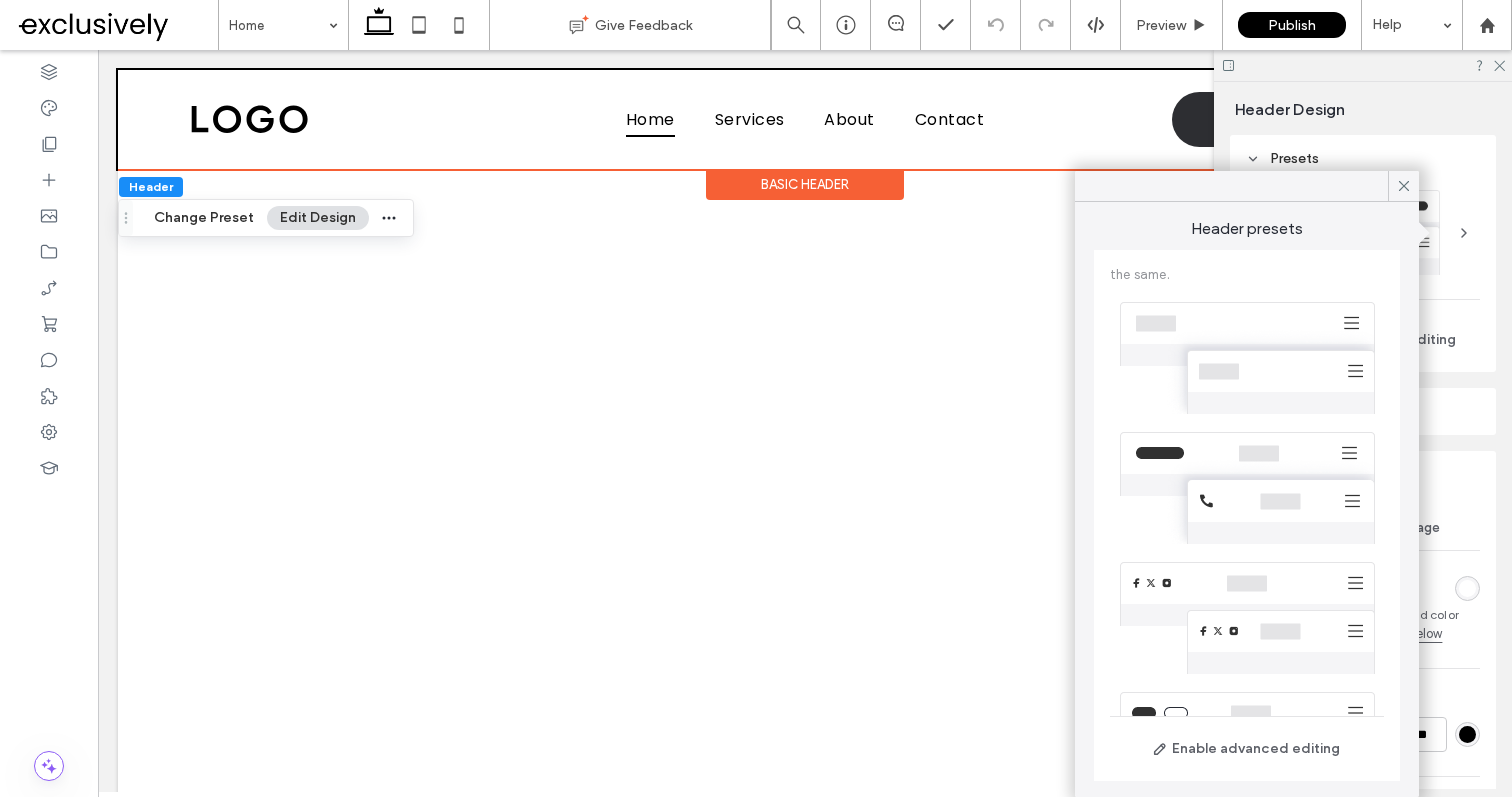 scroll, scrollTop: 0, scrollLeft: 0, axis: both 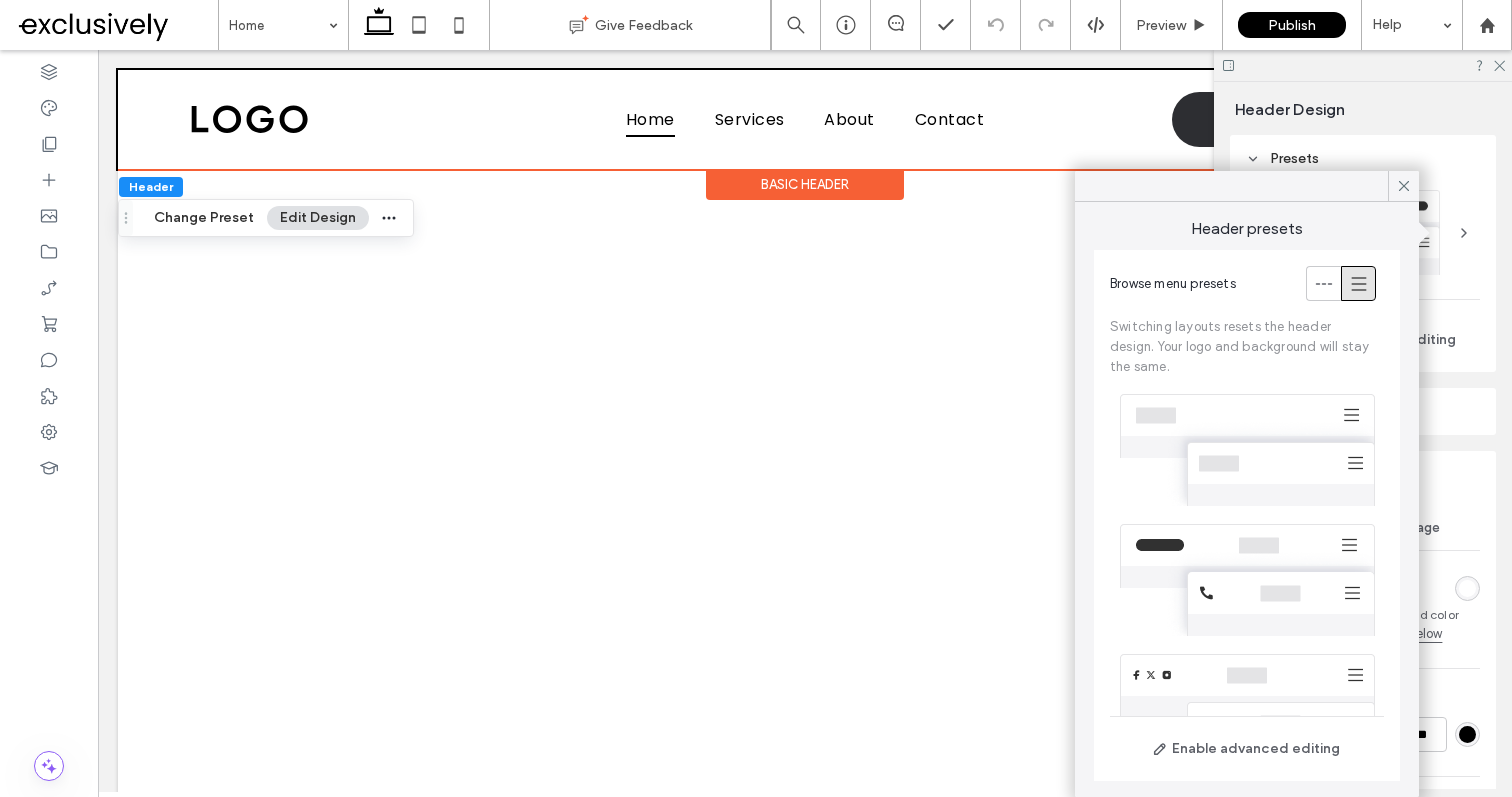 click at bounding box center [1247, 450] 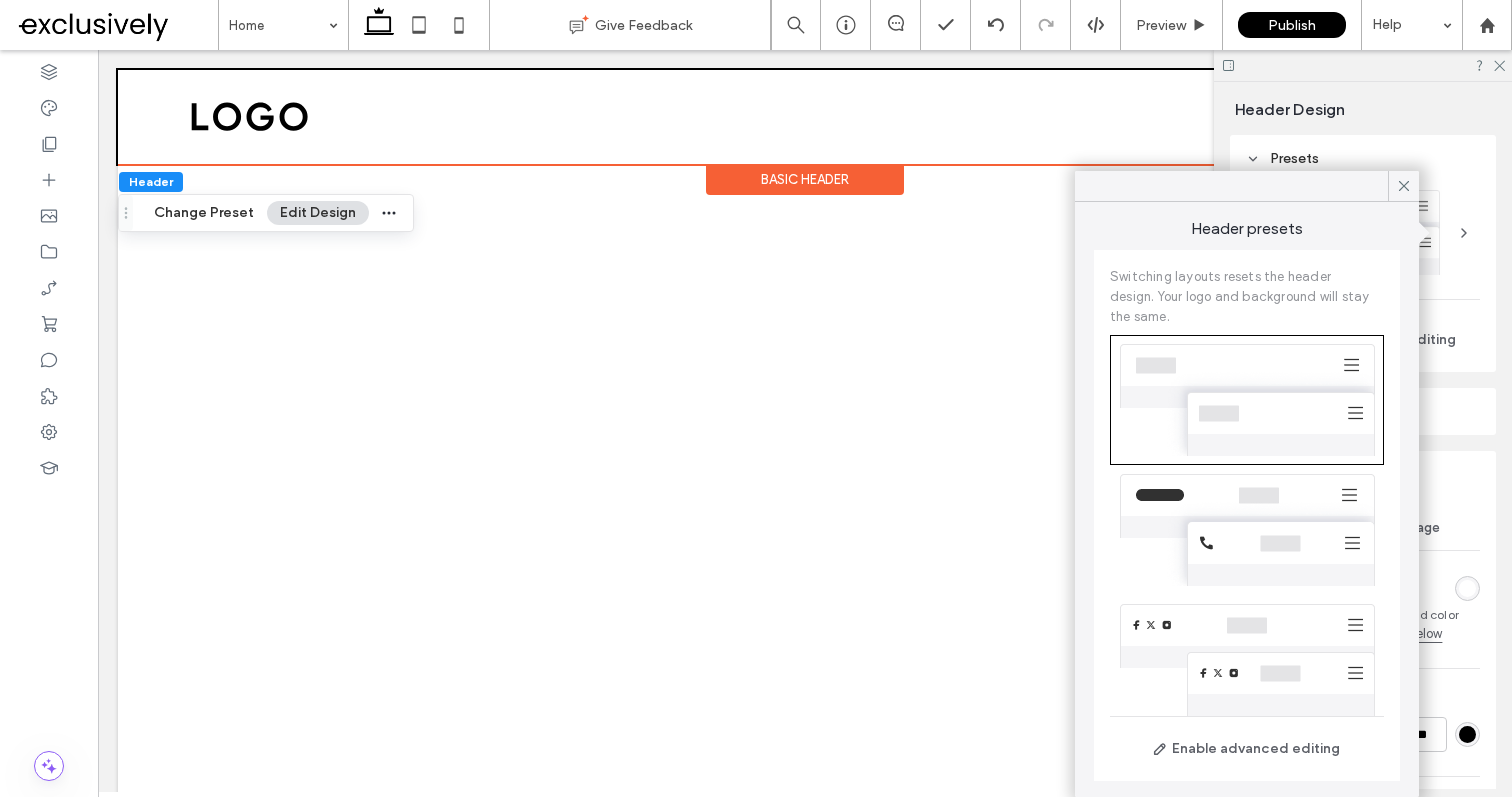 scroll, scrollTop: 0, scrollLeft: 0, axis: both 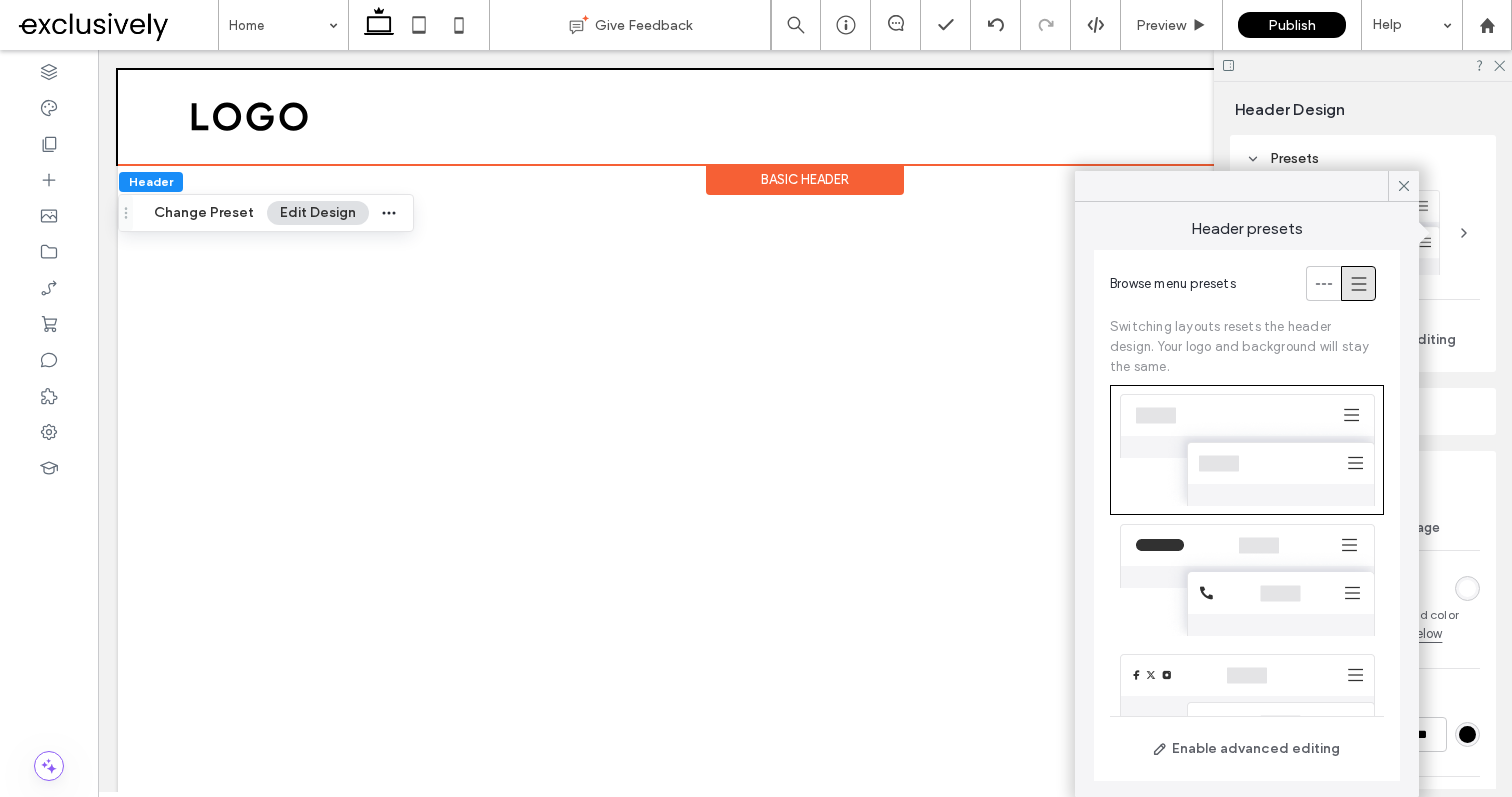 click at bounding box center [1247, 580] 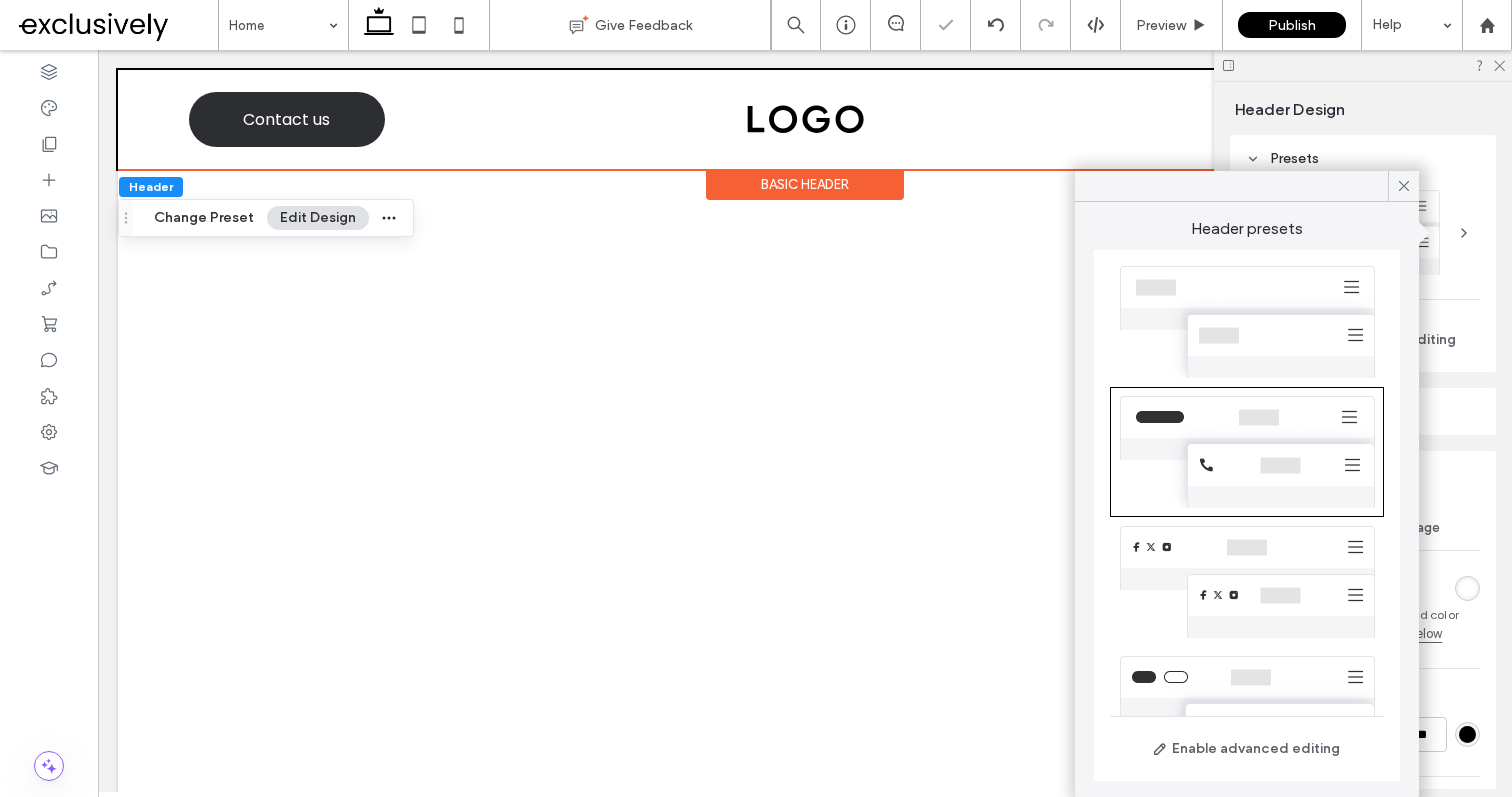 scroll, scrollTop: 327, scrollLeft: 0, axis: vertical 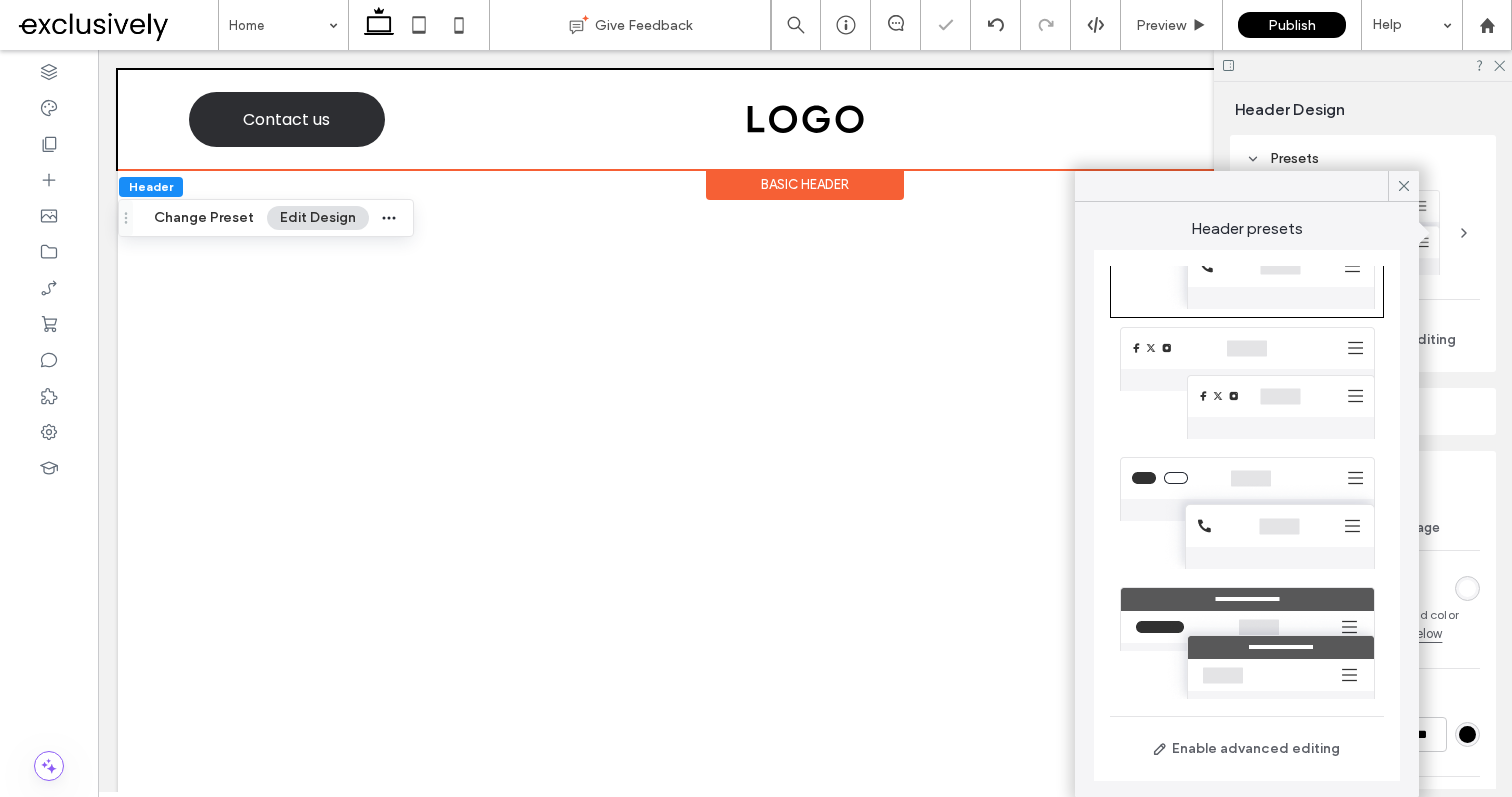 click at bounding box center [1247, 513] 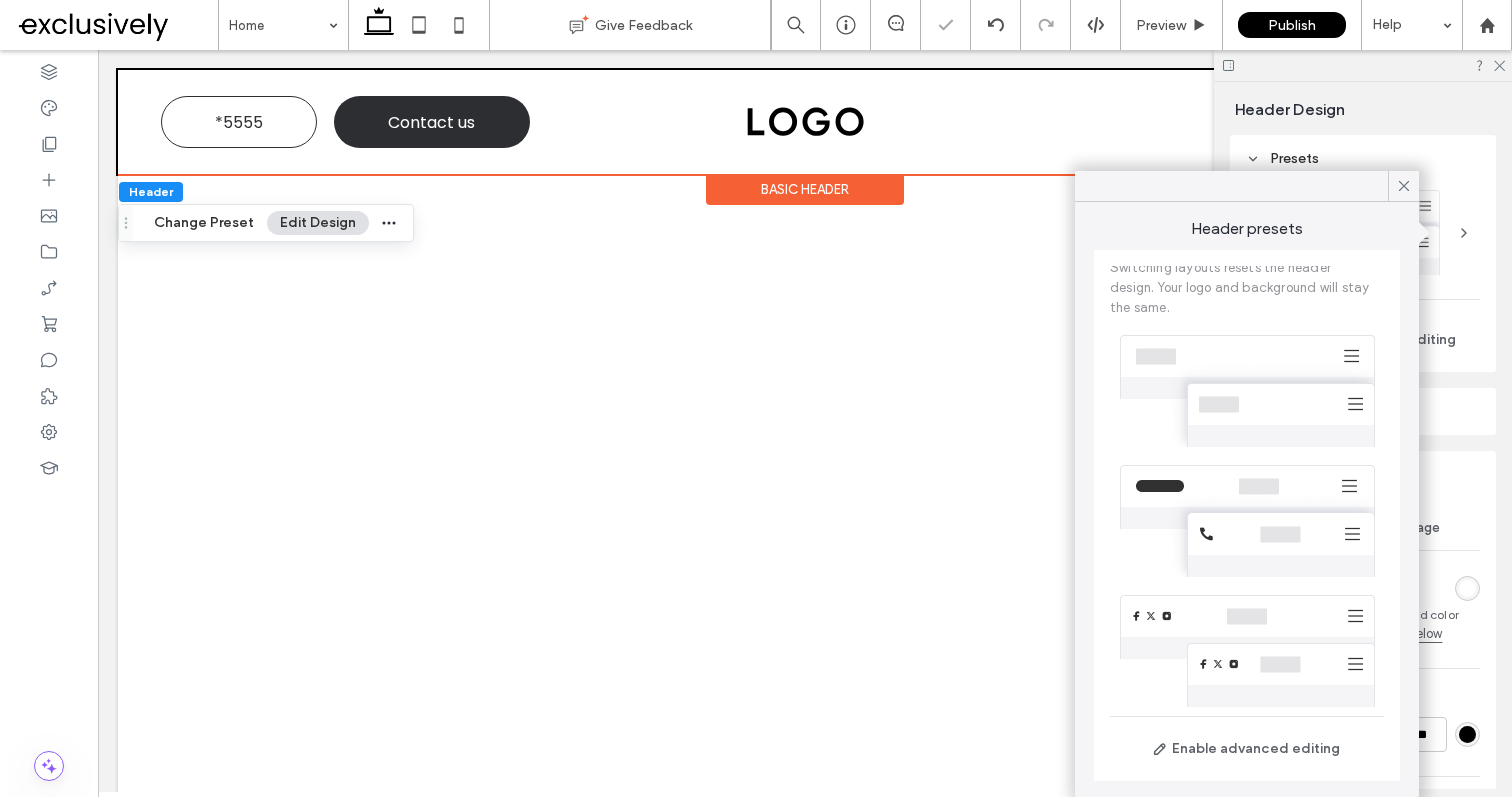 scroll, scrollTop: 0, scrollLeft: 0, axis: both 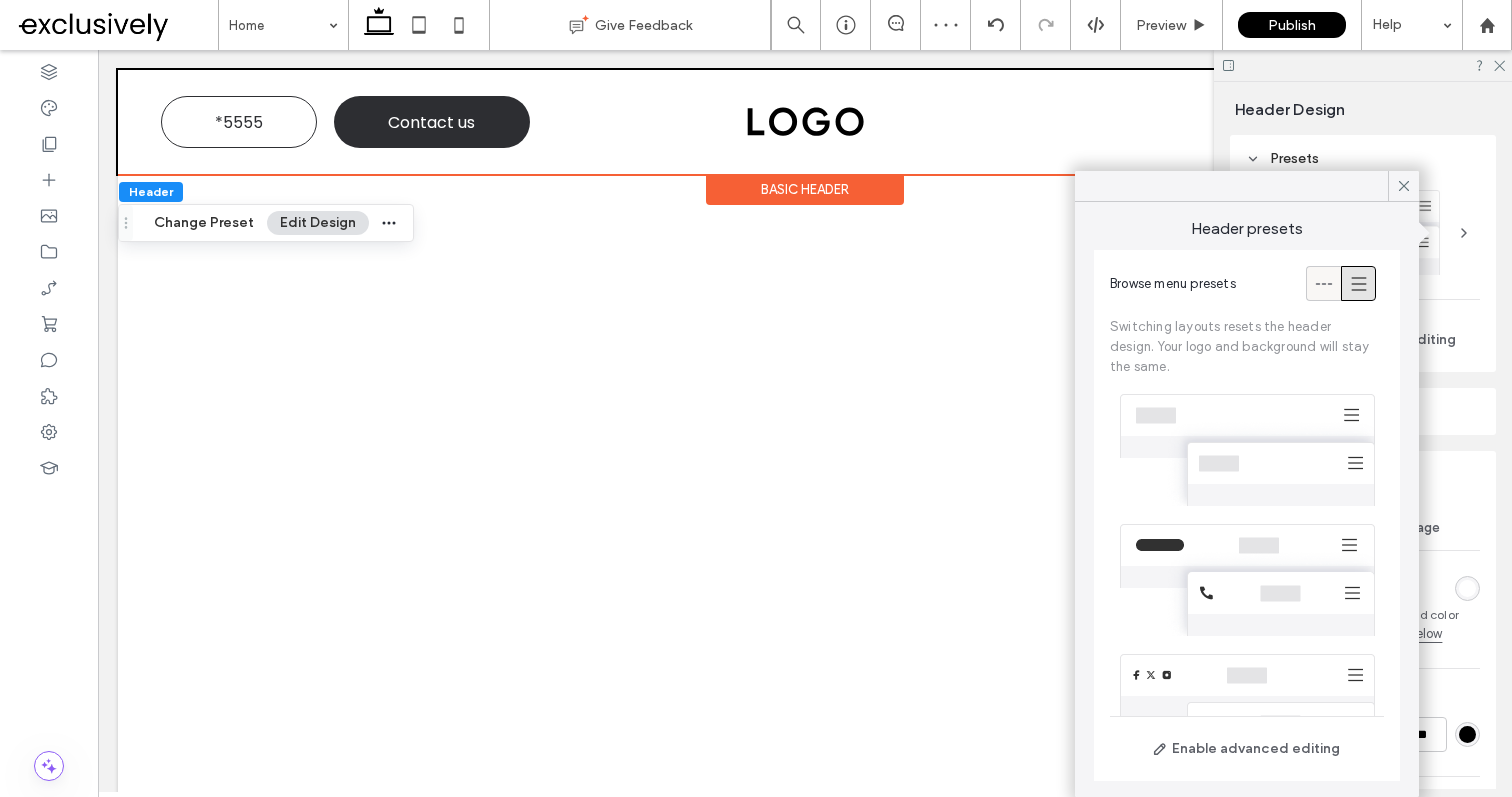 click 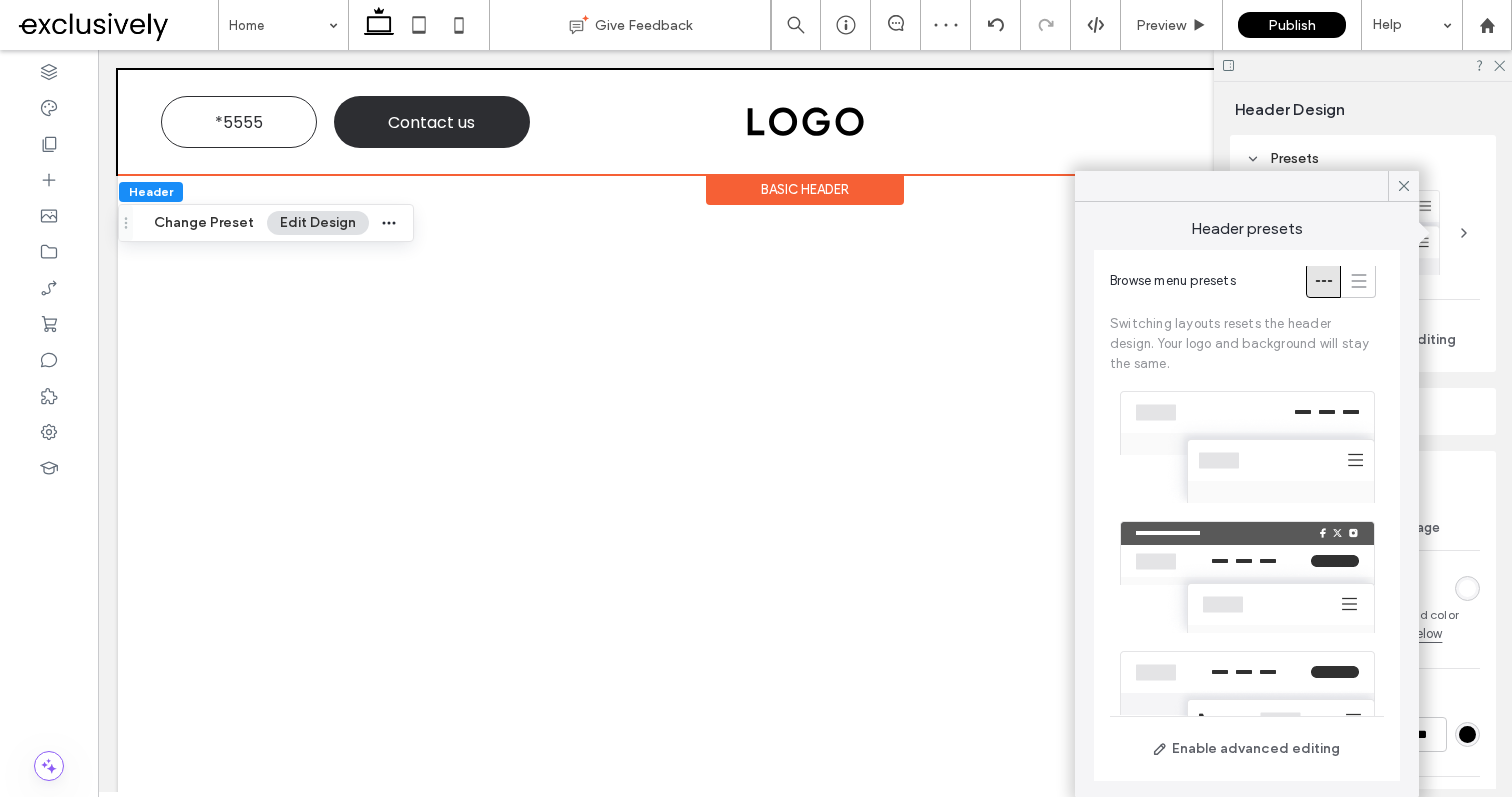 scroll, scrollTop: 0, scrollLeft: 0, axis: both 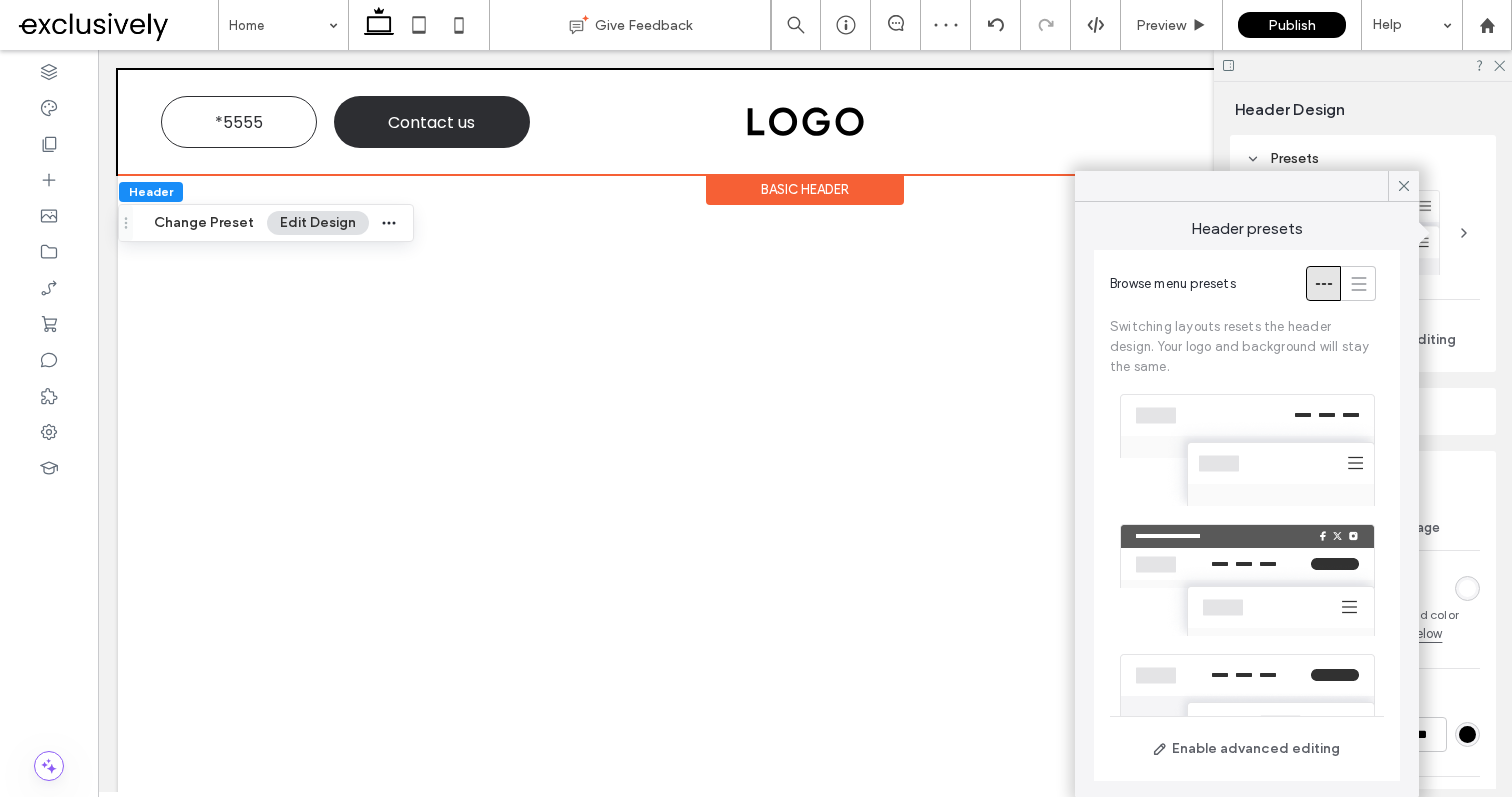 click at bounding box center (1247, 450) 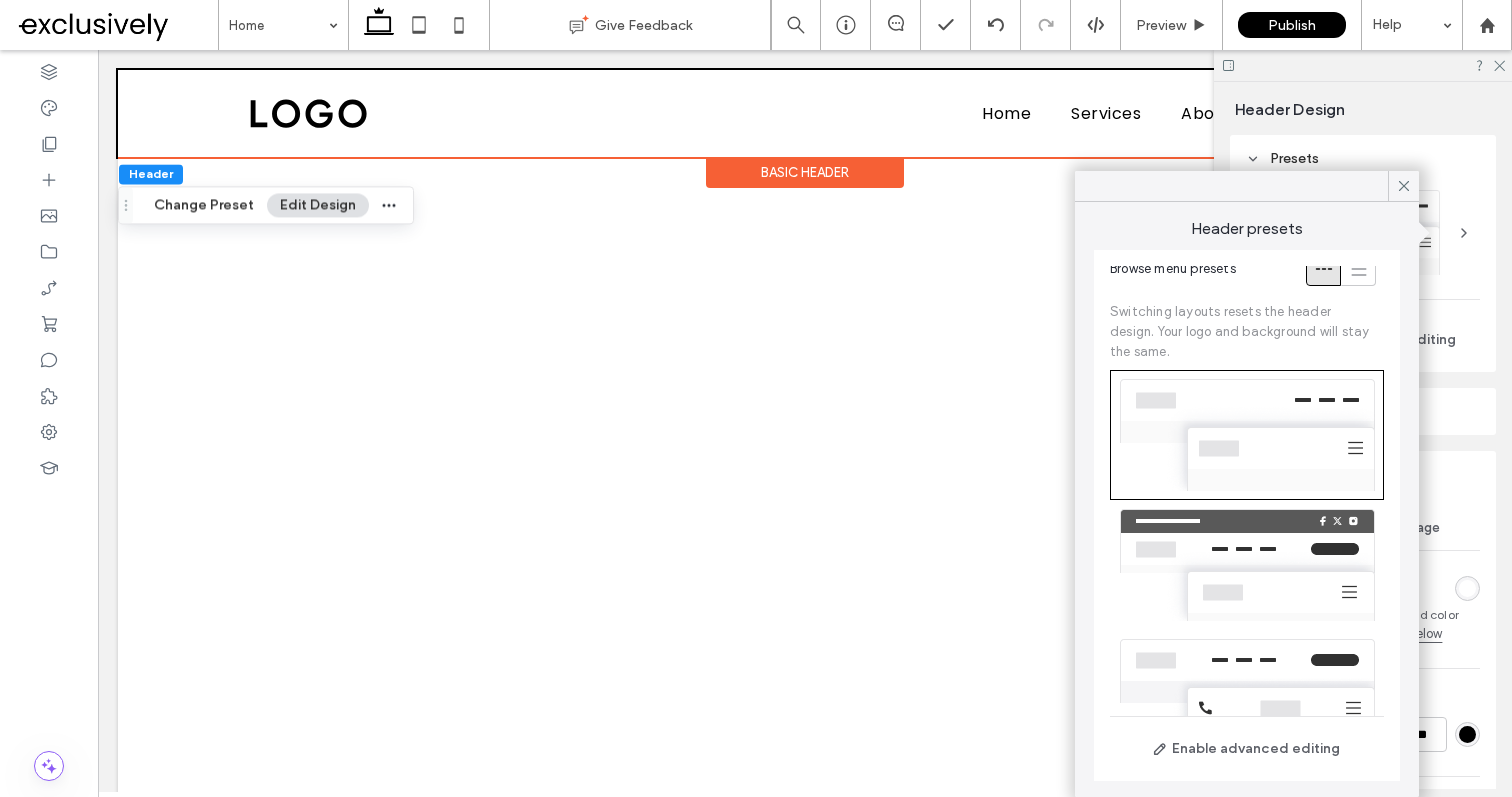scroll, scrollTop: 137, scrollLeft: 0, axis: vertical 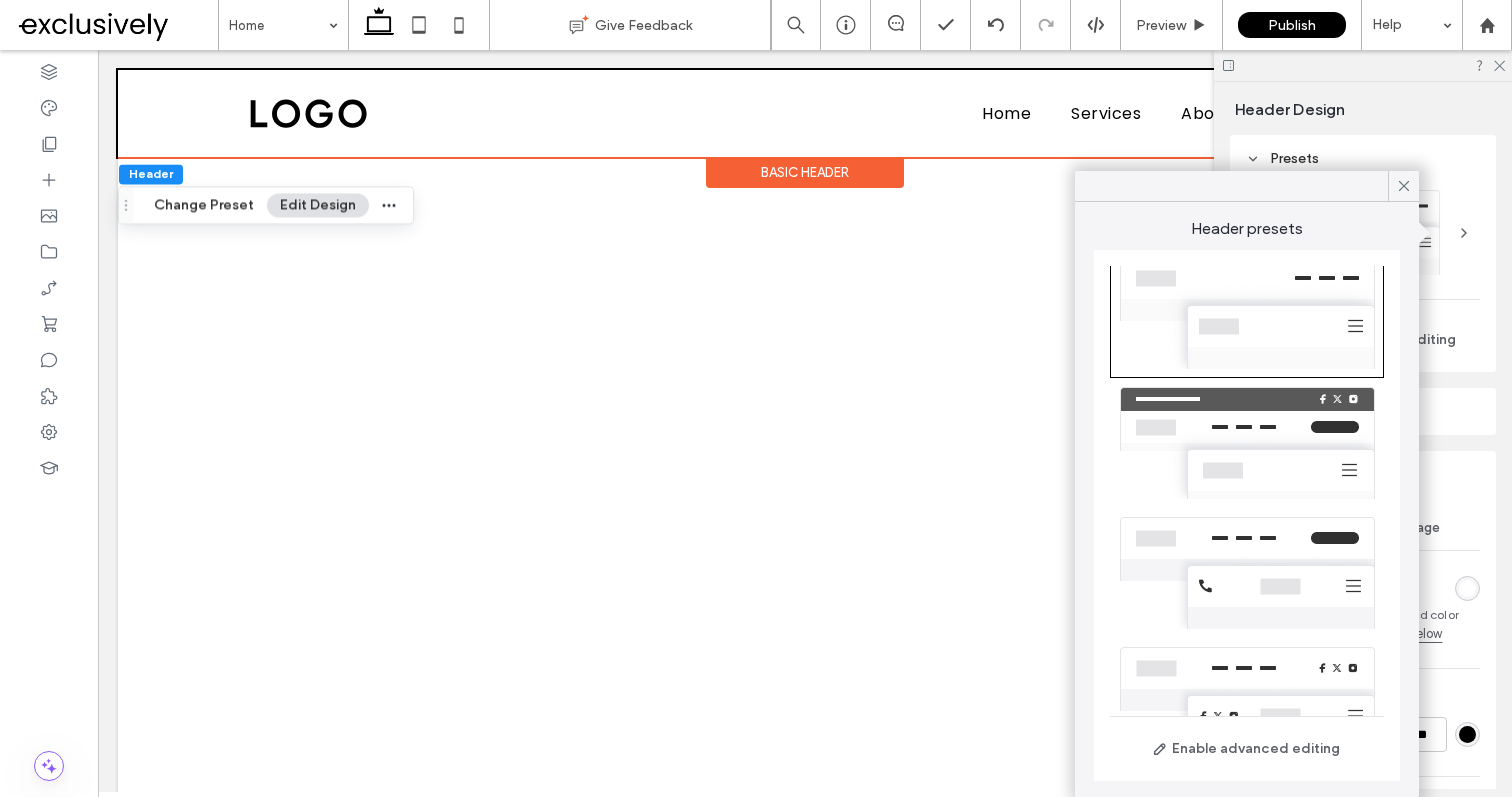 click at bounding box center (1247, 573) 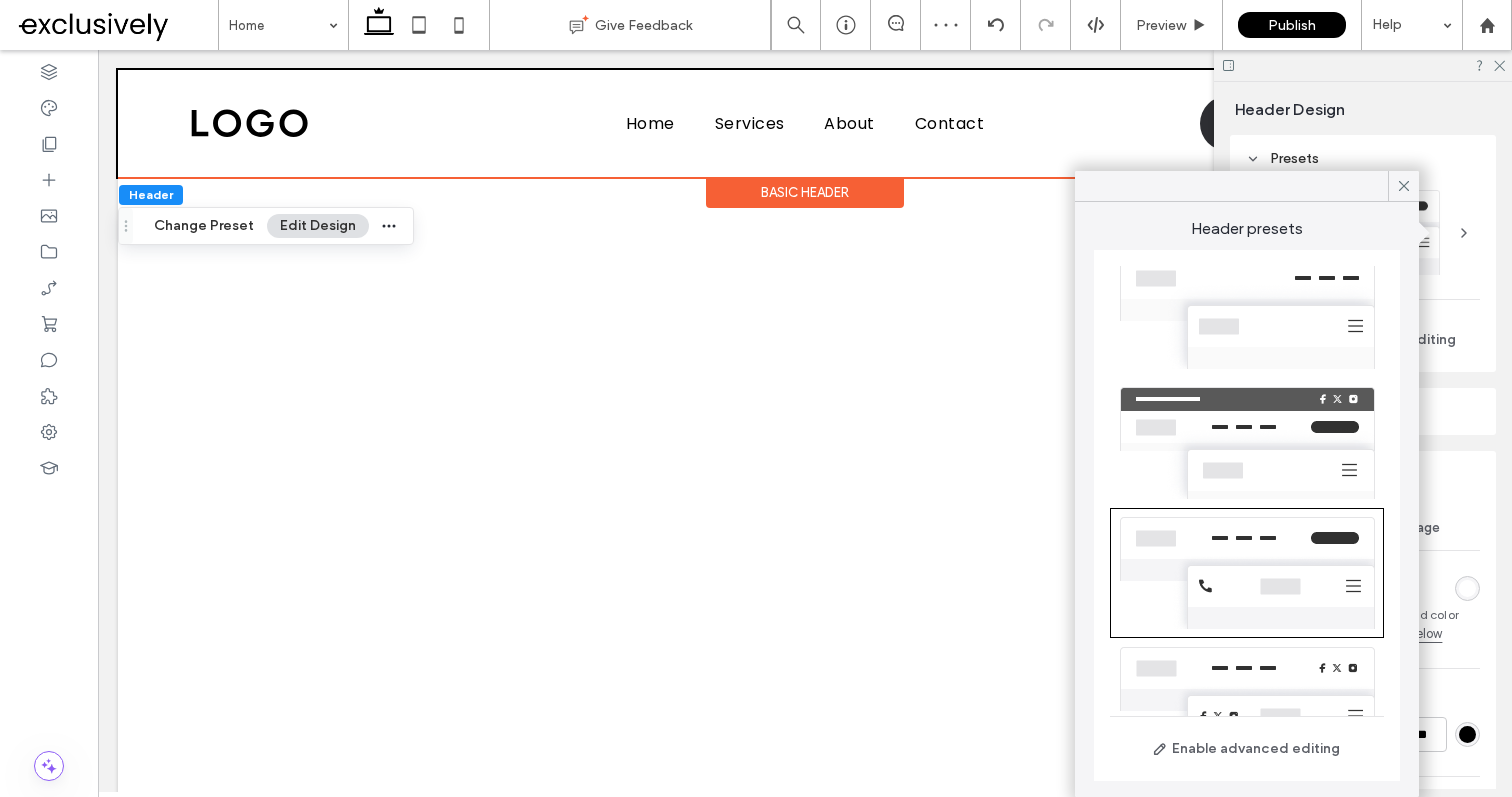 drag, startPoint x: 1394, startPoint y: 188, endPoint x: 1440, endPoint y: 143, distance: 64.3506 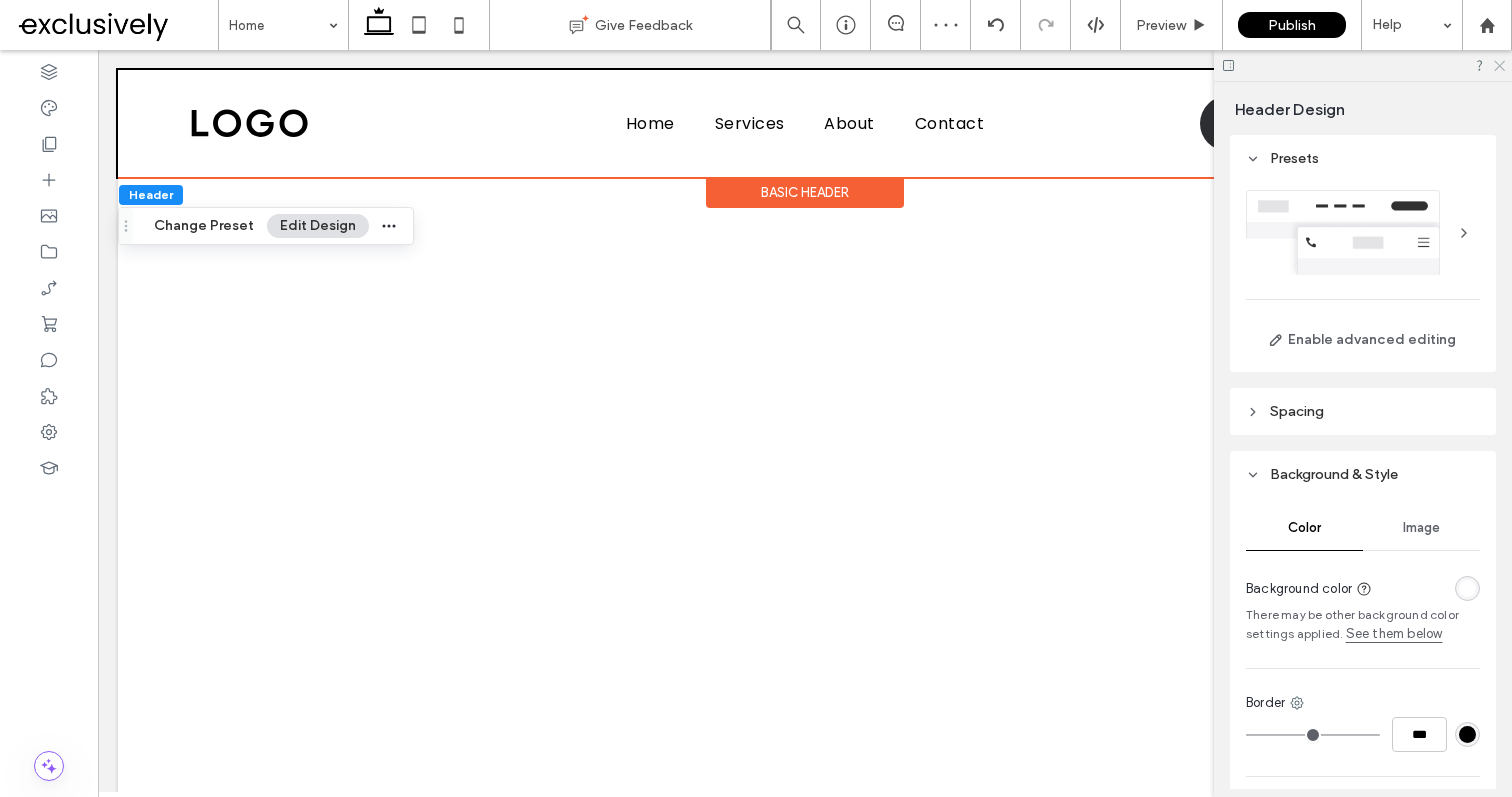 click 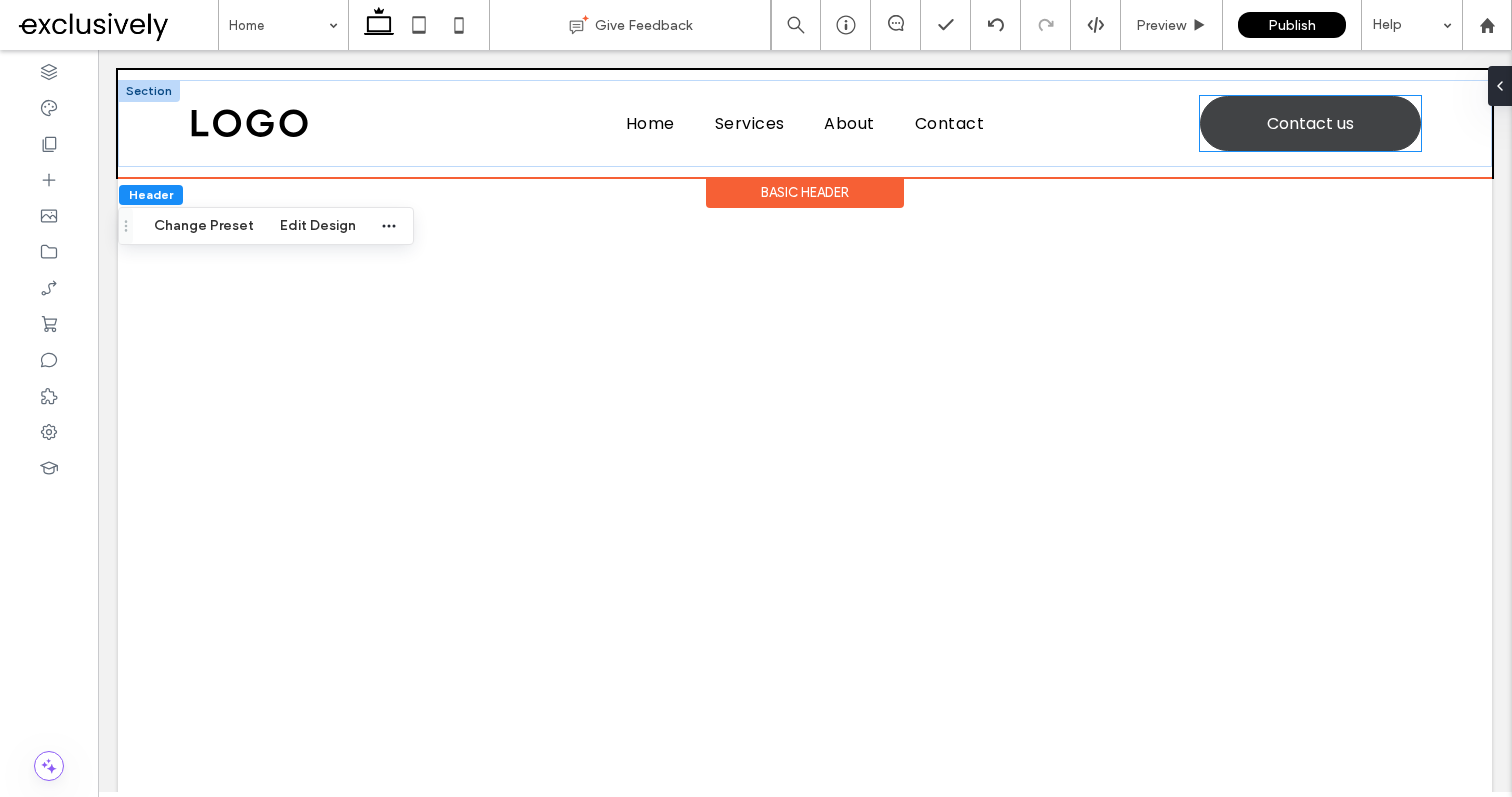 click on "Contact us" at bounding box center [1310, 123] 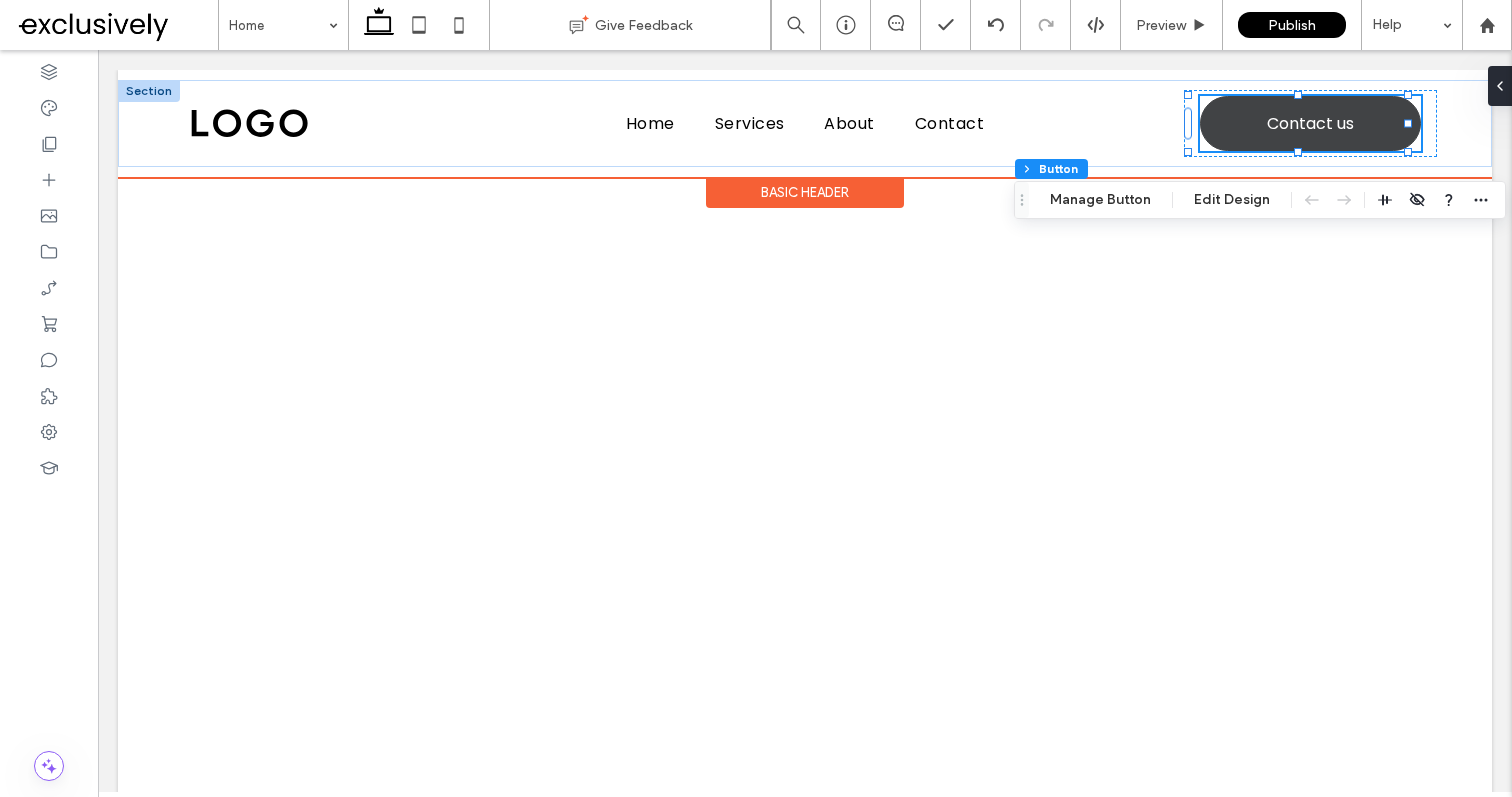 click on "Contact us" at bounding box center [1310, 123] 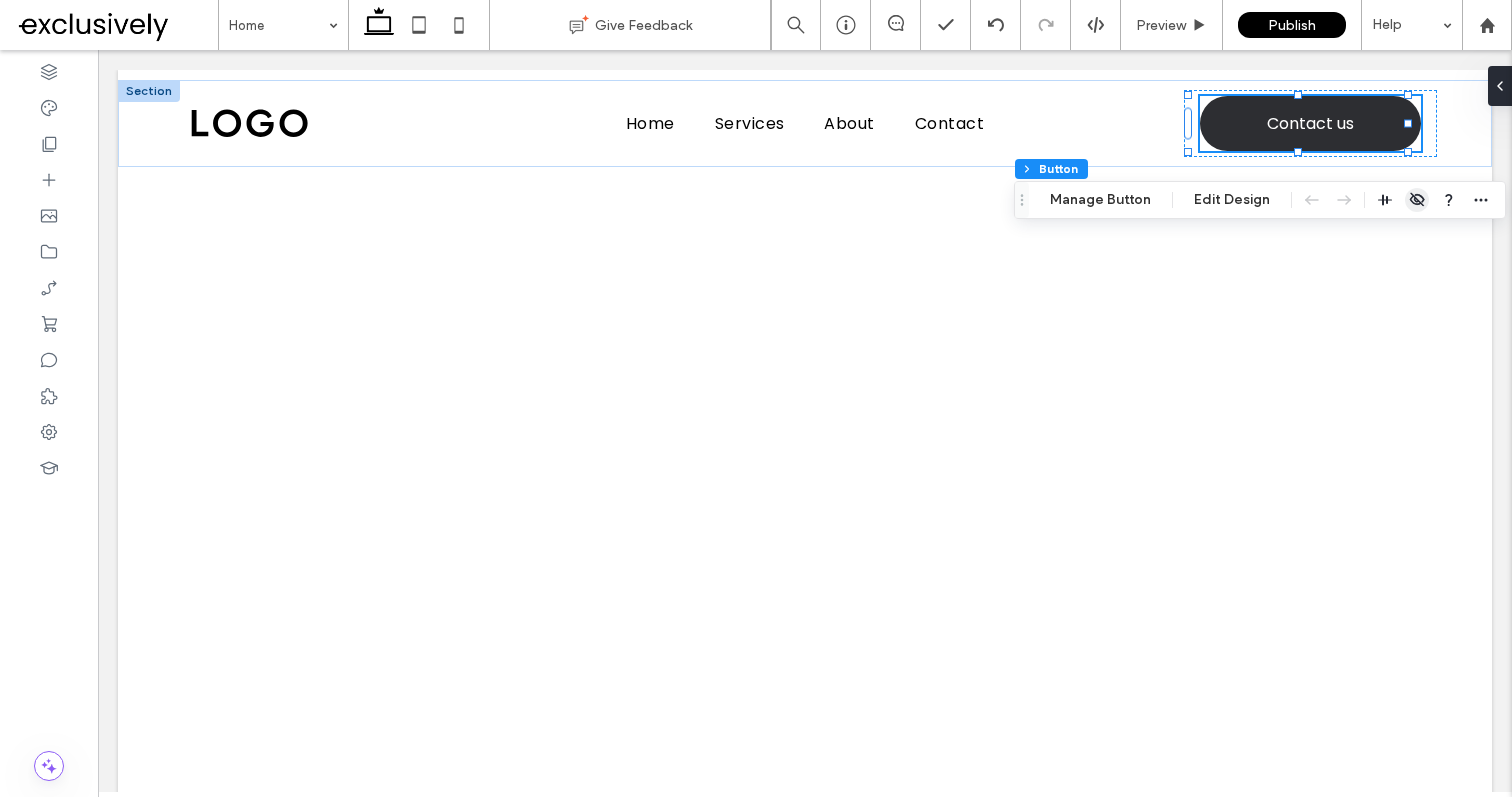 click at bounding box center (1417, 200) 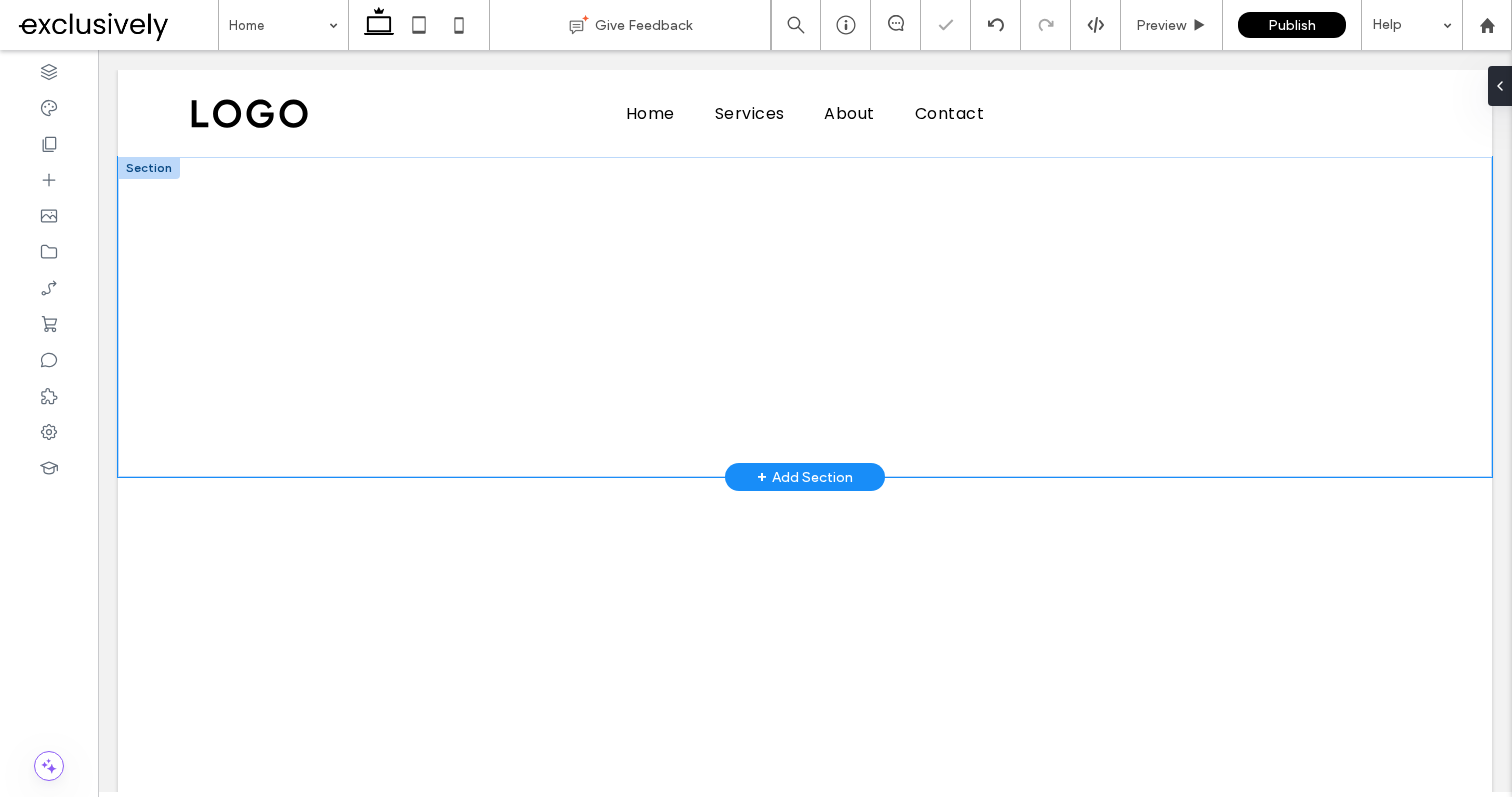 scroll, scrollTop: 0, scrollLeft: 230, axis: horizontal 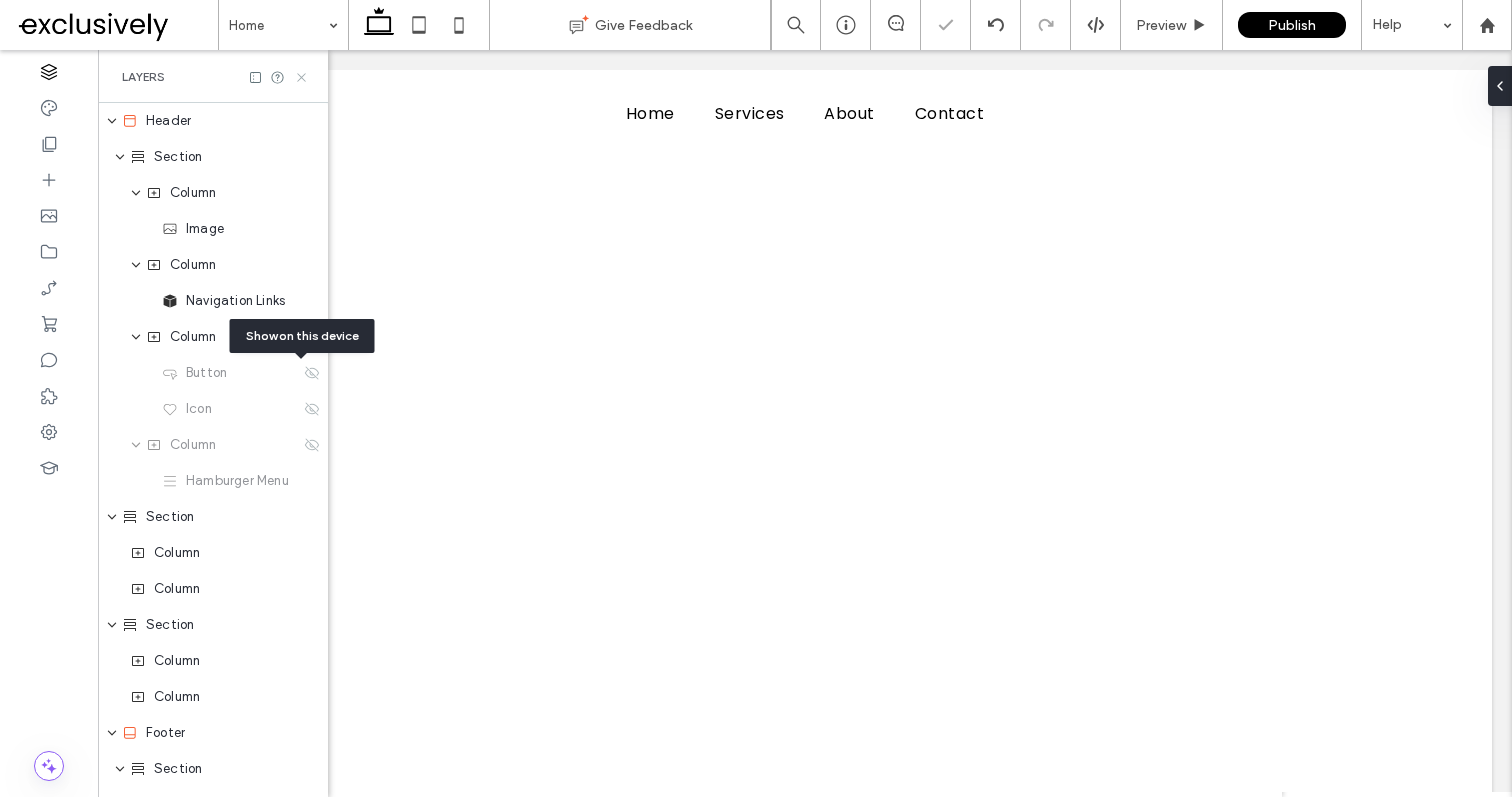 click 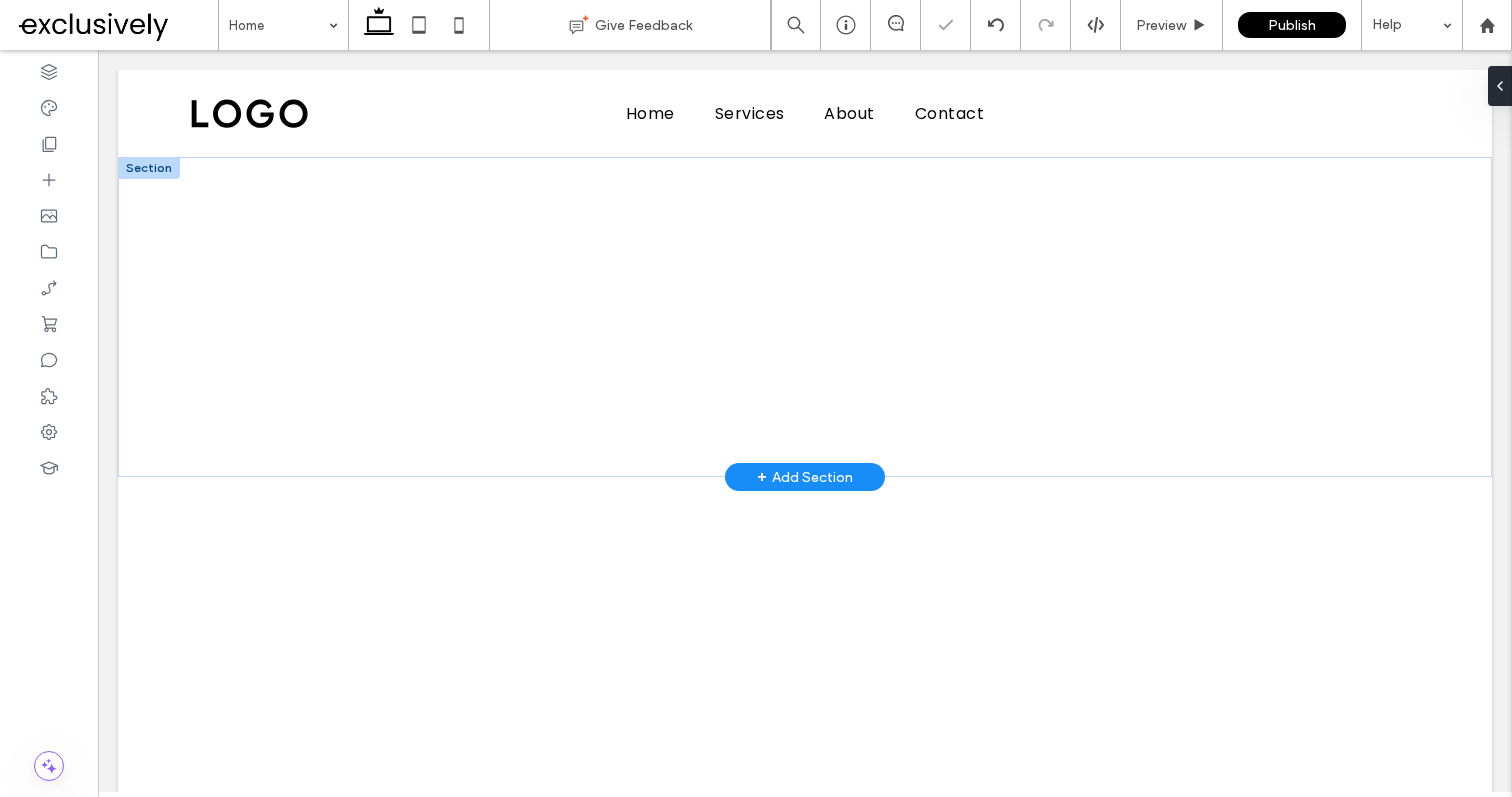 scroll, scrollTop: 0, scrollLeft: 0, axis: both 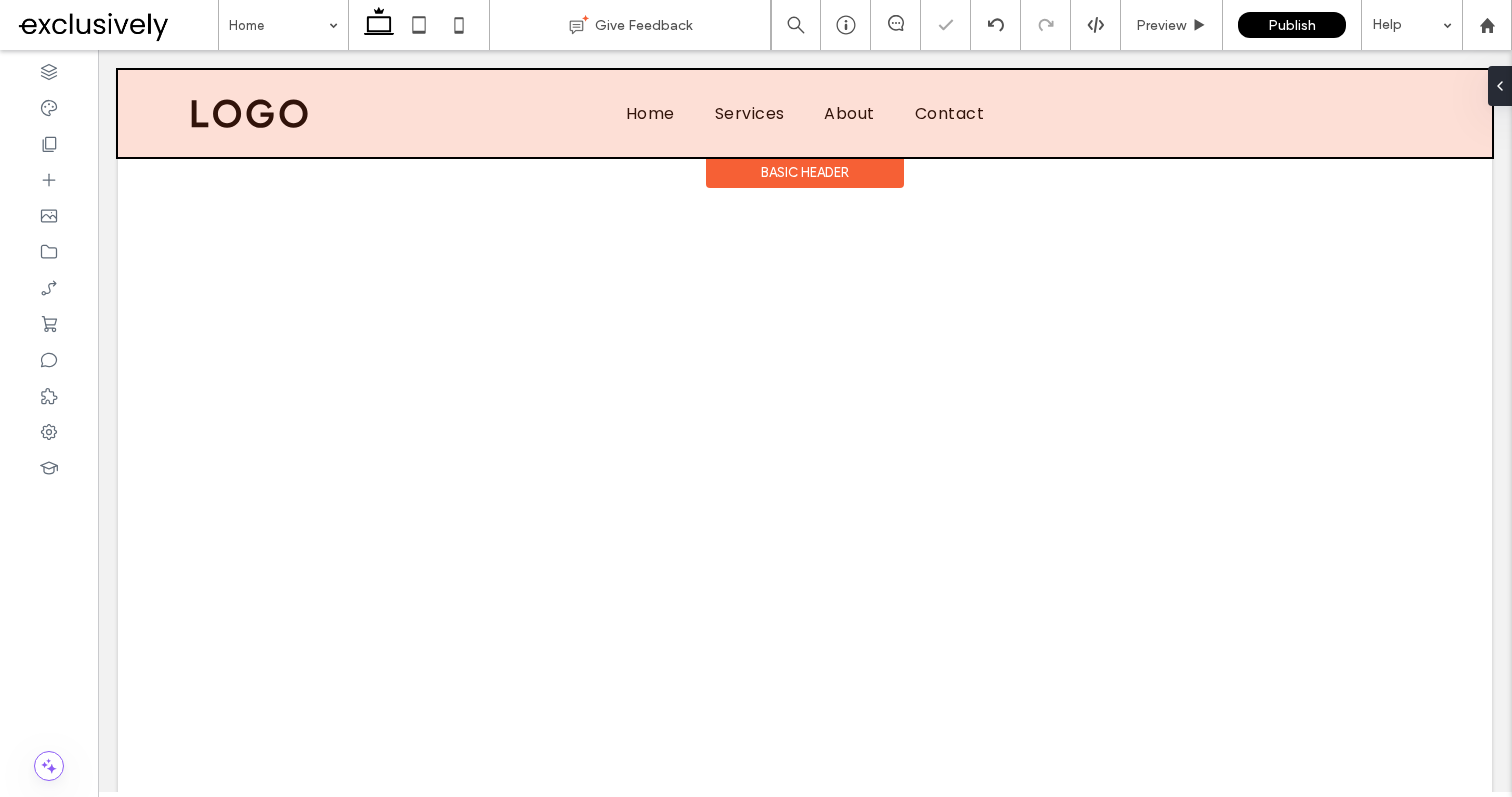 click at bounding box center [805, 113] 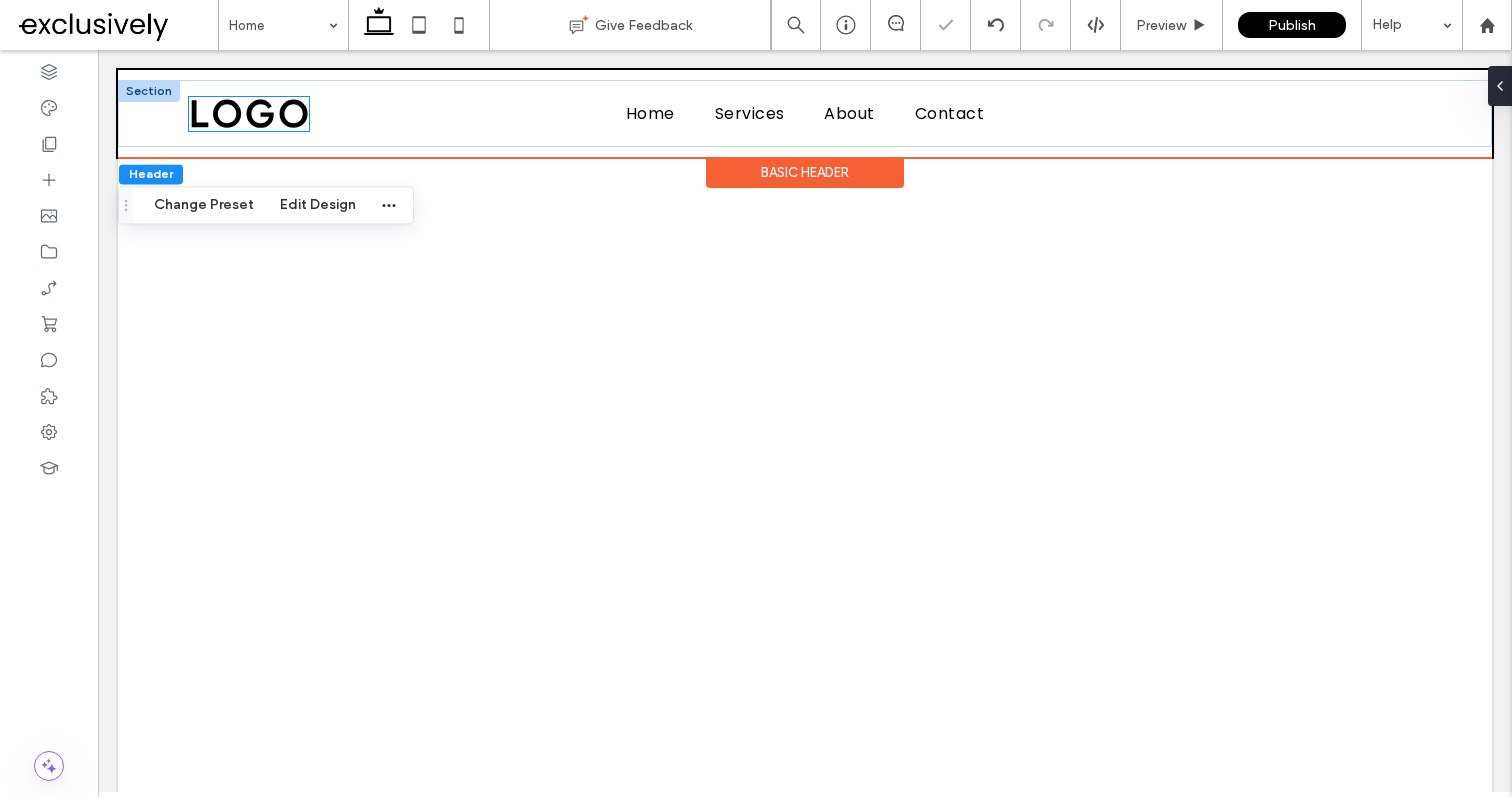 click at bounding box center [249, 114] 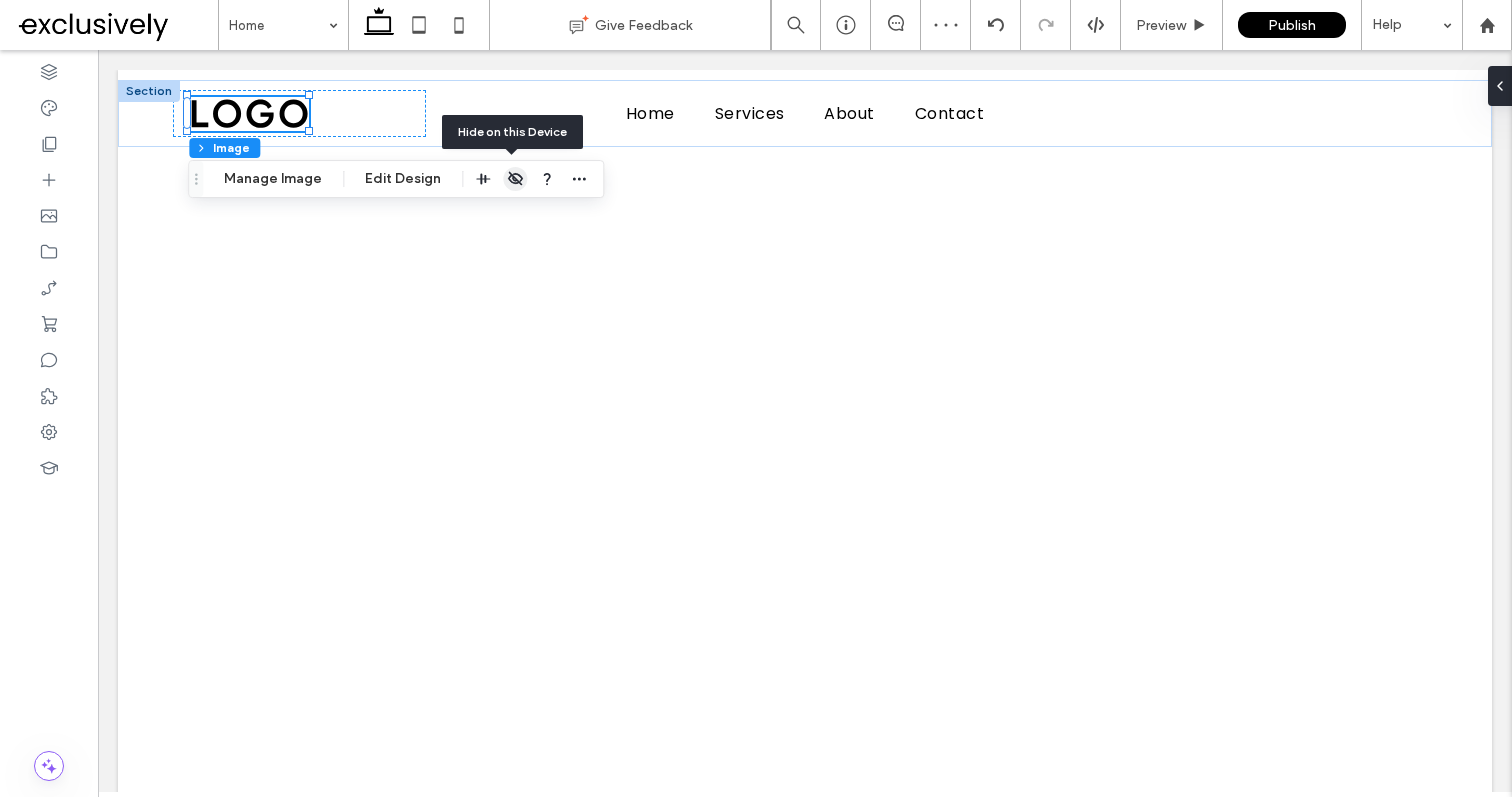 click 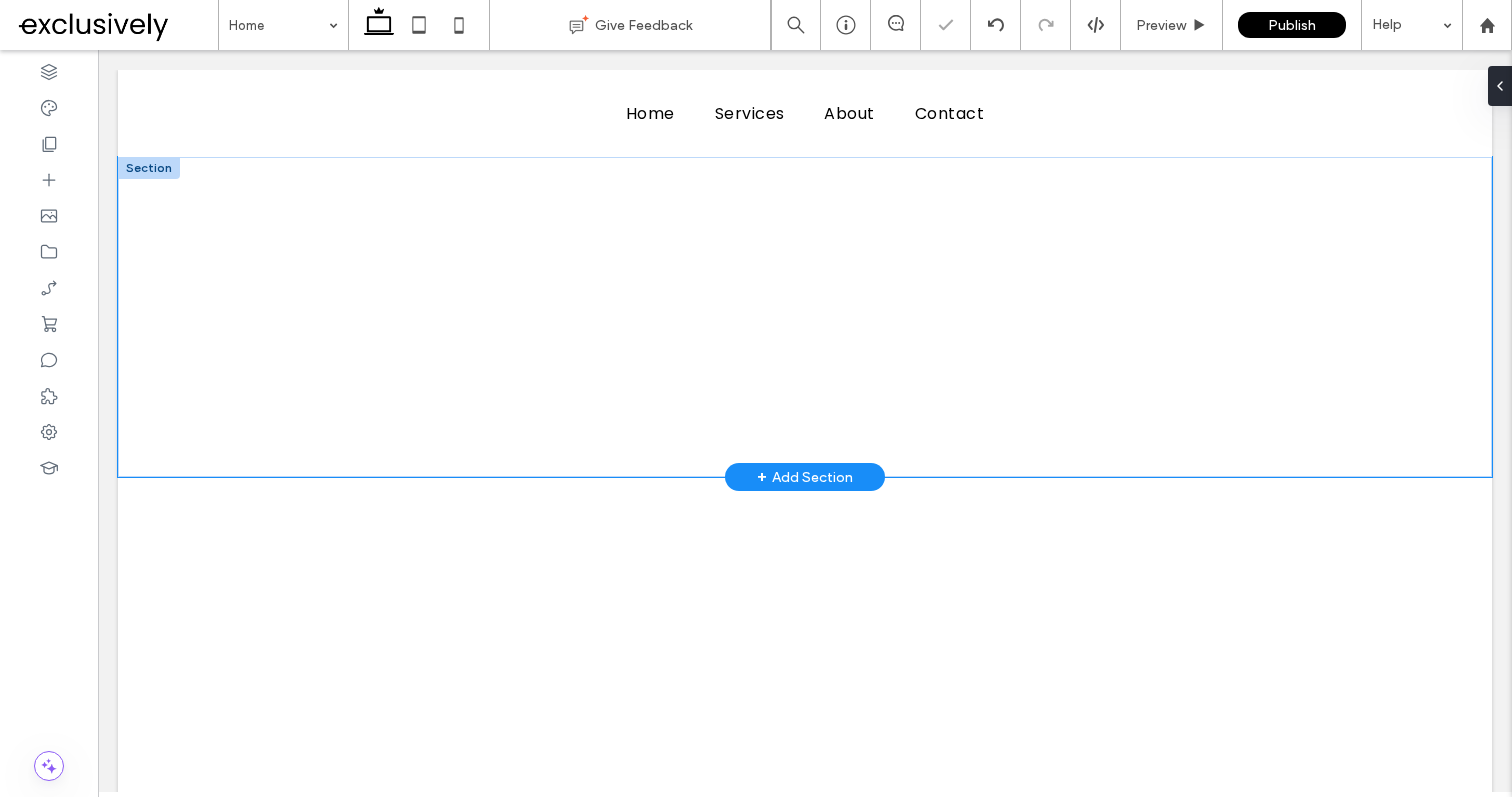 scroll, scrollTop: 0, scrollLeft: 230, axis: horizontal 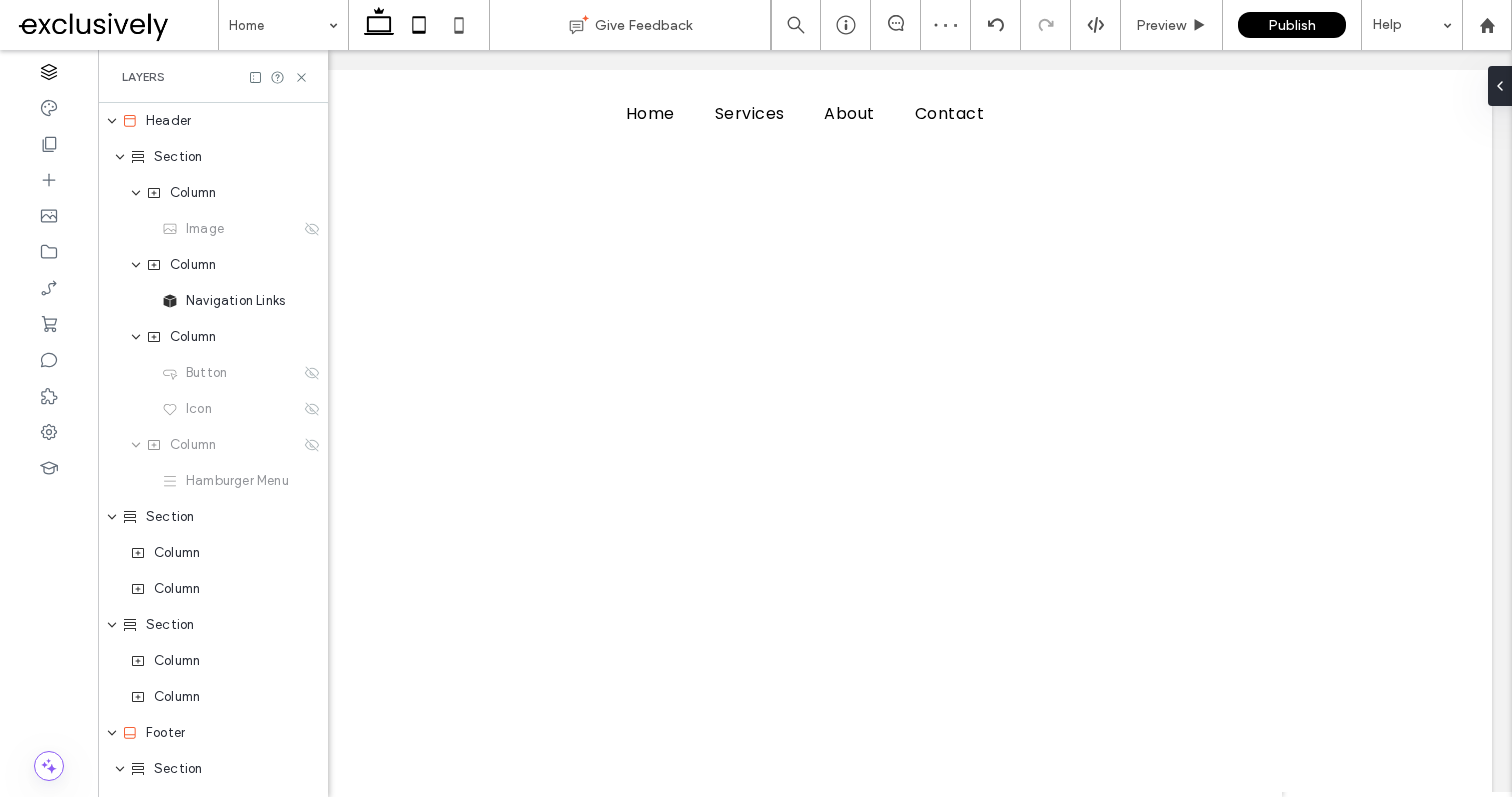 click 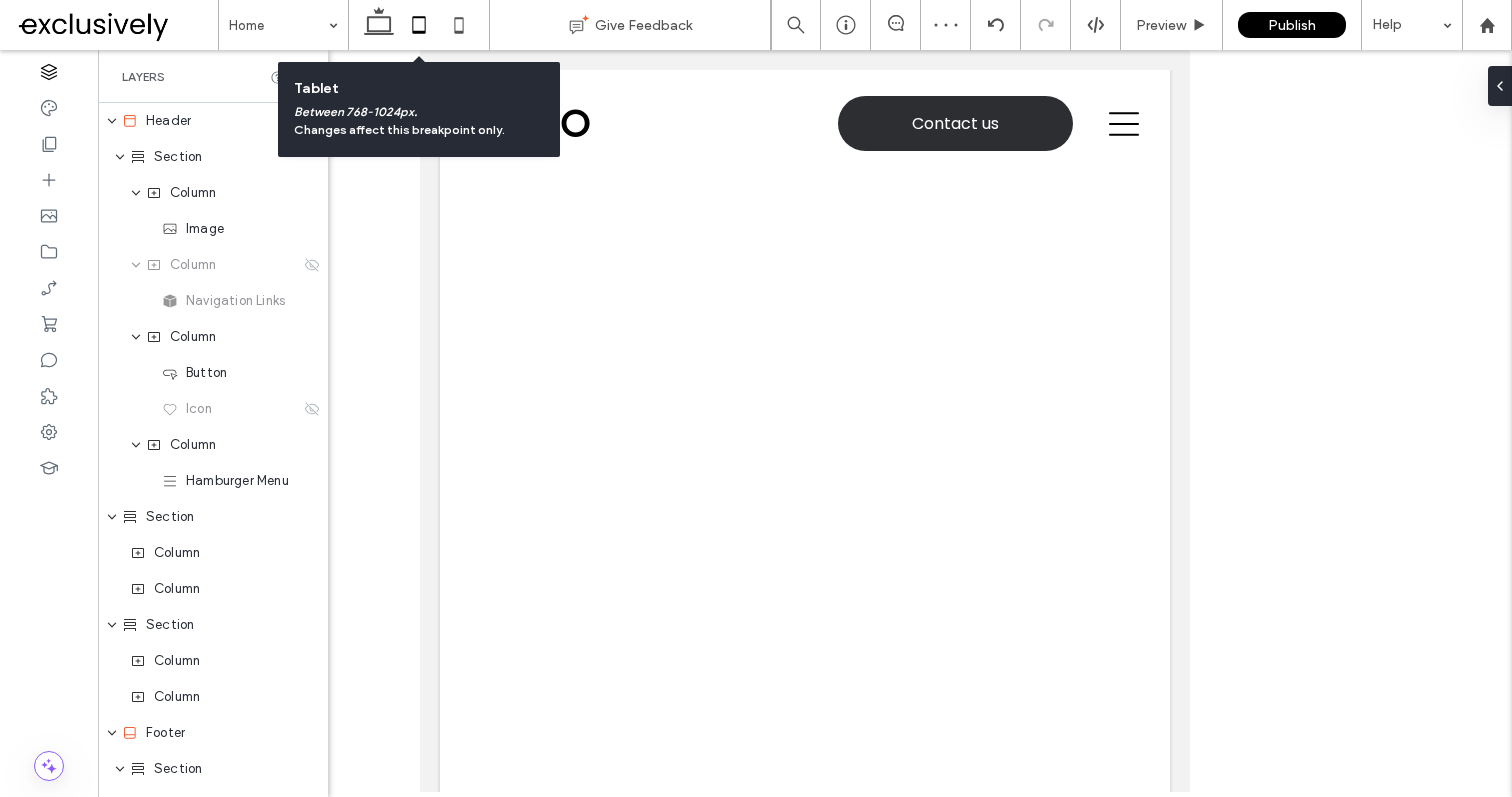 scroll, scrollTop: 0, scrollLeft: 0, axis: both 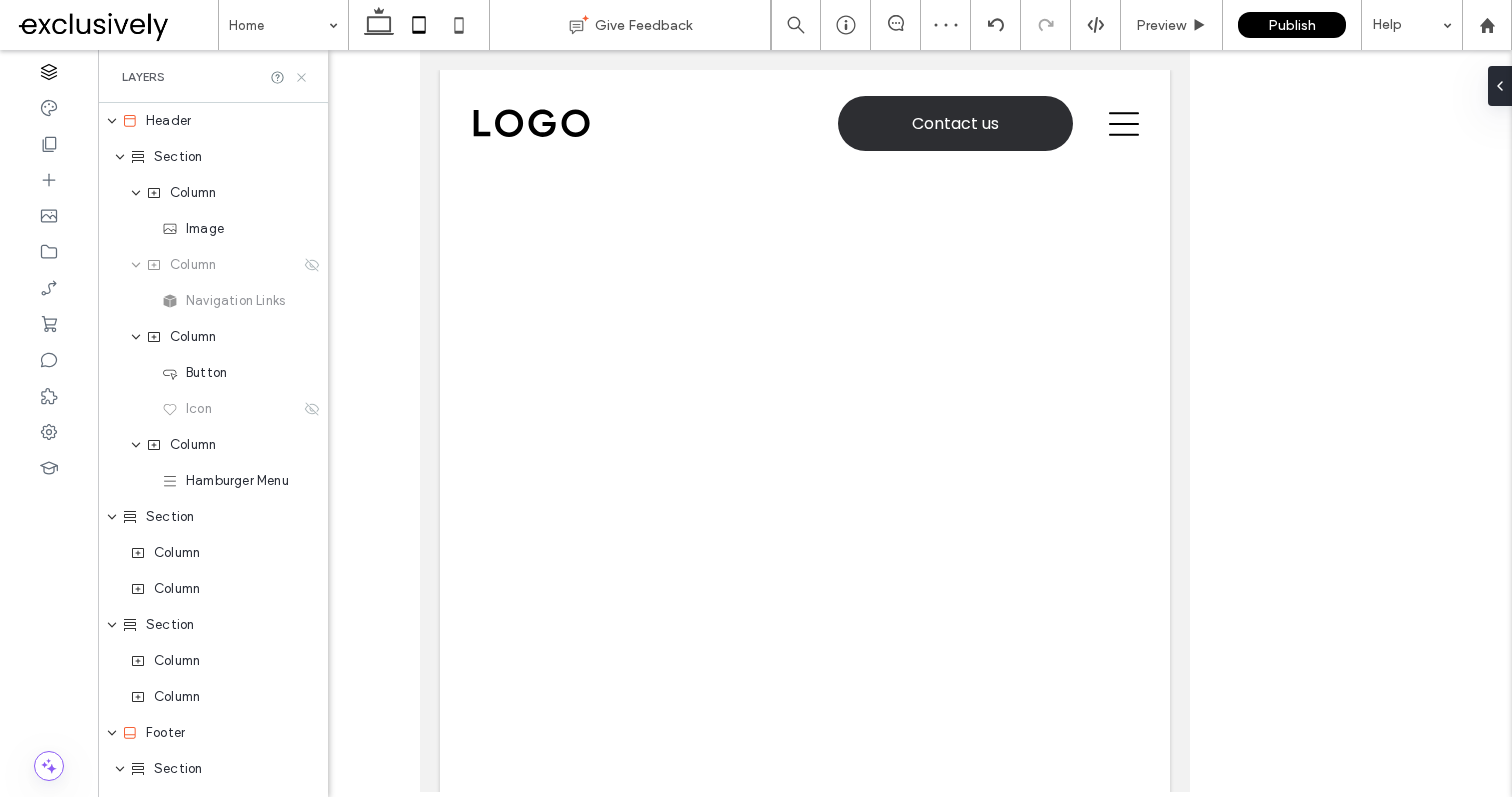 click 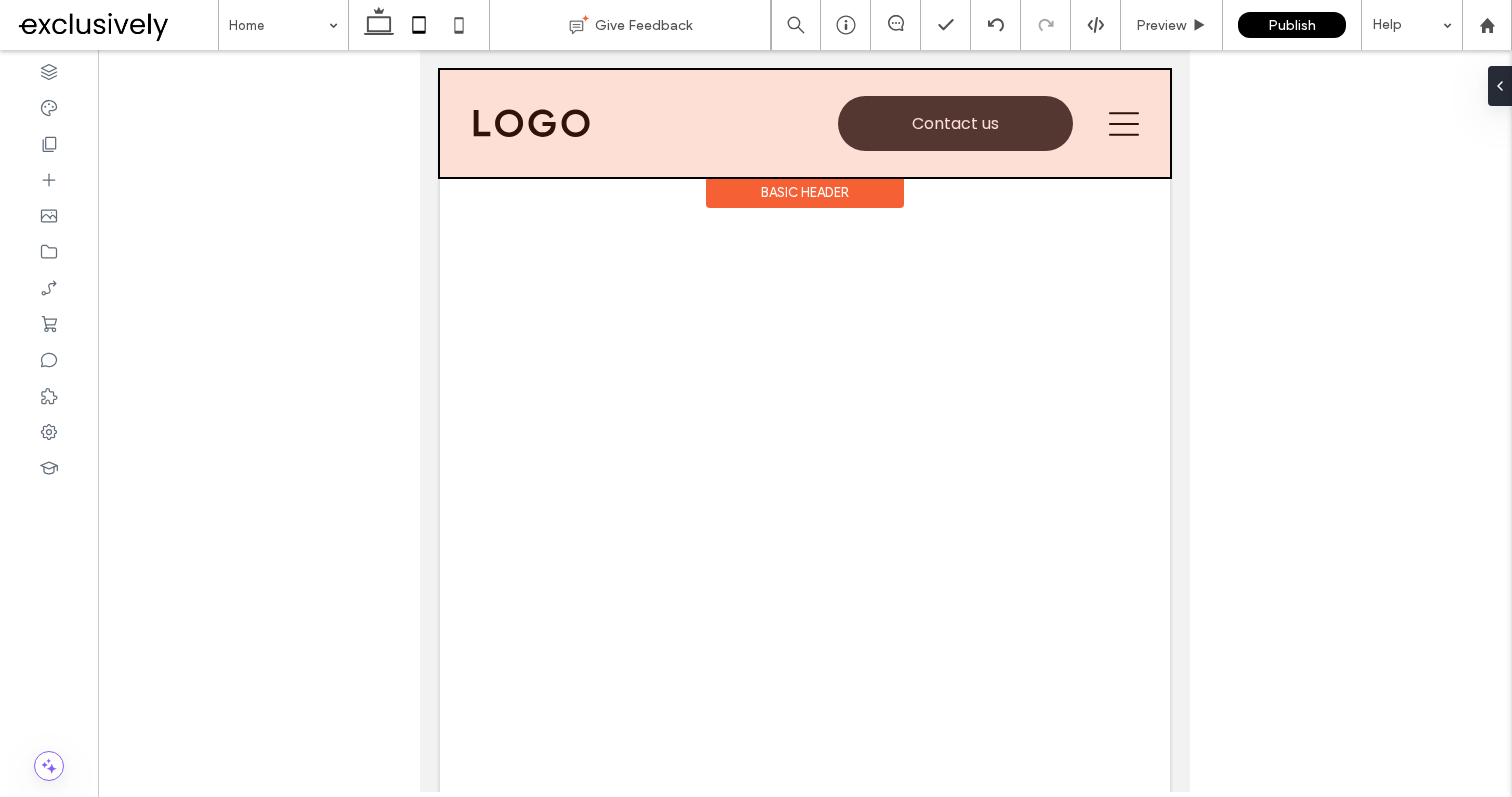 click at bounding box center [805, 123] 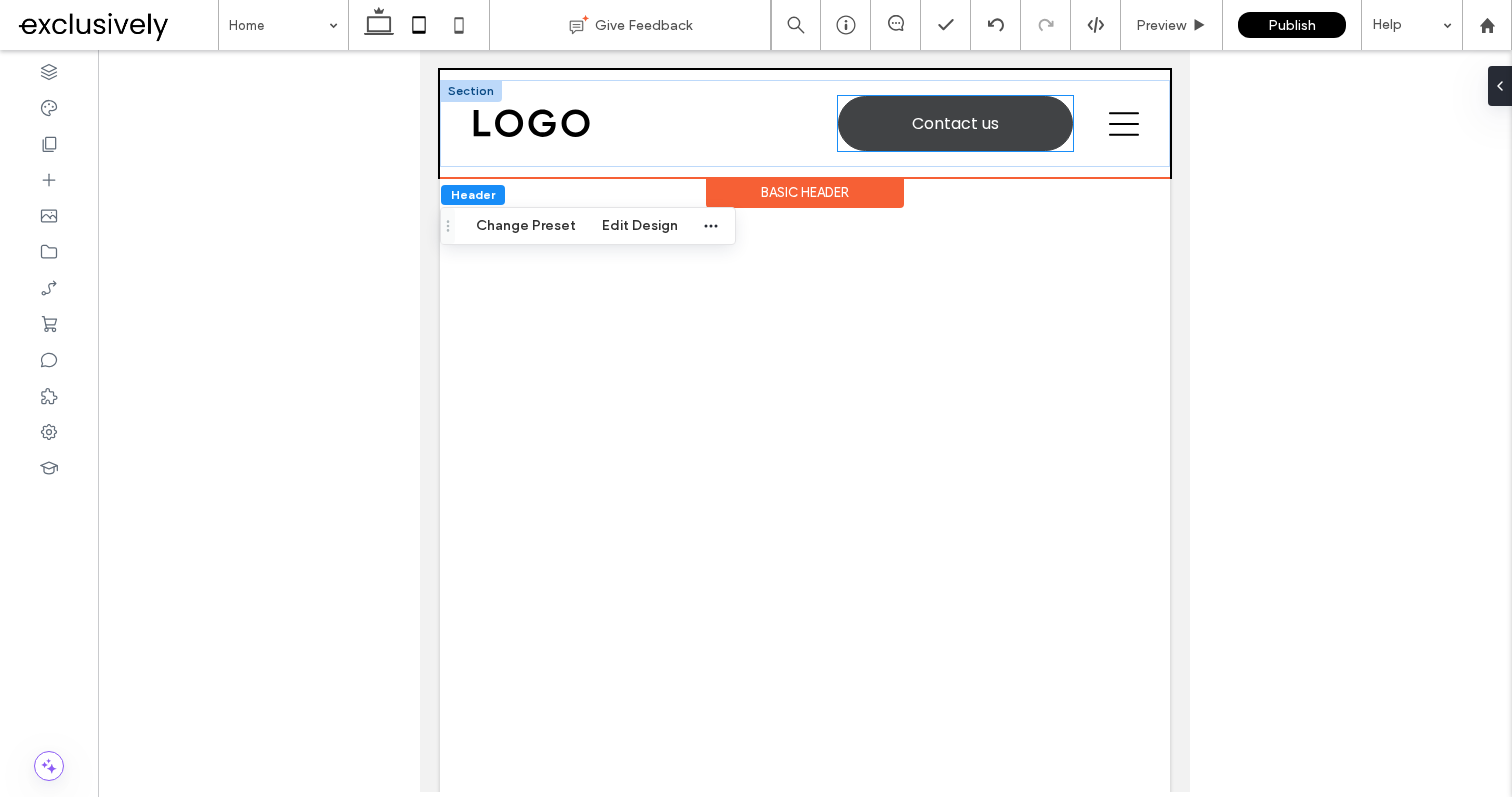 click on "Contact us" at bounding box center [955, 123] 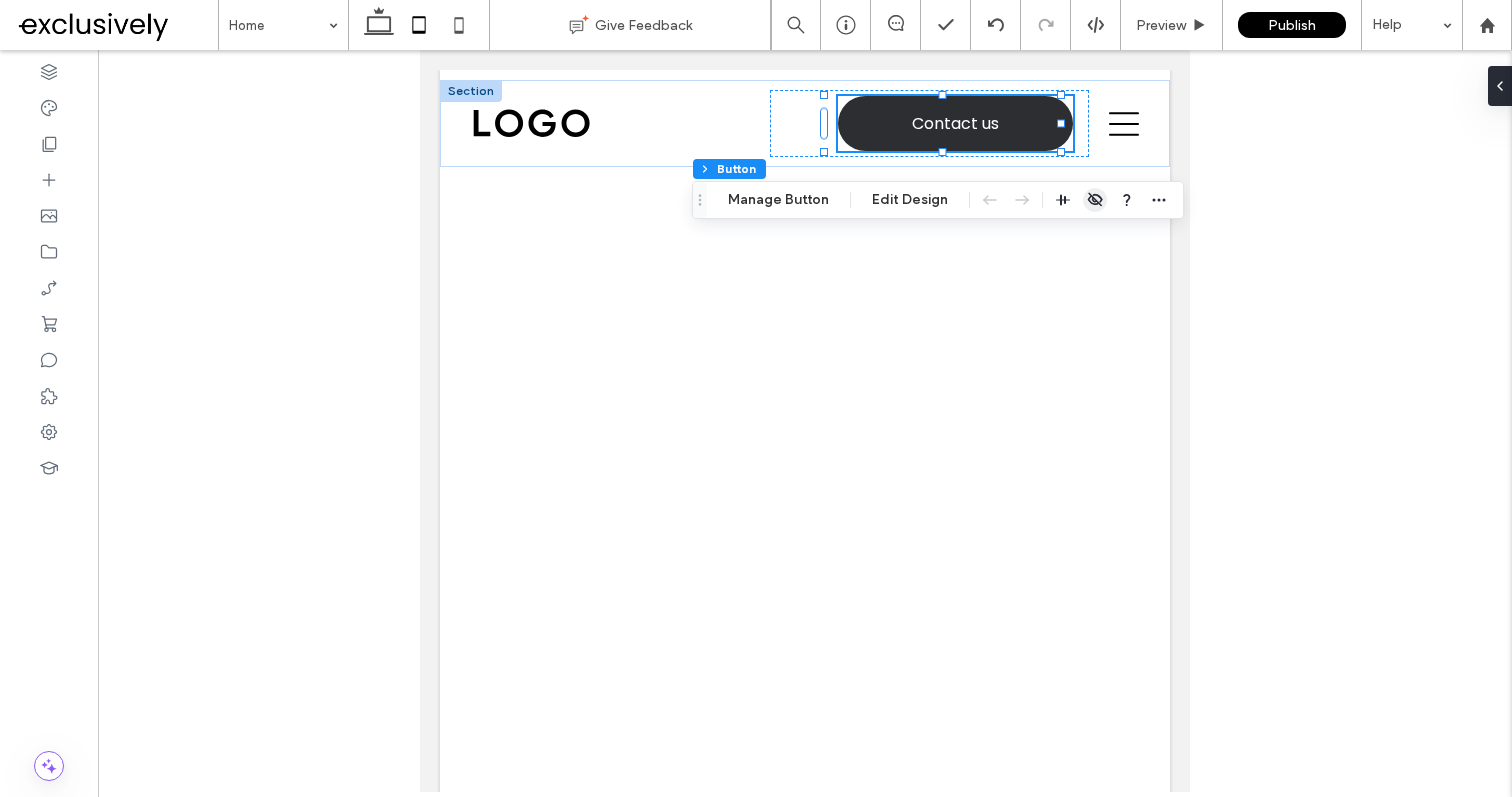 click 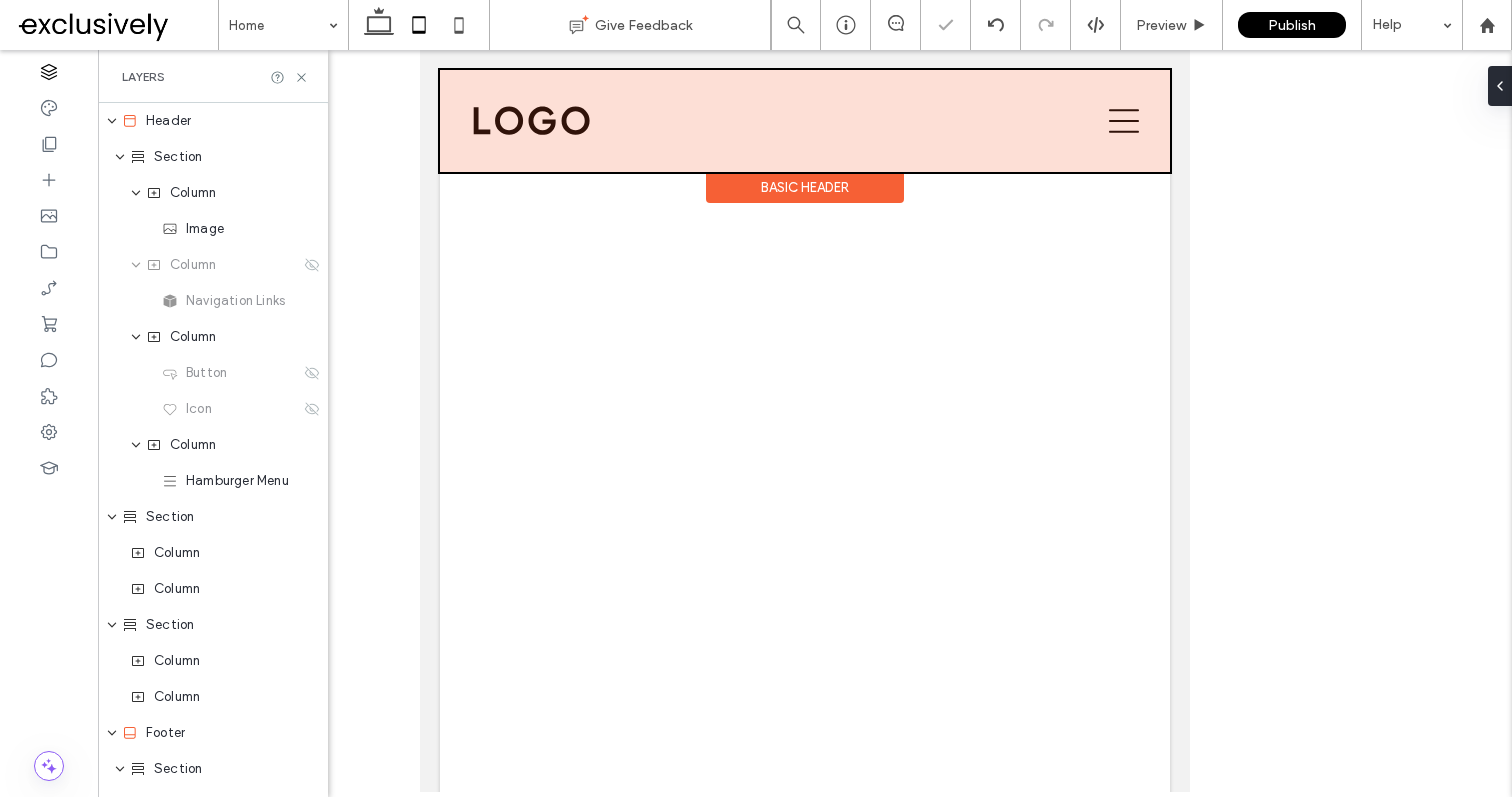 click at bounding box center [805, 121] 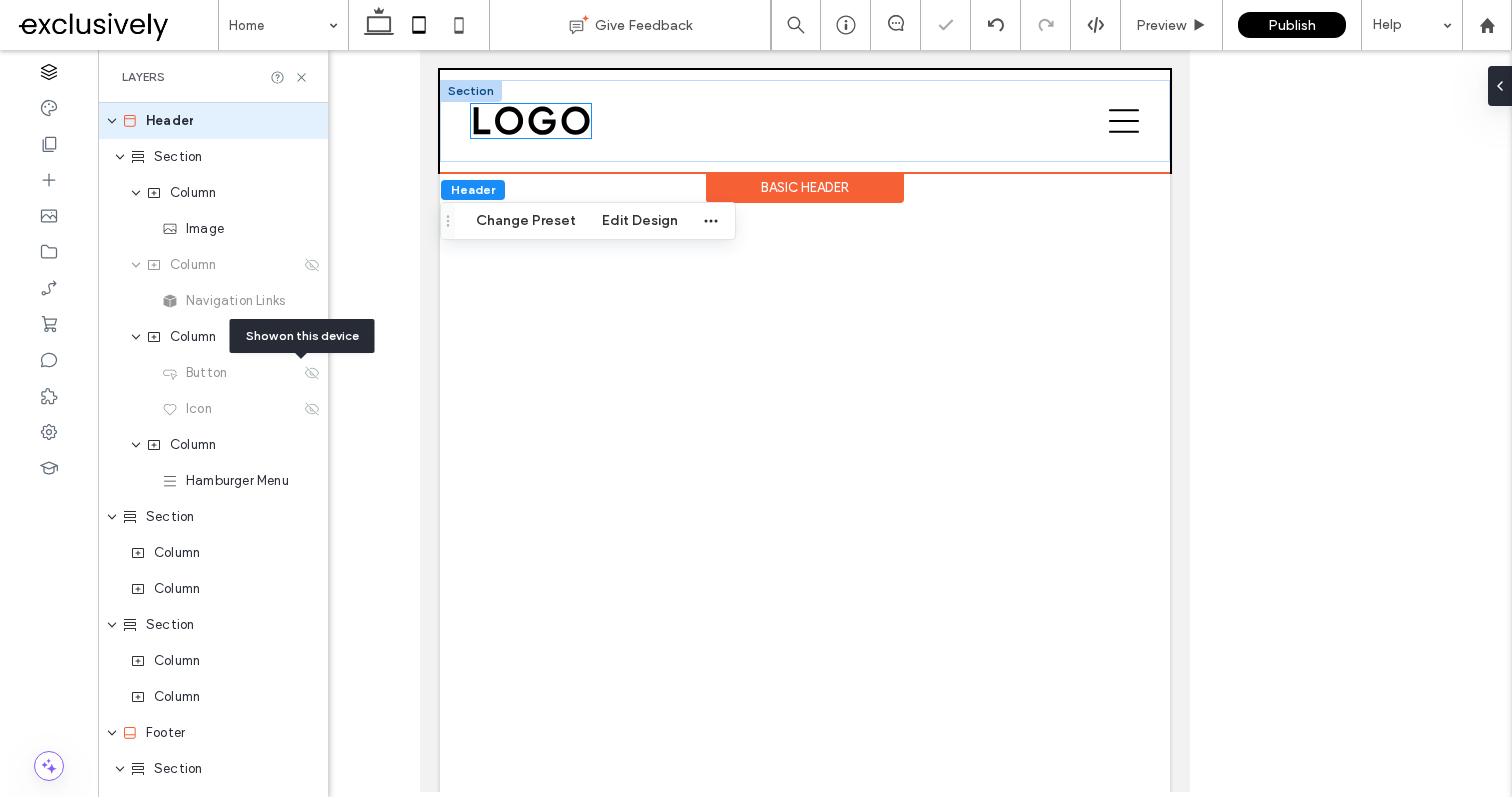 click at bounding box center [531, 121] 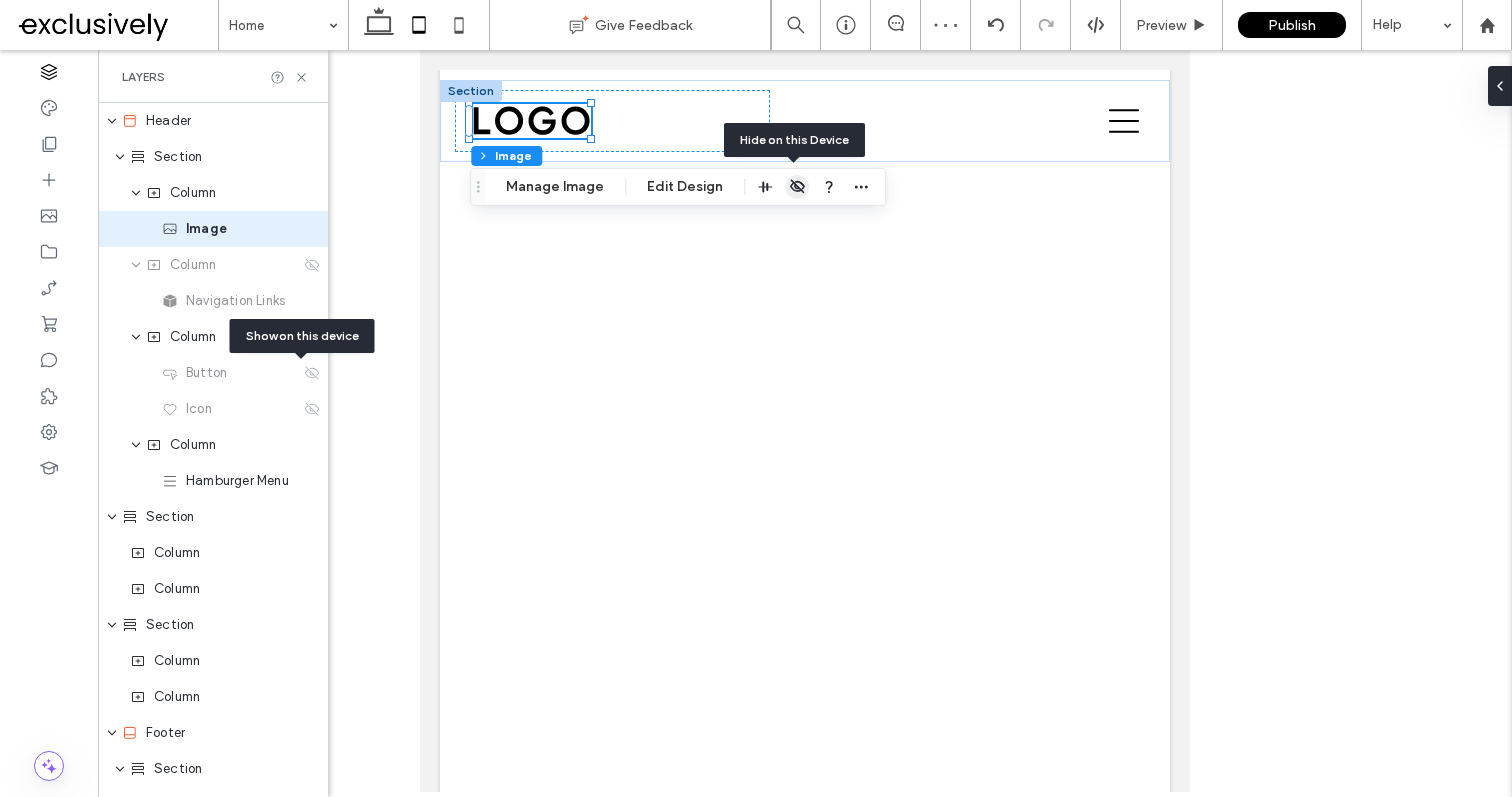 drag, startPoint x: 804, startPoint y: 190, endPoint x: 383, endPoint y: 139, distance: 424.07782 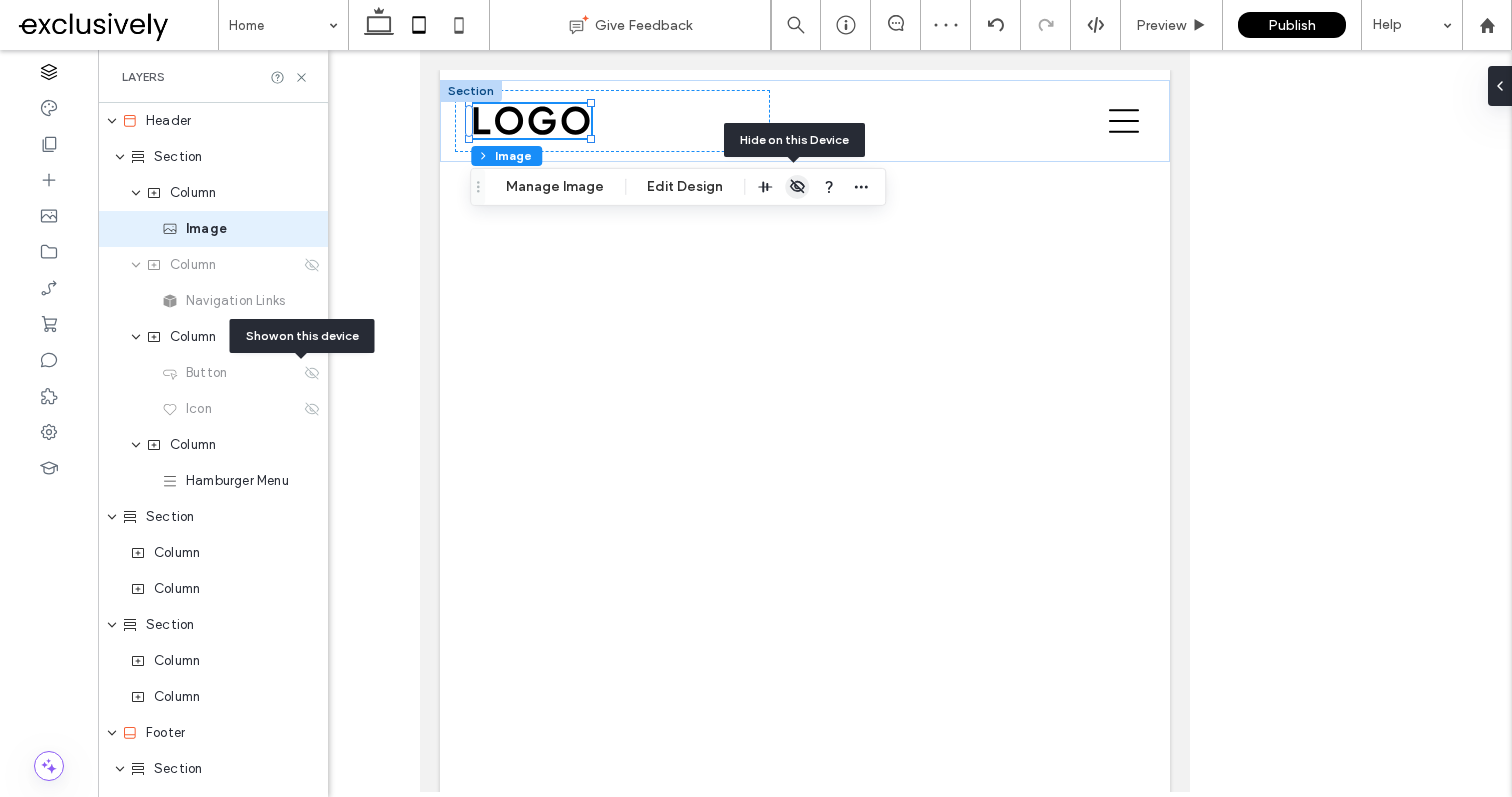 click at bounding box center [797, 187] 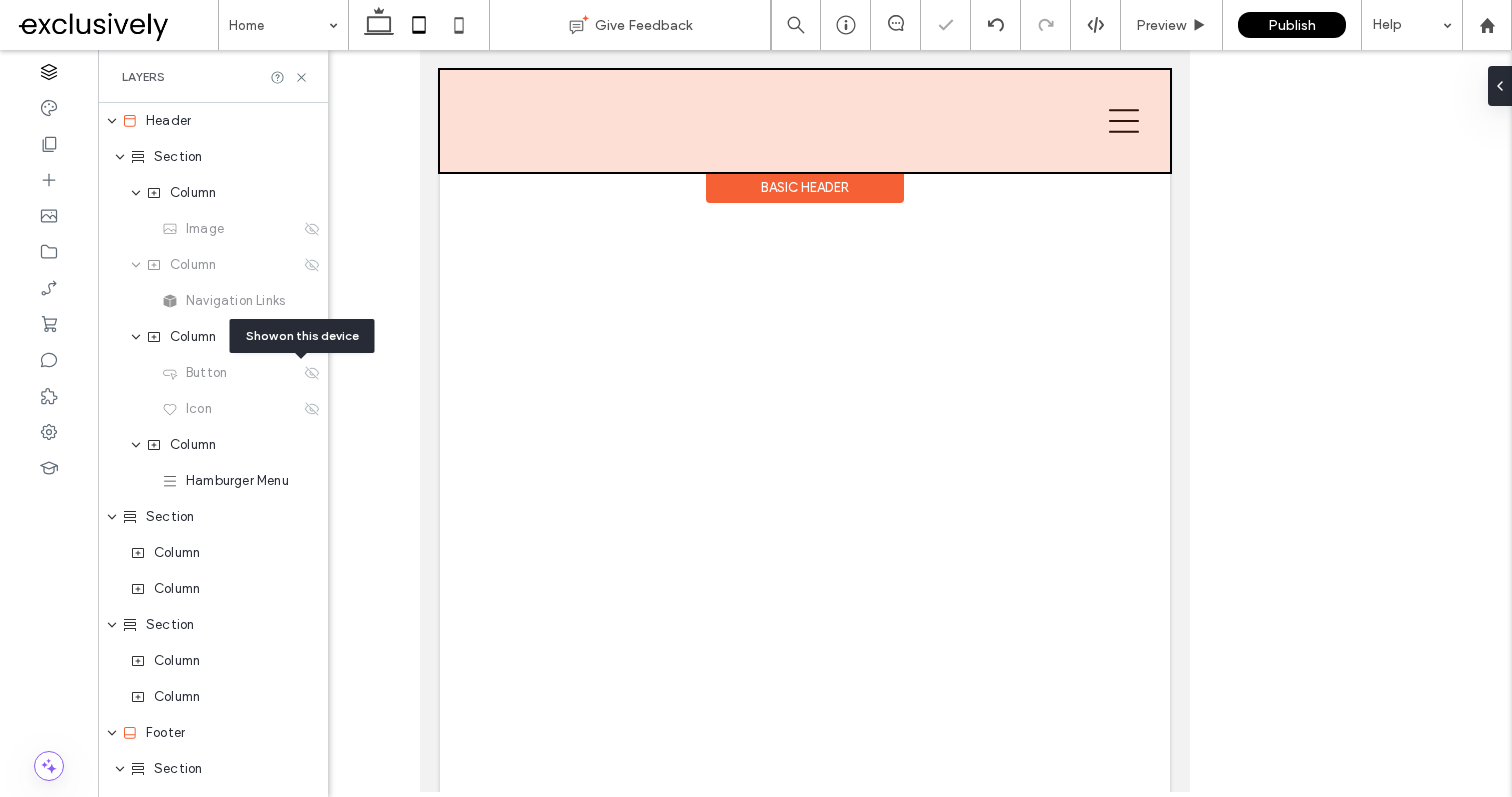 click on "Basic Header" at bounding box center (805, 187) 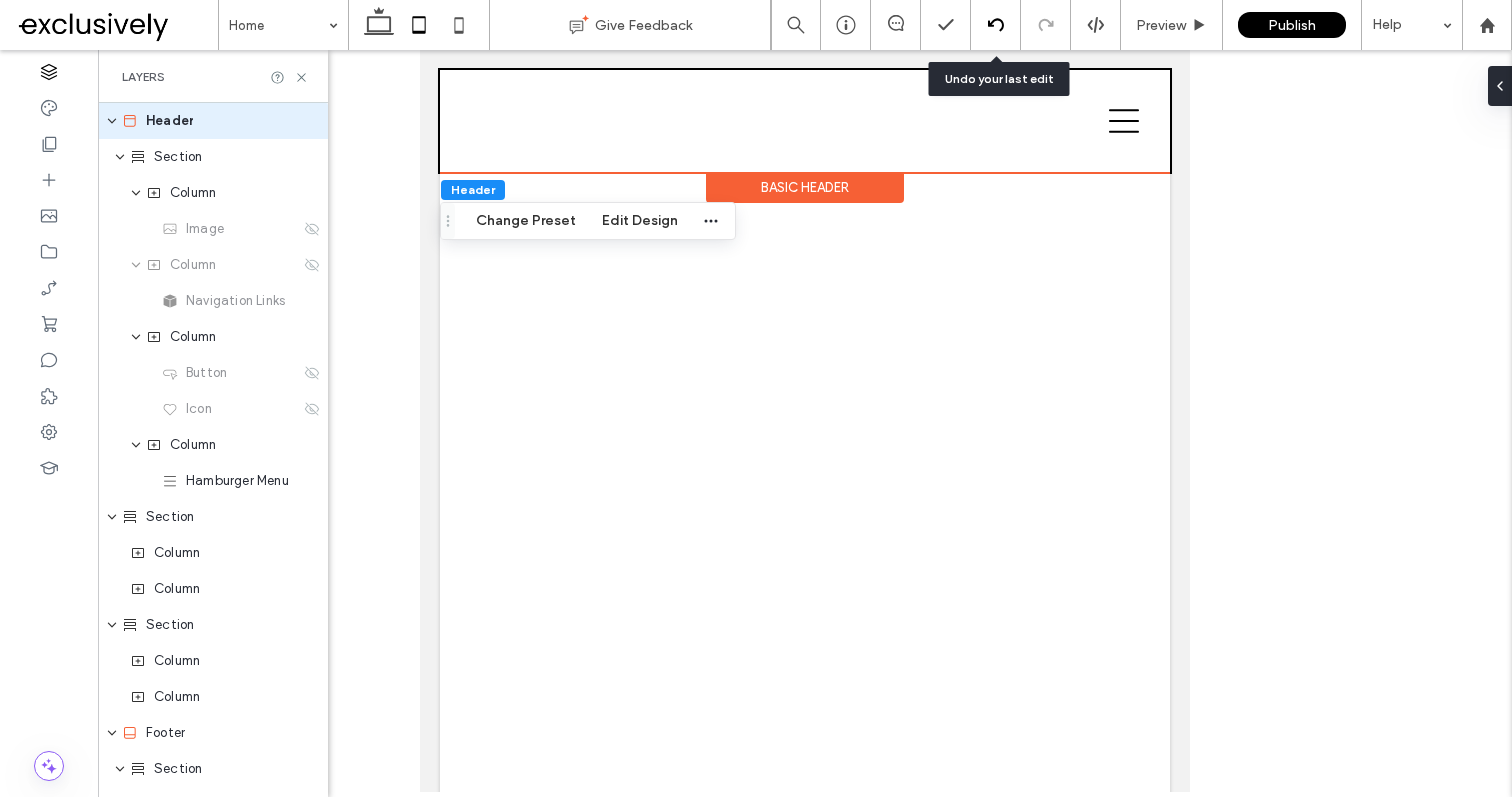 click 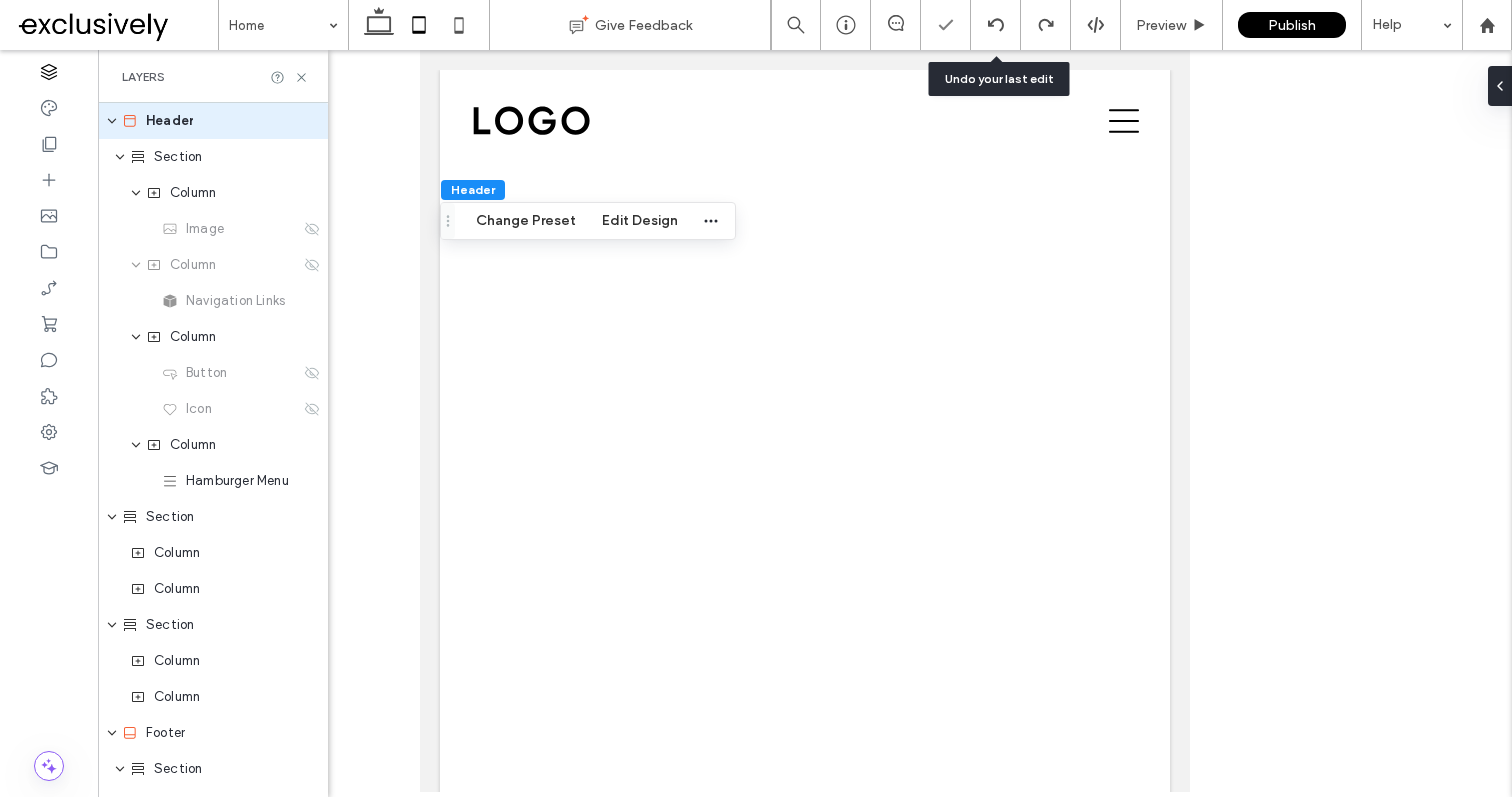 scroll, scrollTop: 0, scrollLeft: 0, axis: both 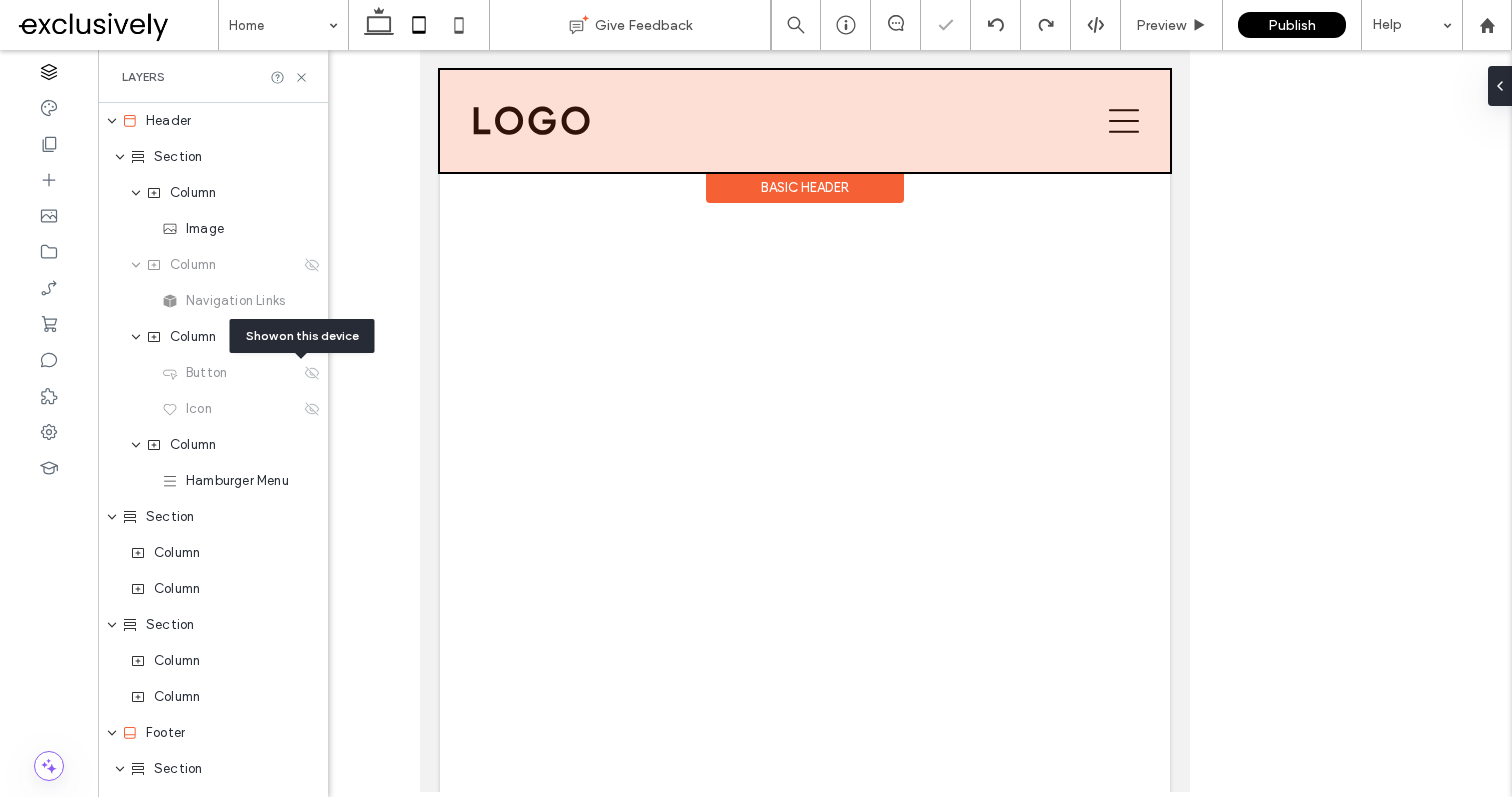click at bounding box center (805, 121) 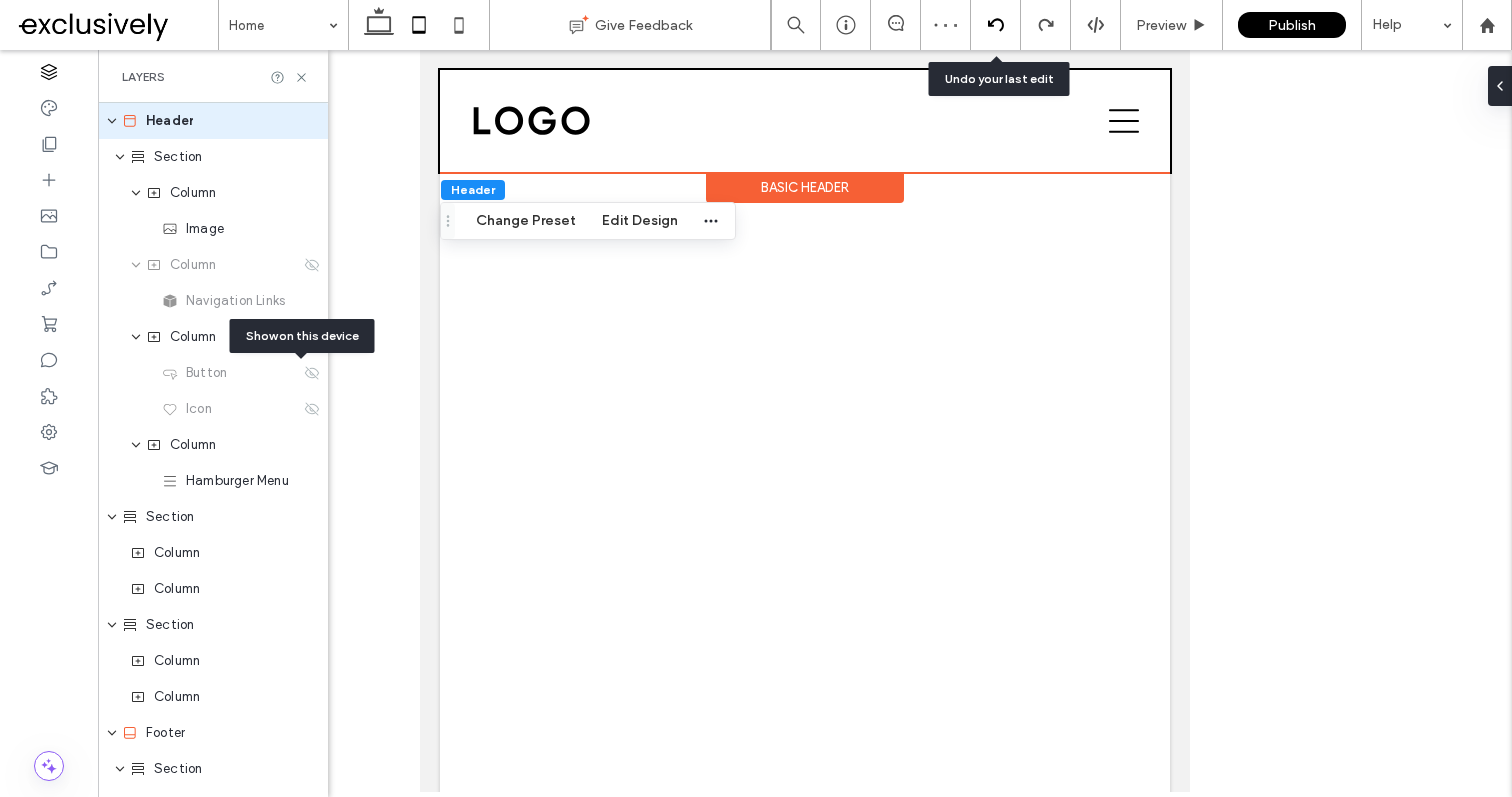 click at bounding box center [995, 25] 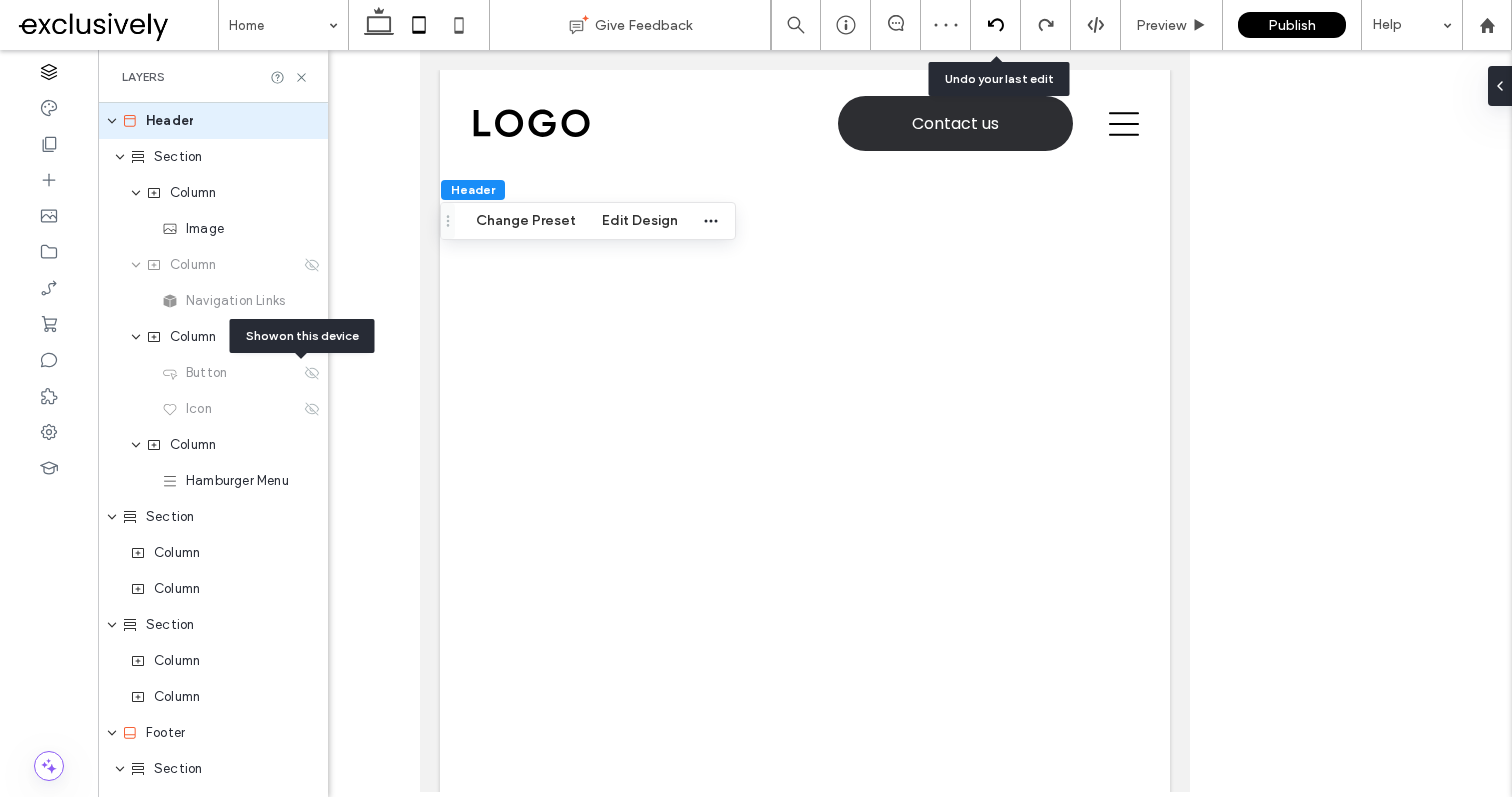 scroll, scrollTop: 0, scrollLeft: 0, axis: both 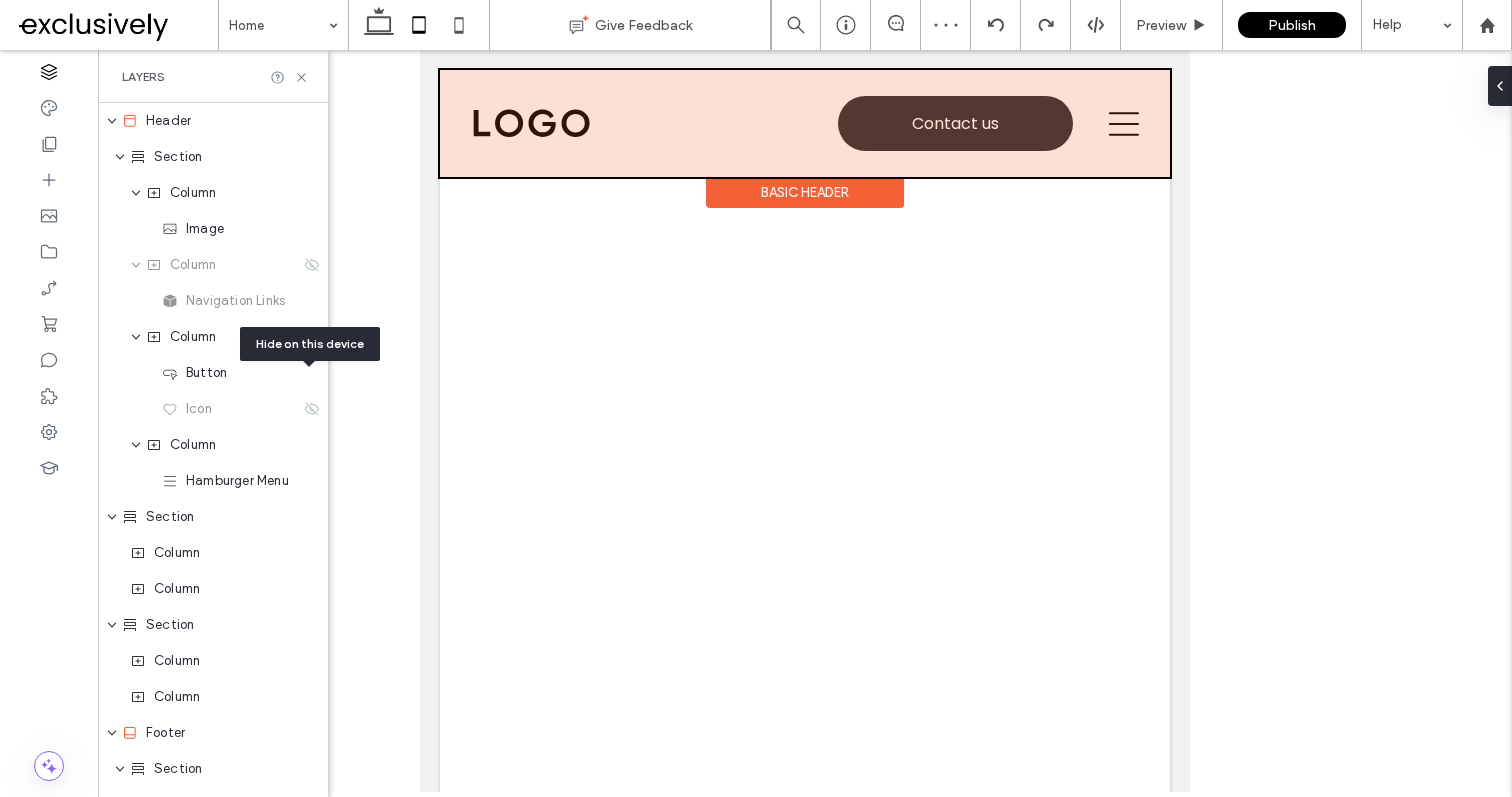 click at bounding box center (805, 123) 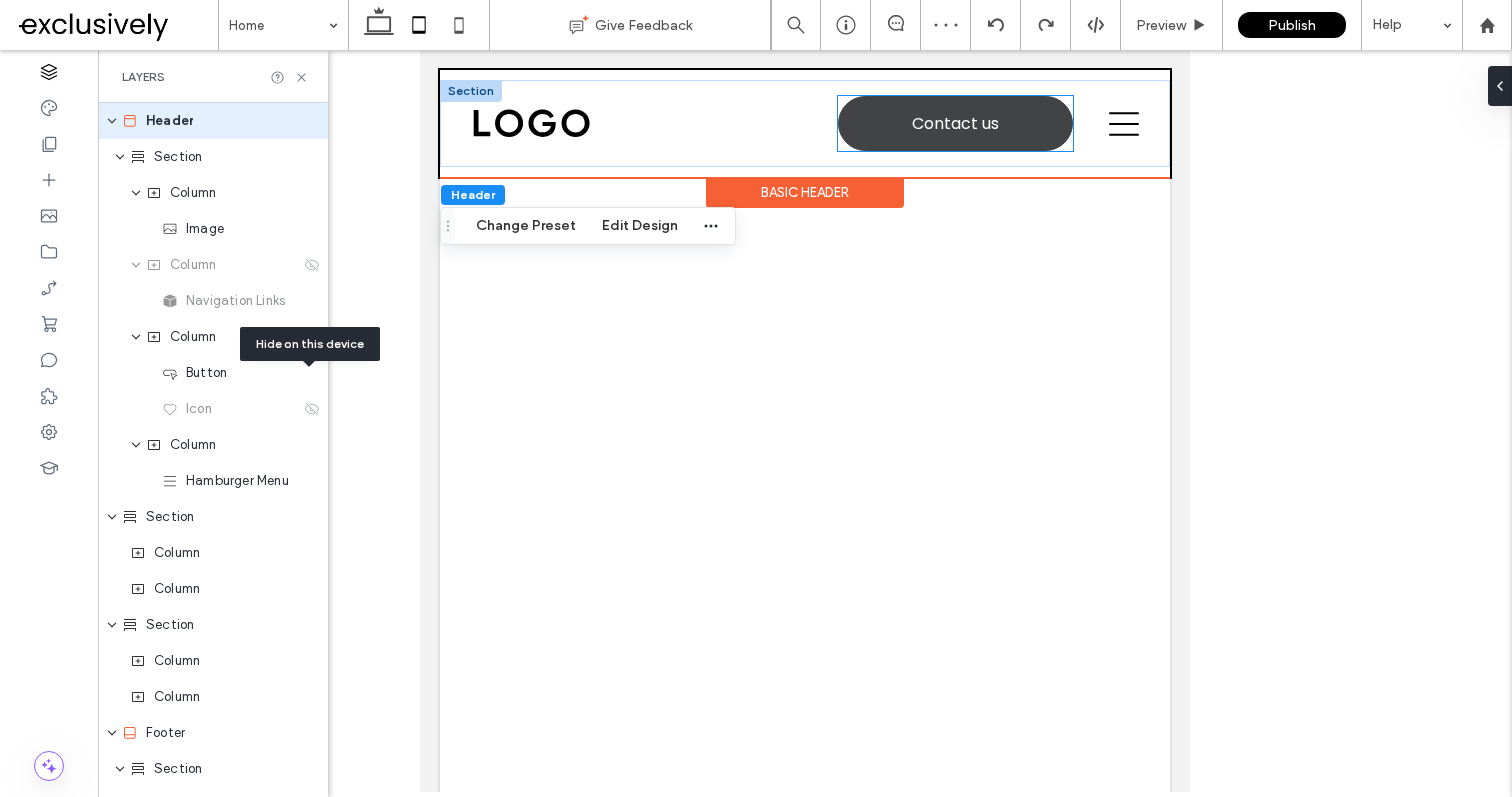 click on "Contact us" at bounding box center (955, 123) 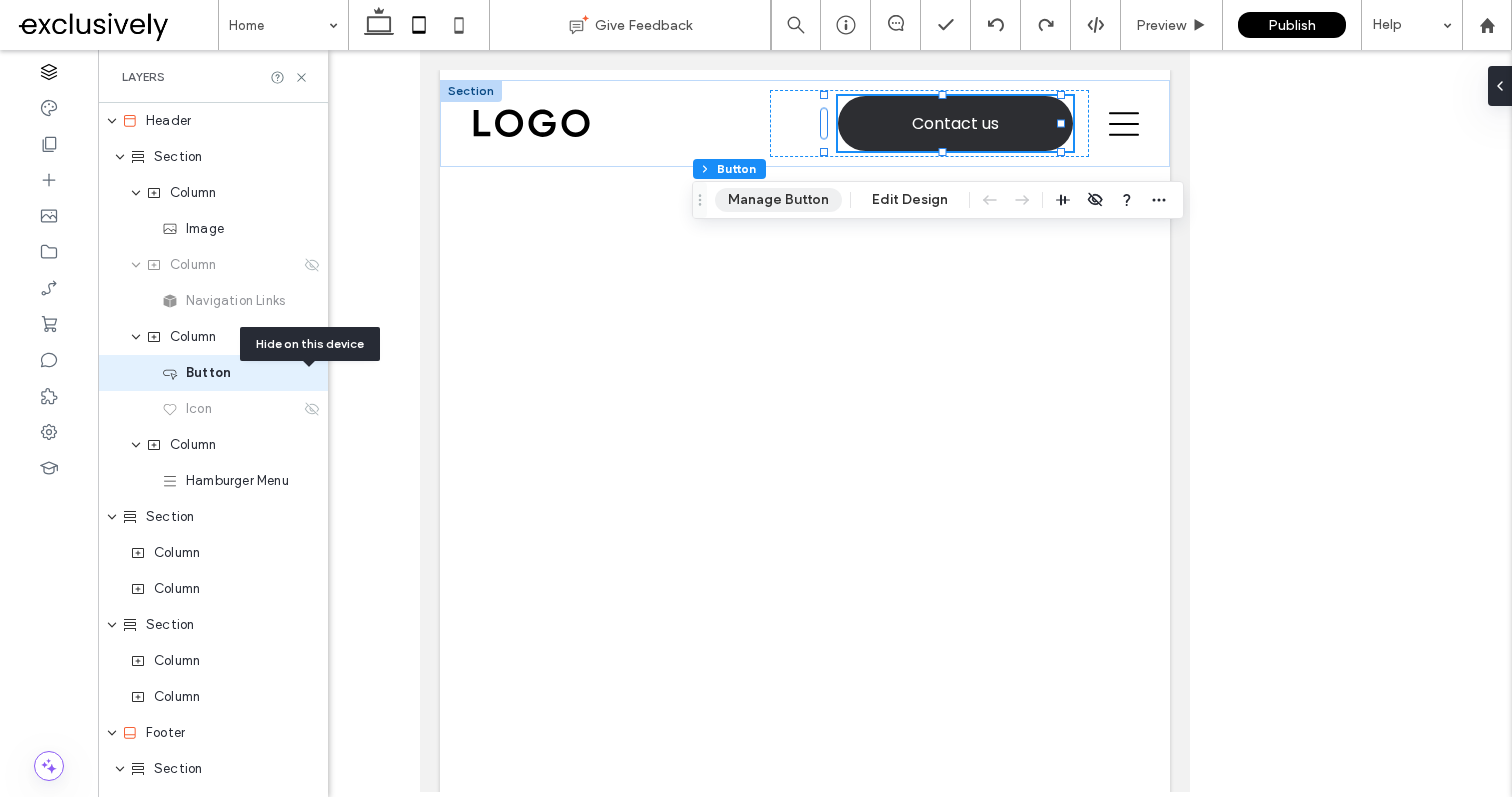click on "Manage Button" at bounding box center (778, 200) 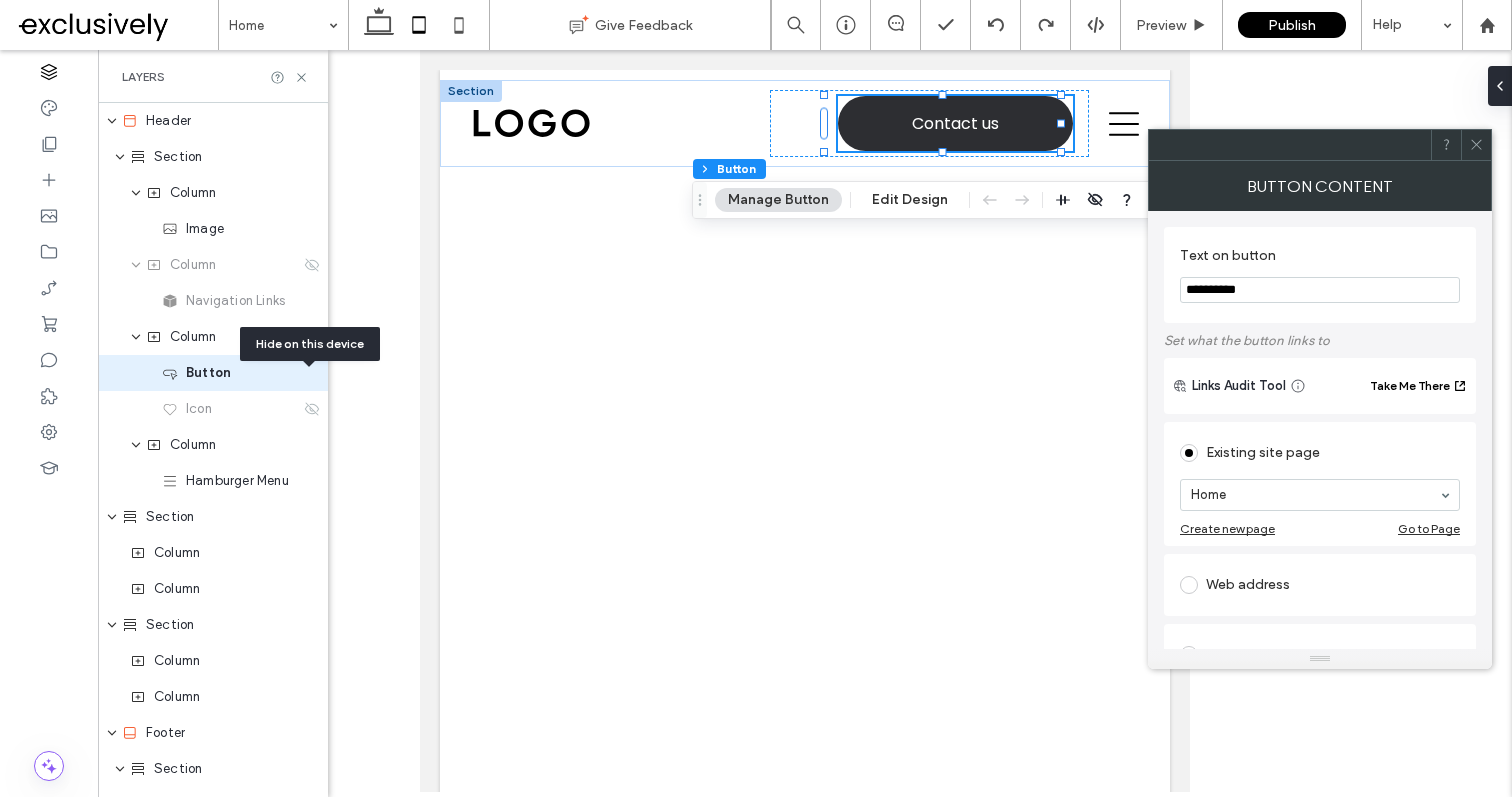drag, startPoint x: 1189, startPoint y: 282, endPoint x: 1201, endPoint y: 285, distance: 12.369317 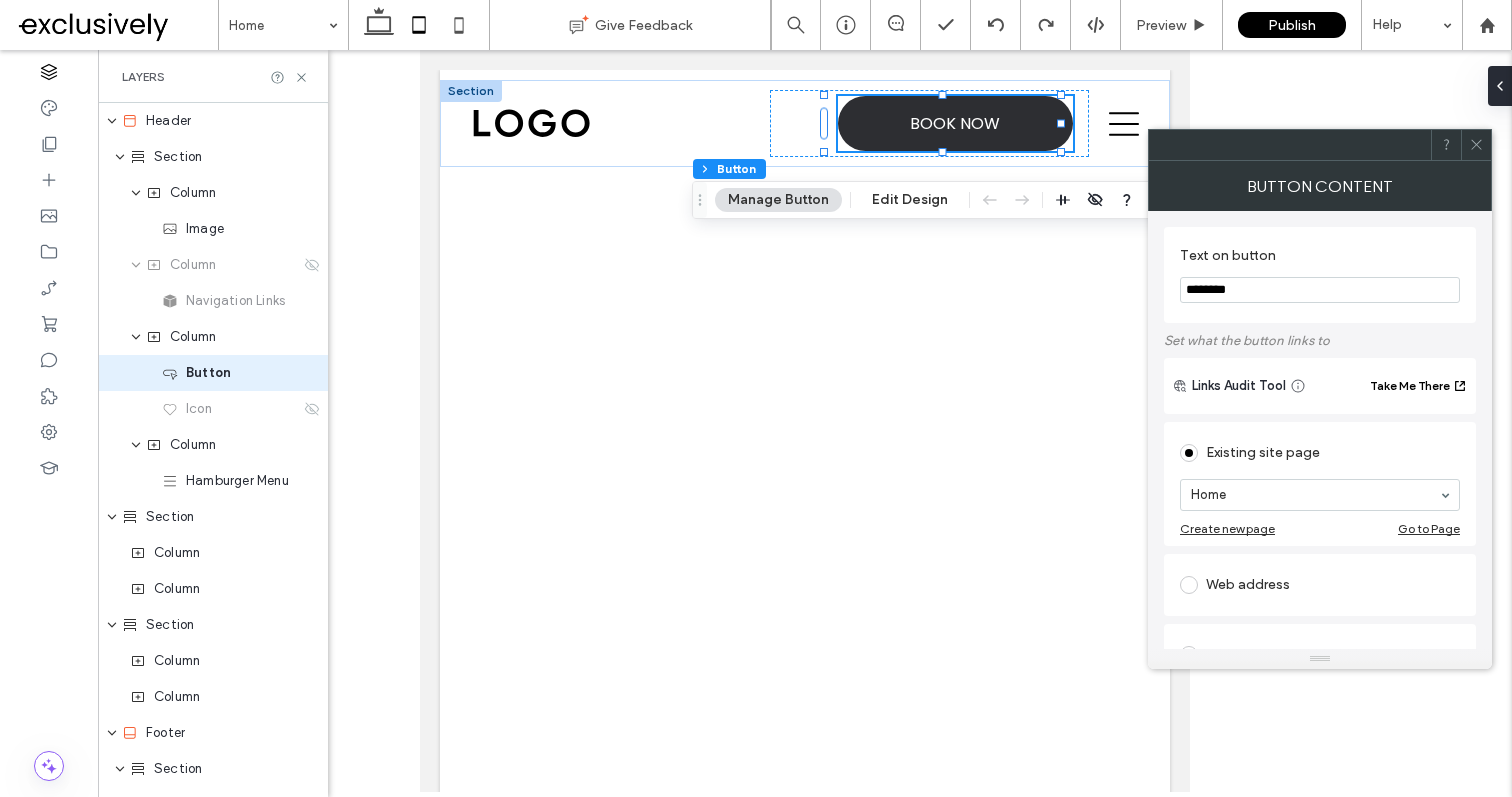 type on "********" 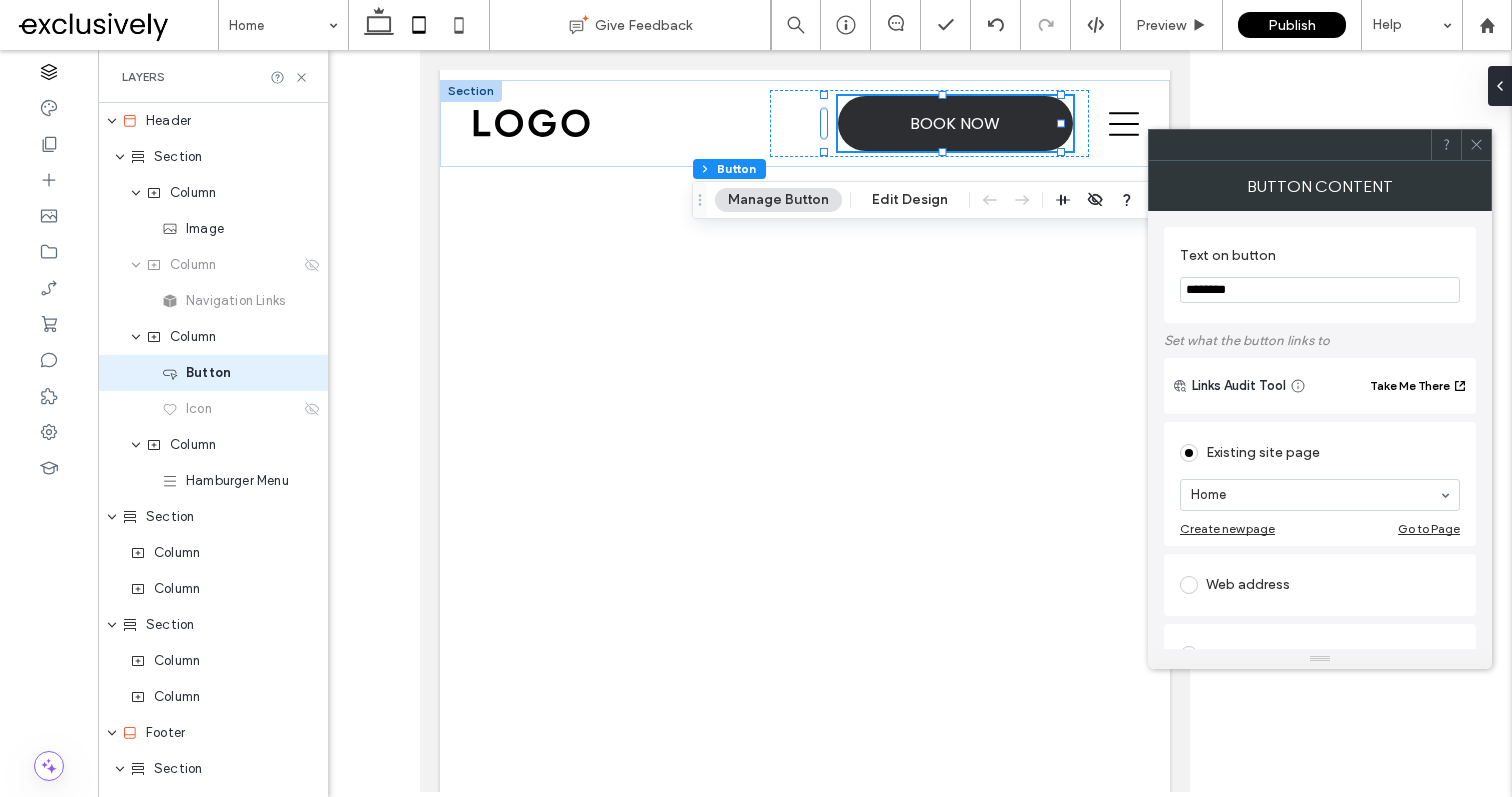 click at bounding box center (1476, 145) 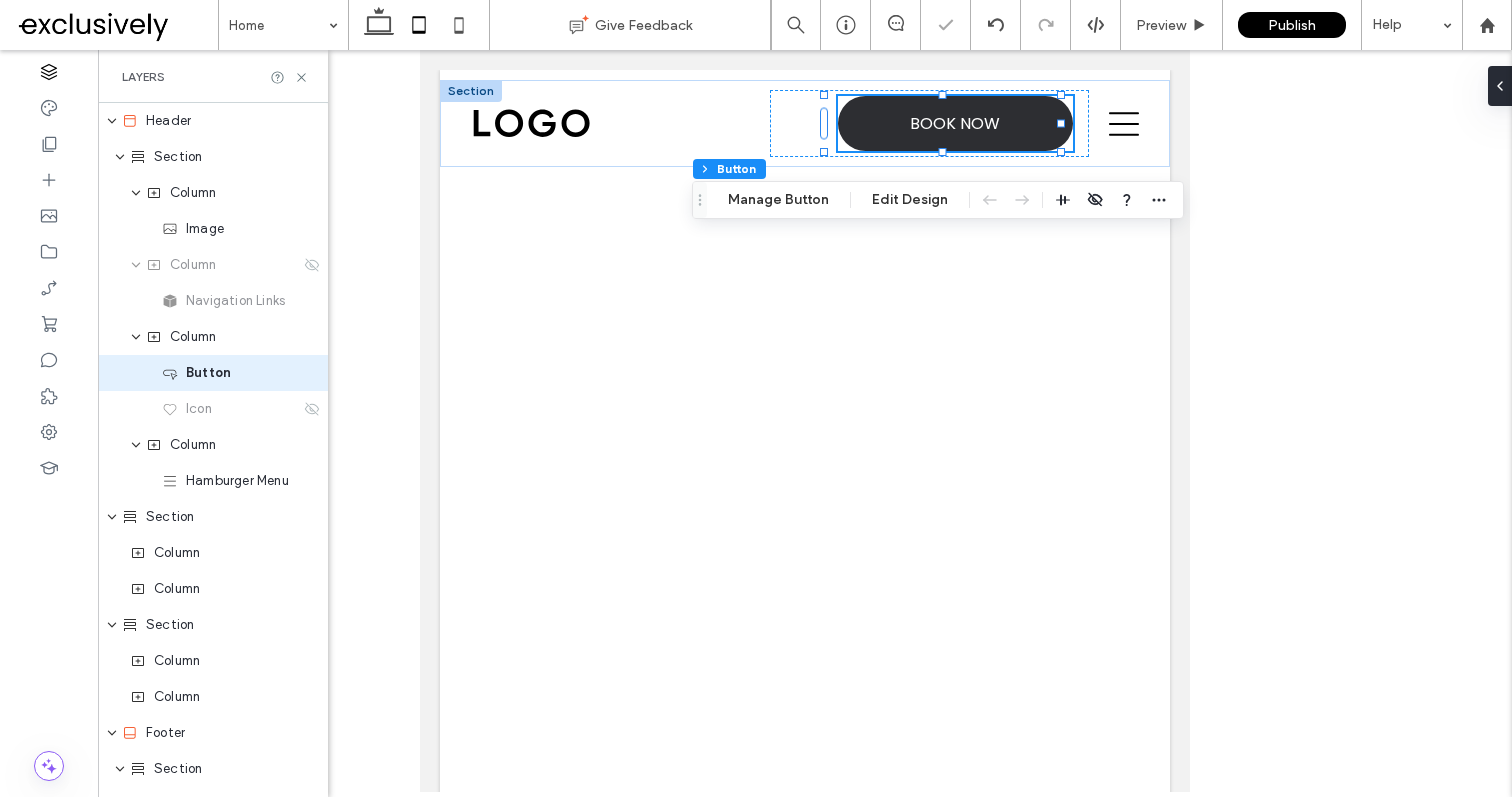 click at bounding box center (116, 25) 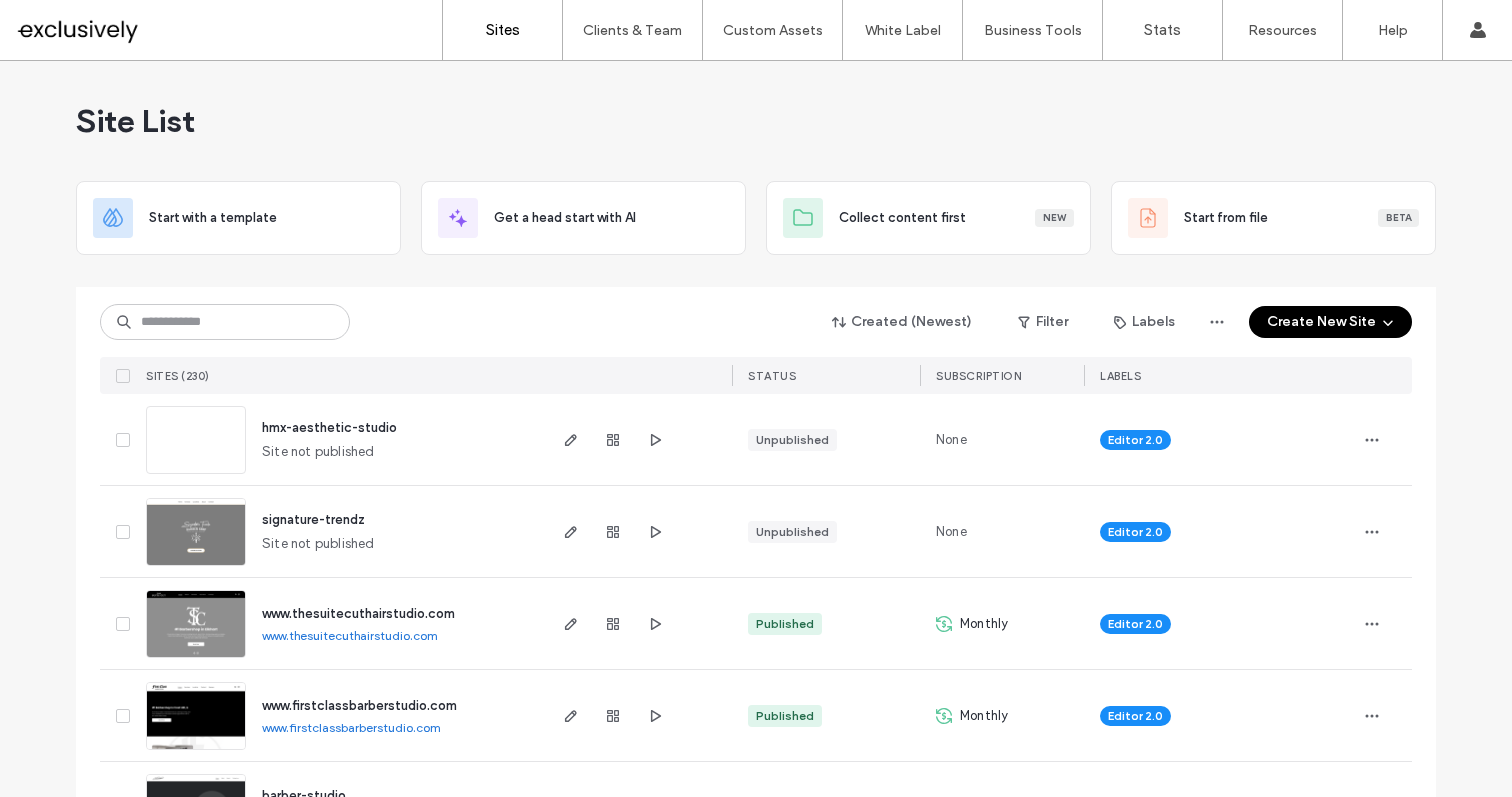 scroll, scrollTop: 0, scrollLeft: 0, axis: both 